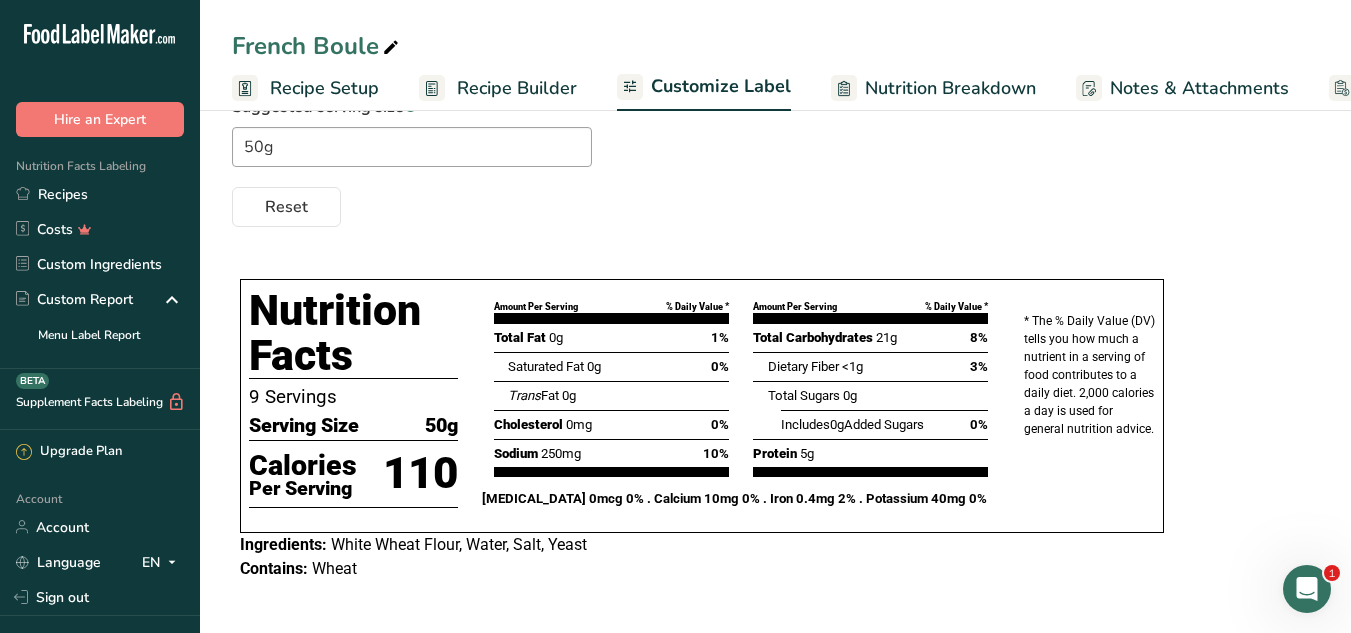 scroll, scrollTop: 262, scrollLeft: 0, axis: vertical 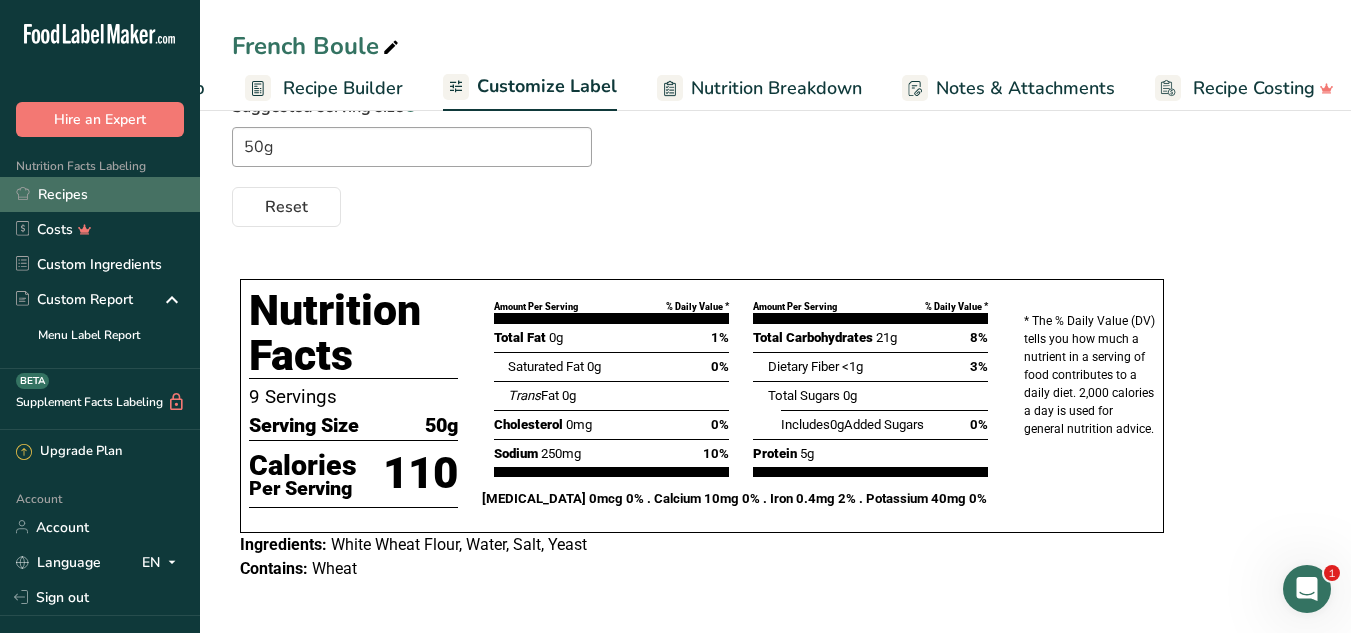 click on "Recipes" at bounding box center (100, 194) 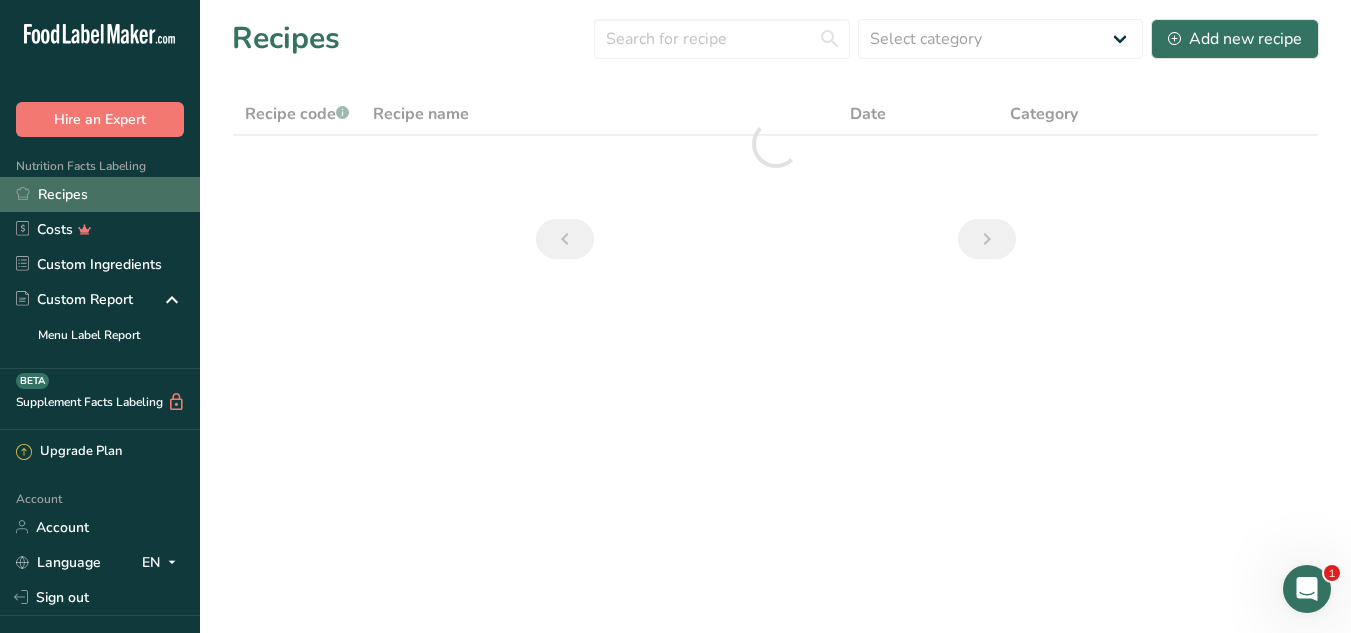 scroll, scrollTop: 0, scrollLeft: 0, axis: both 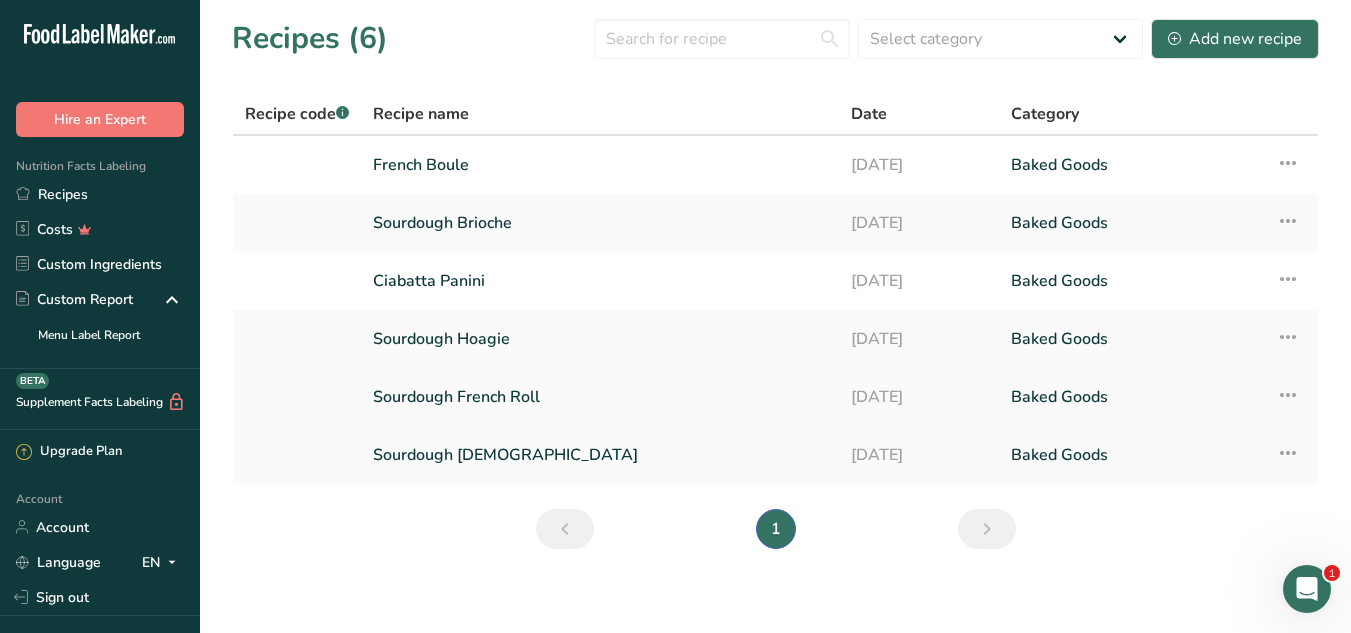 click on "Sourdough French Roll" at bounding box center [600, 397] 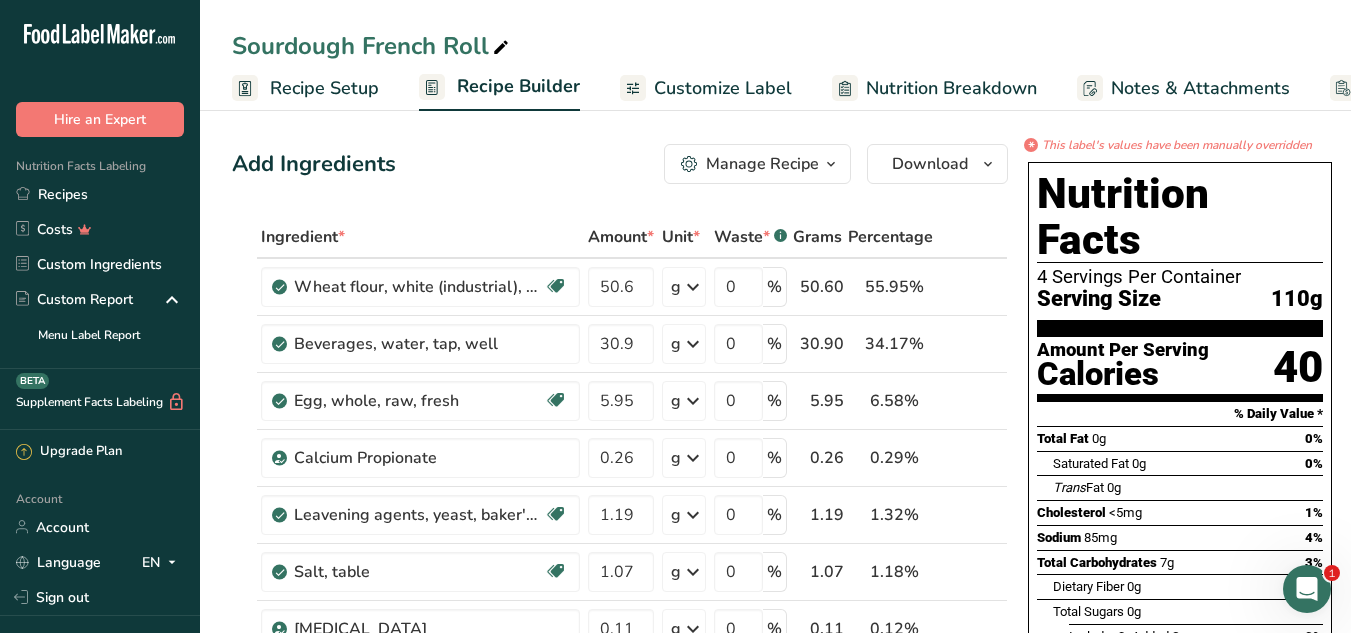 click at bounding box center [501, 48] 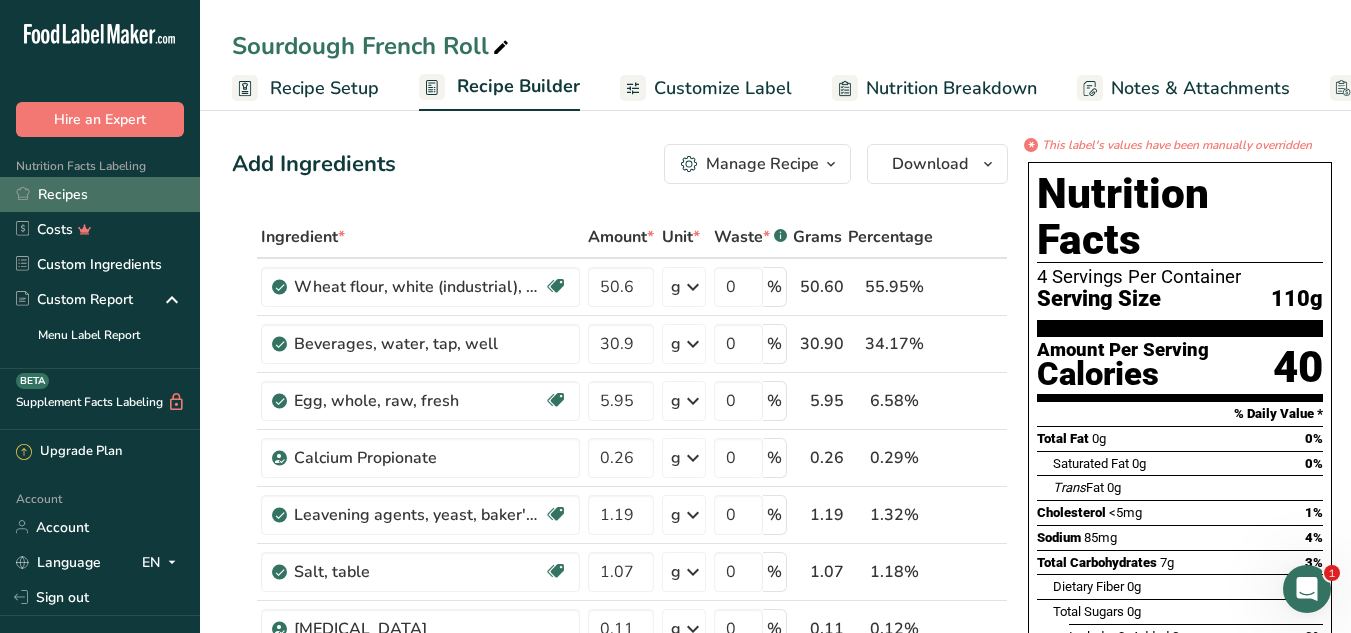 click on "Recipes" at bounding box center [100, 194] 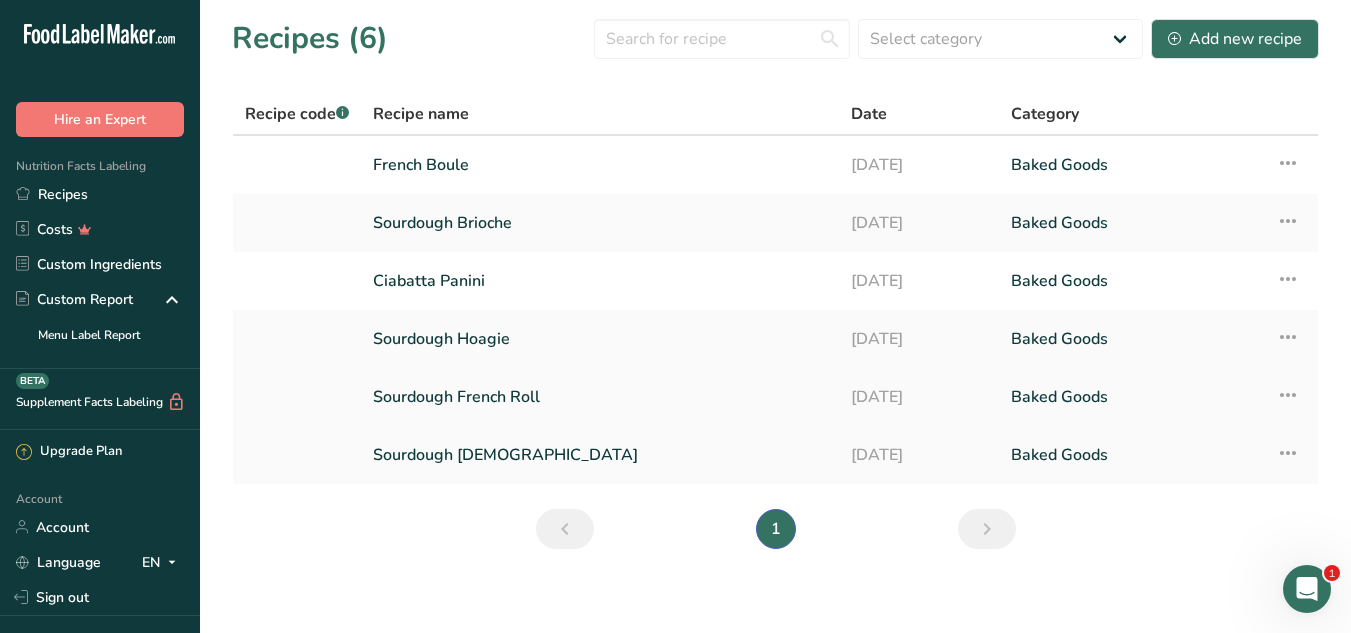 click at bounding box center [1288, 395] 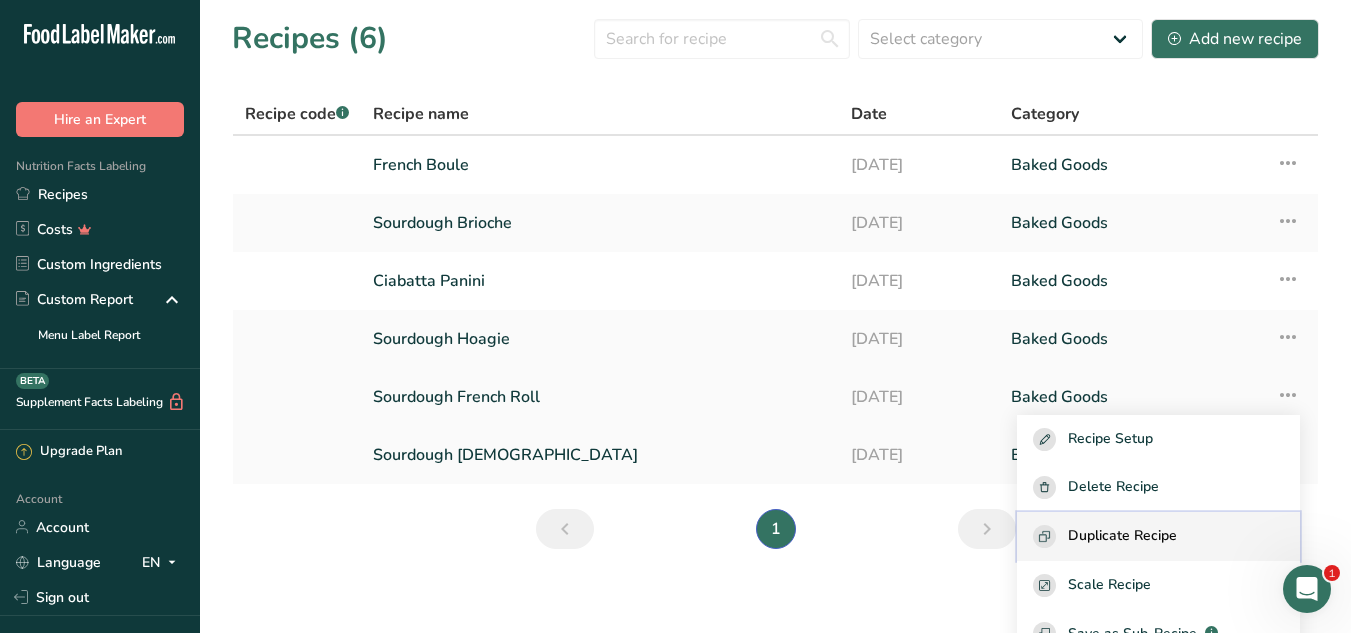 click on "Duplicate Recipe" at bounding box center (1122, 536) 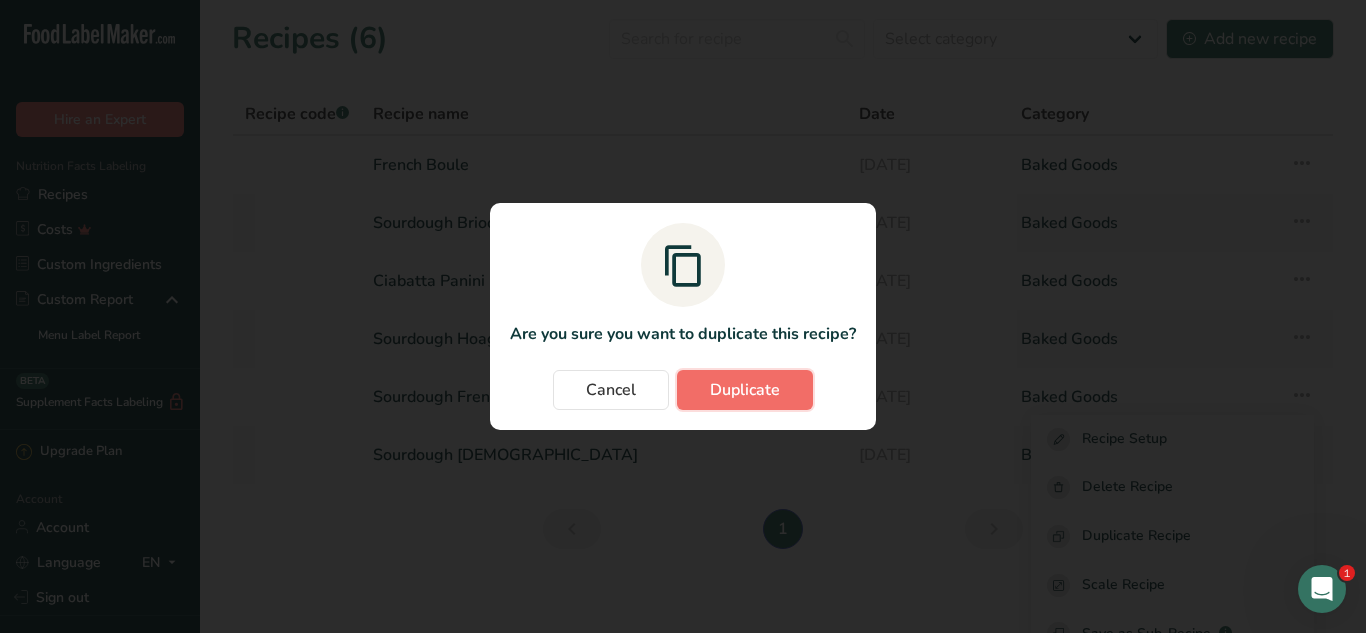 click on "Duplicate" at bounding box center (745, 390) 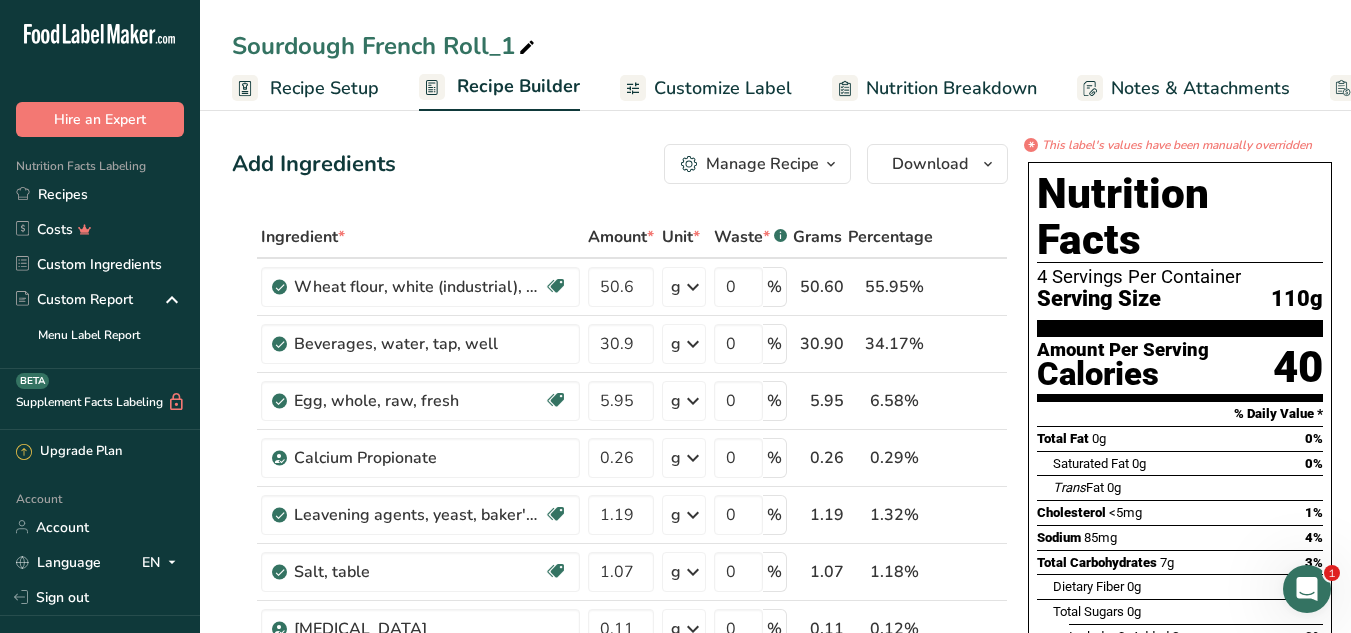 click on "Recipe Setup" at bounding box center [305, 88] 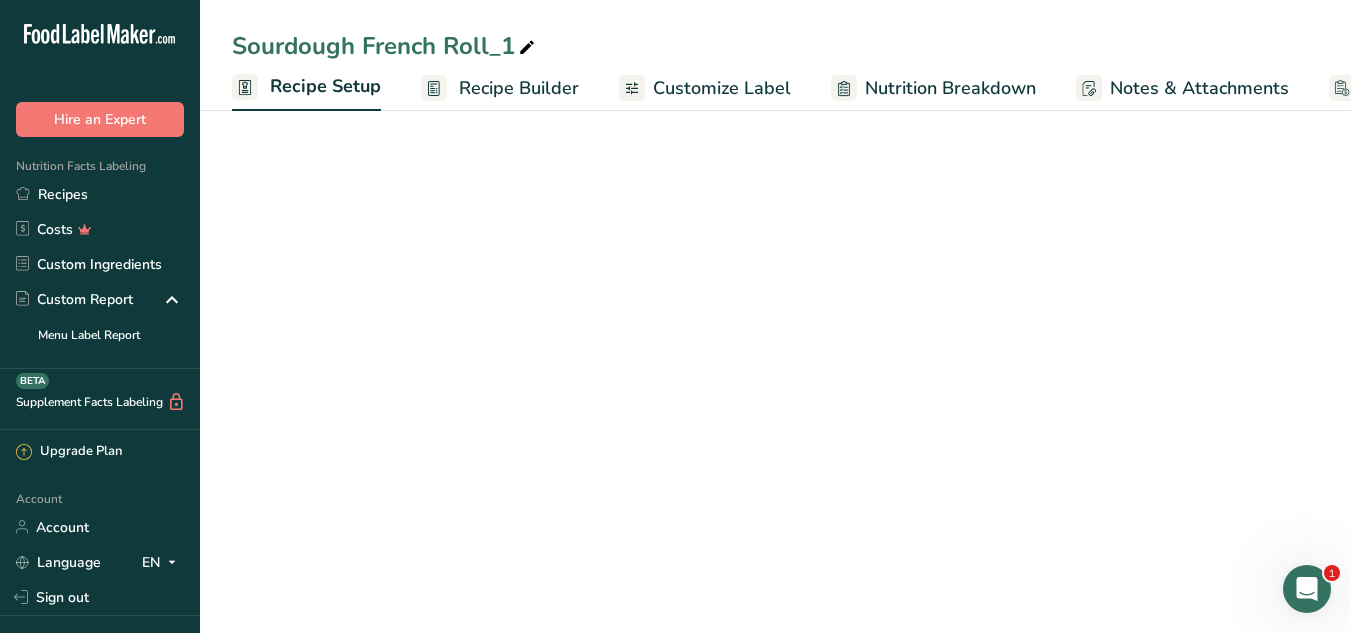 scroll, scrollTop: 0, scrollLeft: 7, axis: horizontal 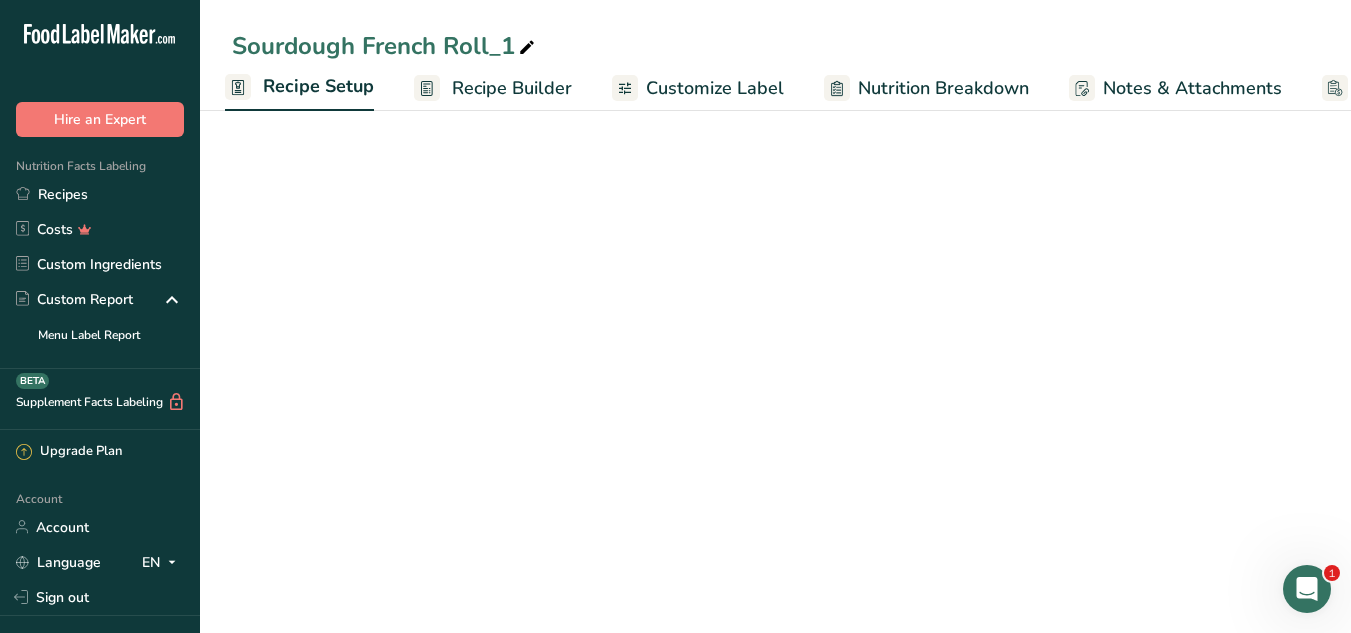 click on "Recipe Setup" at bounding box center [318, 86] 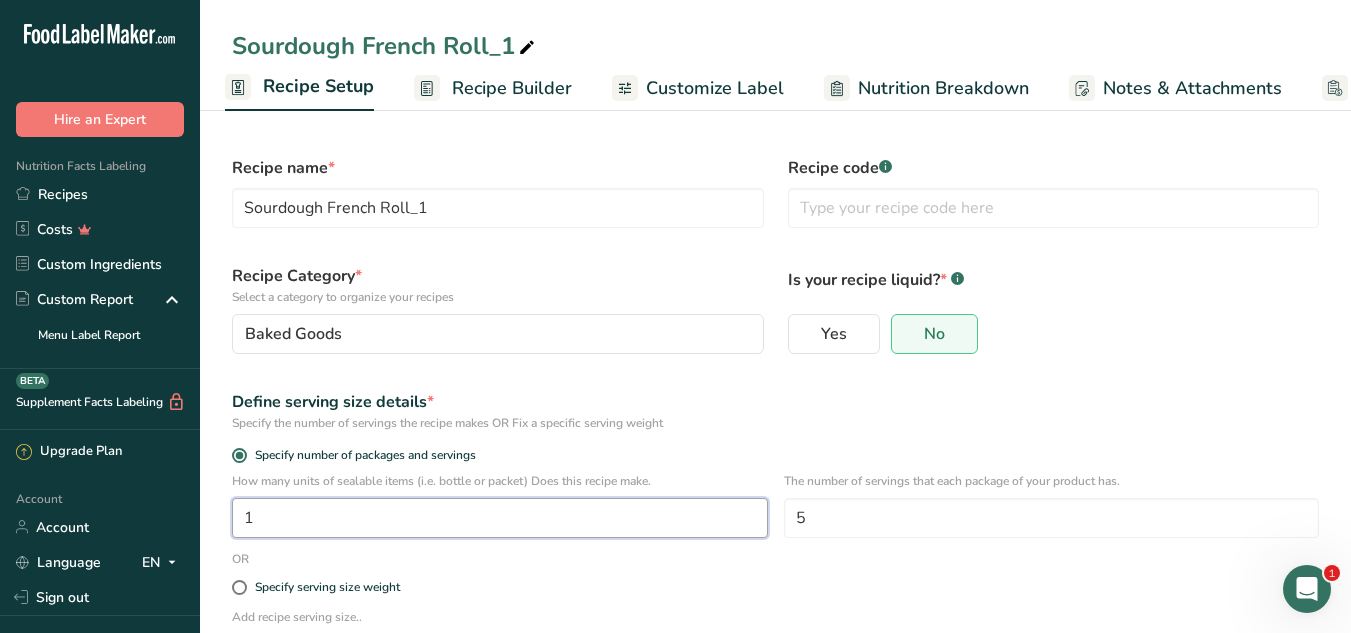 click on "1" at bounding box center (500, 518) 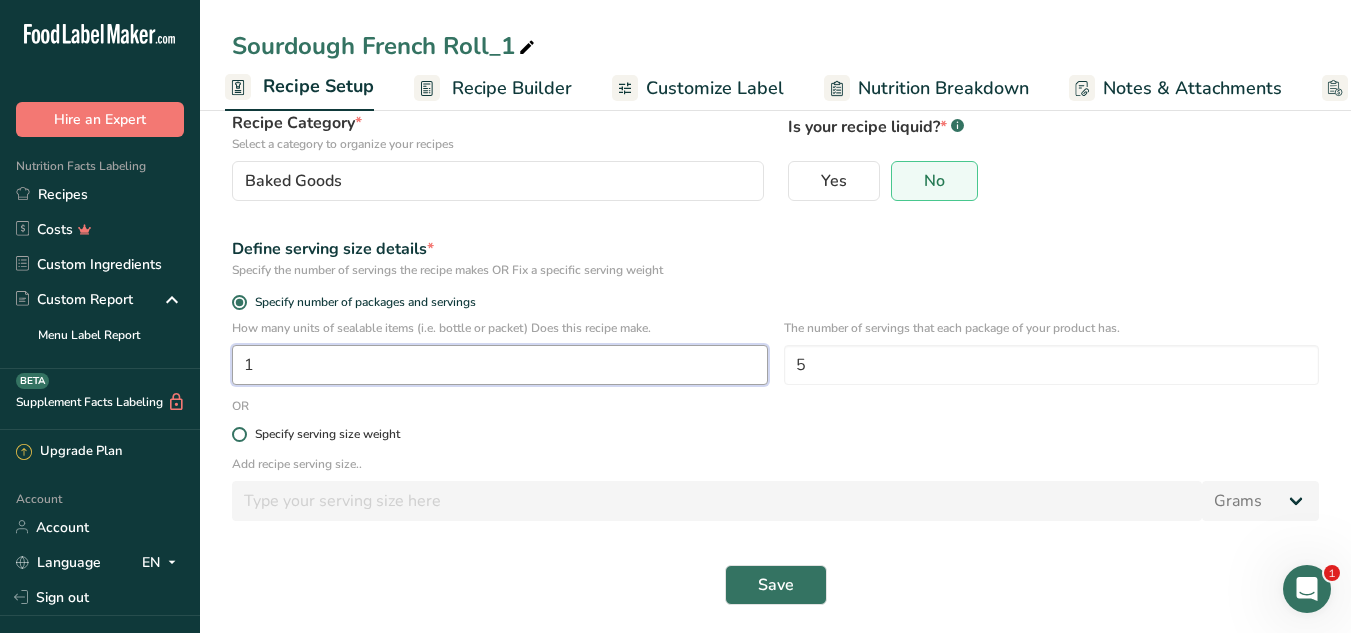 scroll, scrollTop: 157, scrollLeft: 0, axis: vertical 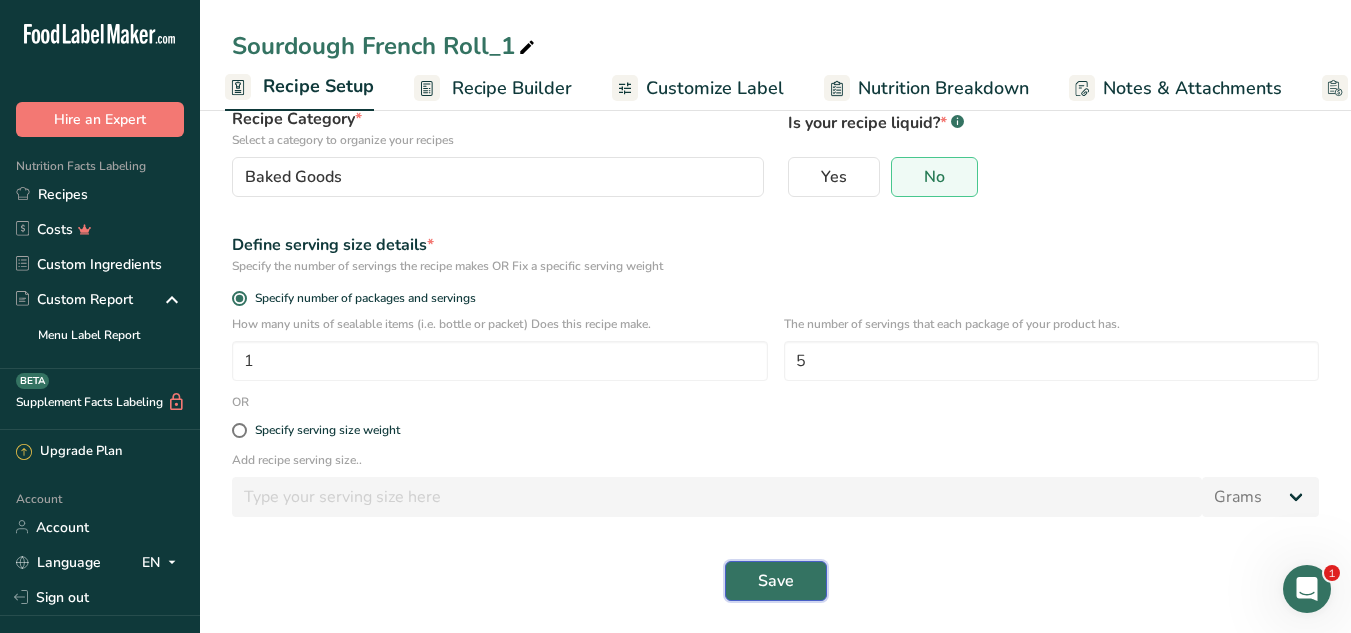 click on "Save" at bounding box center (776, 581) 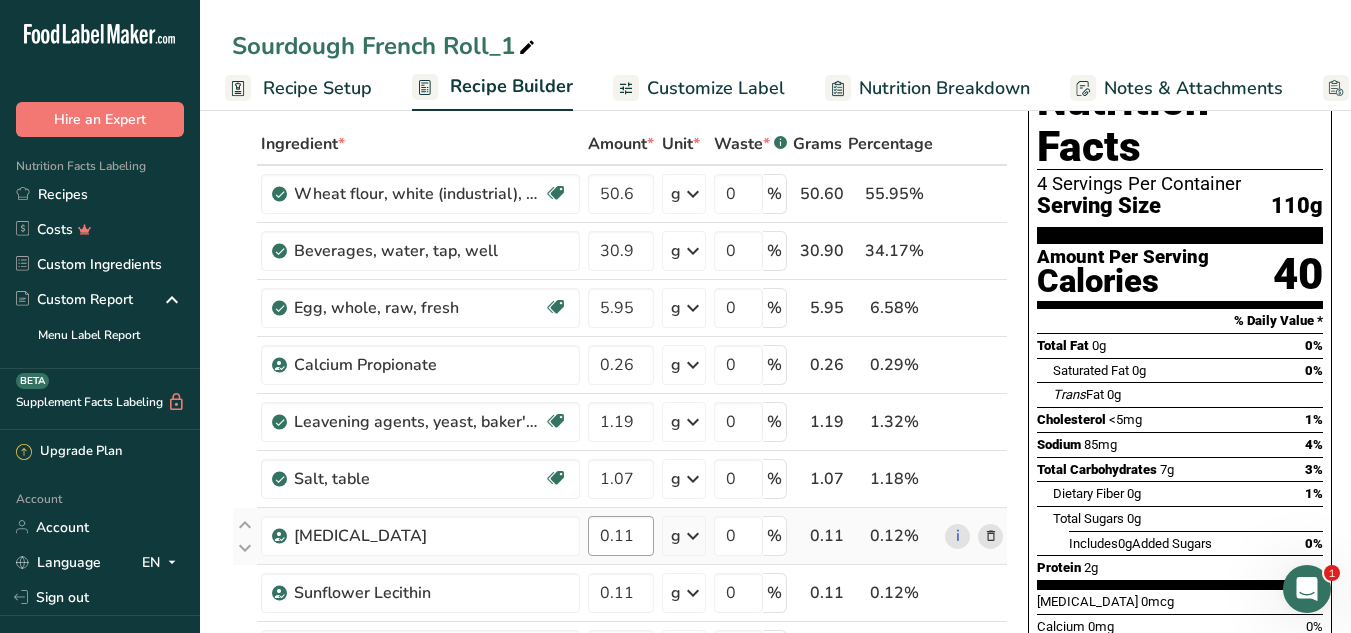 scroll, scrollTop: 57, scrollLeft: 0, axis: vertical 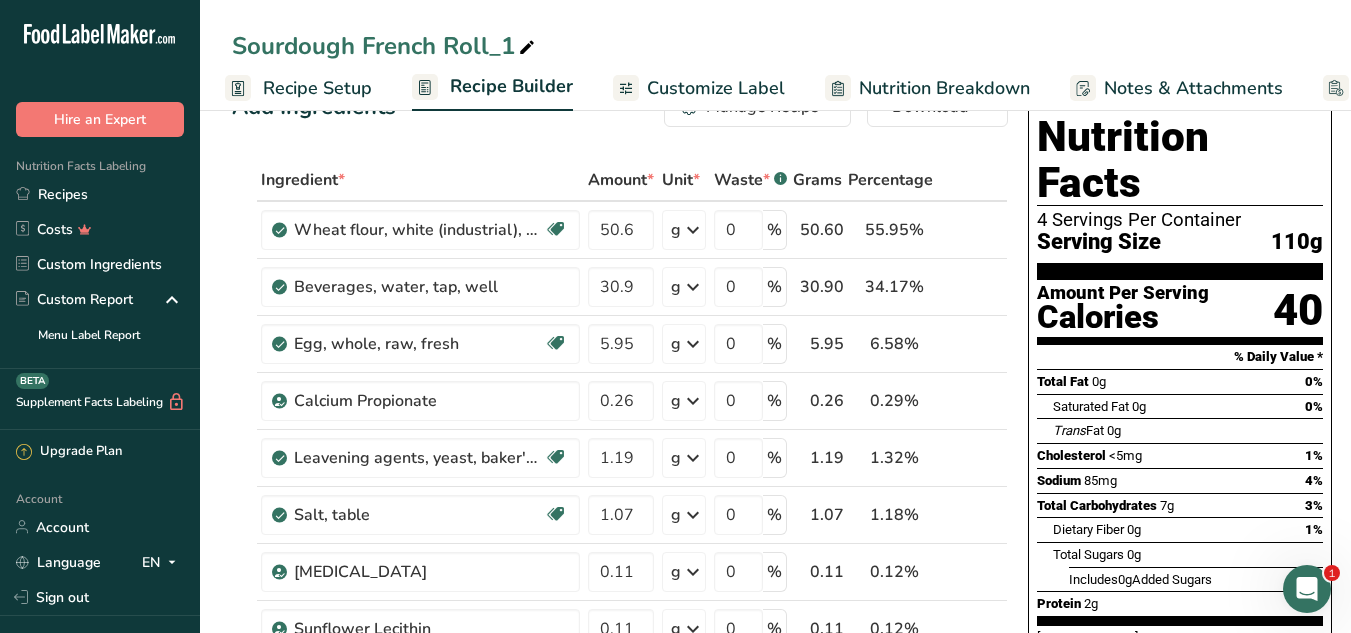 click on "Sourdough French Roll_1" at bounding box center (385, 46) 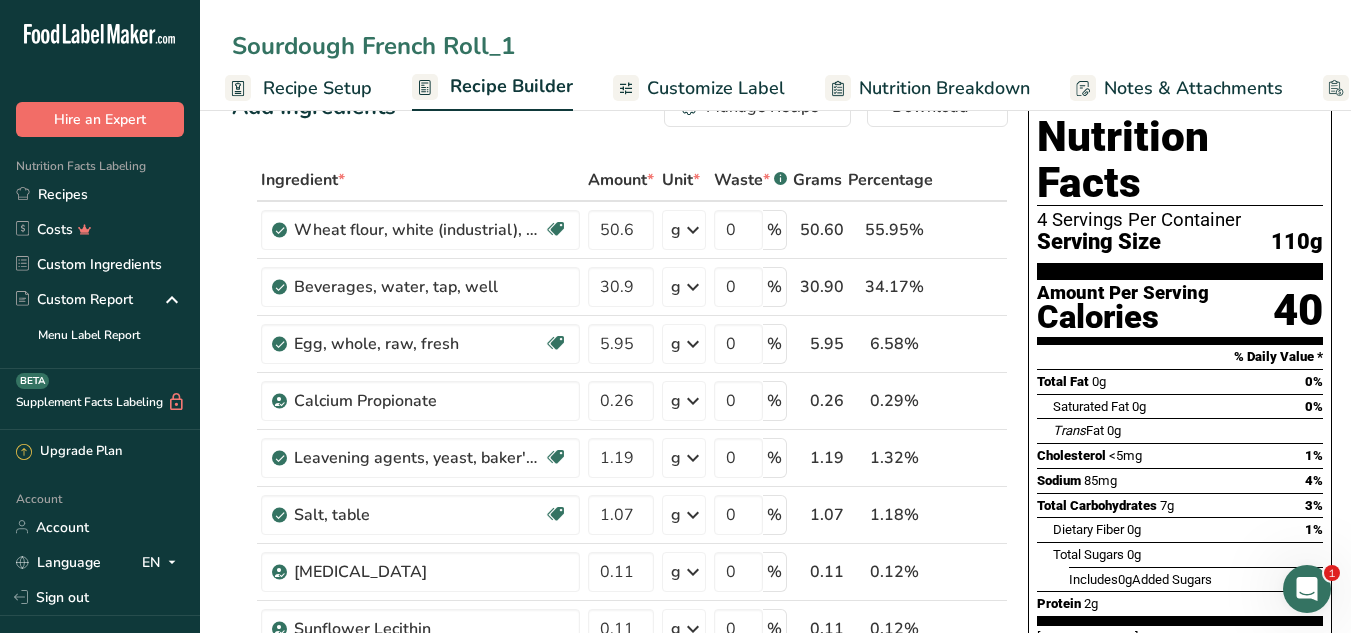 drag, startPoint x: 535, startPoint y: 38, endPoint x: 106, endPoint y: 111, distance: 435.16663 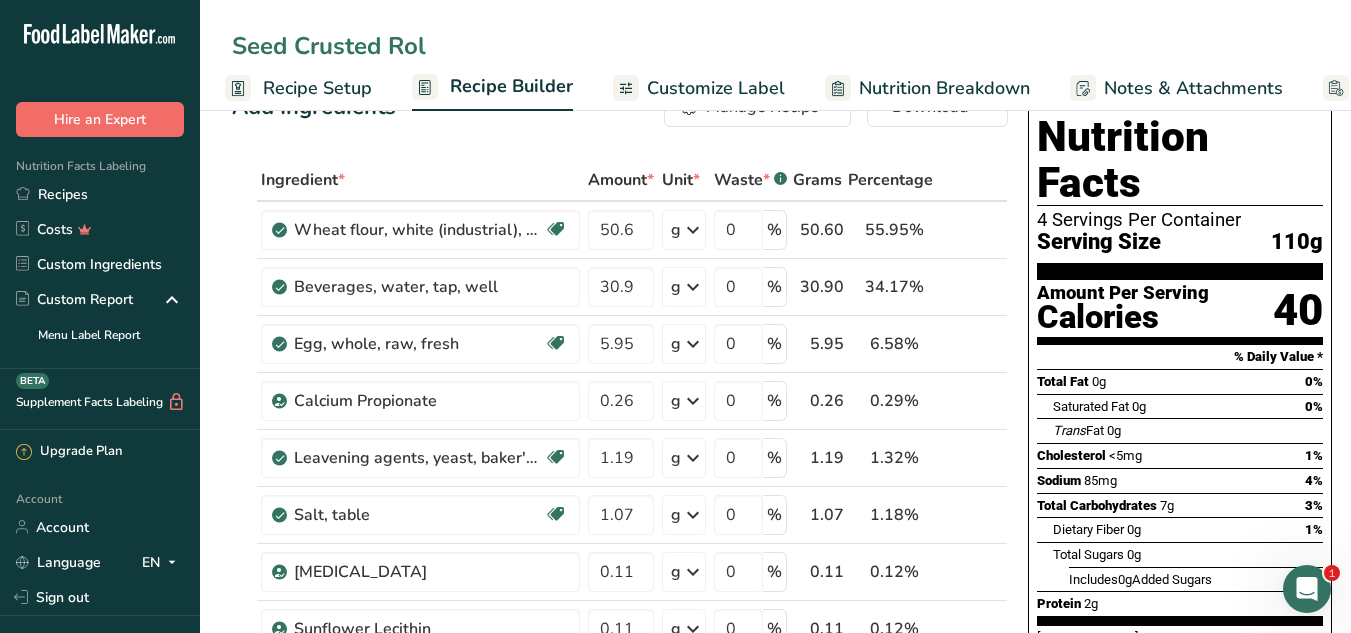 type on "Seed Crusted Roll" 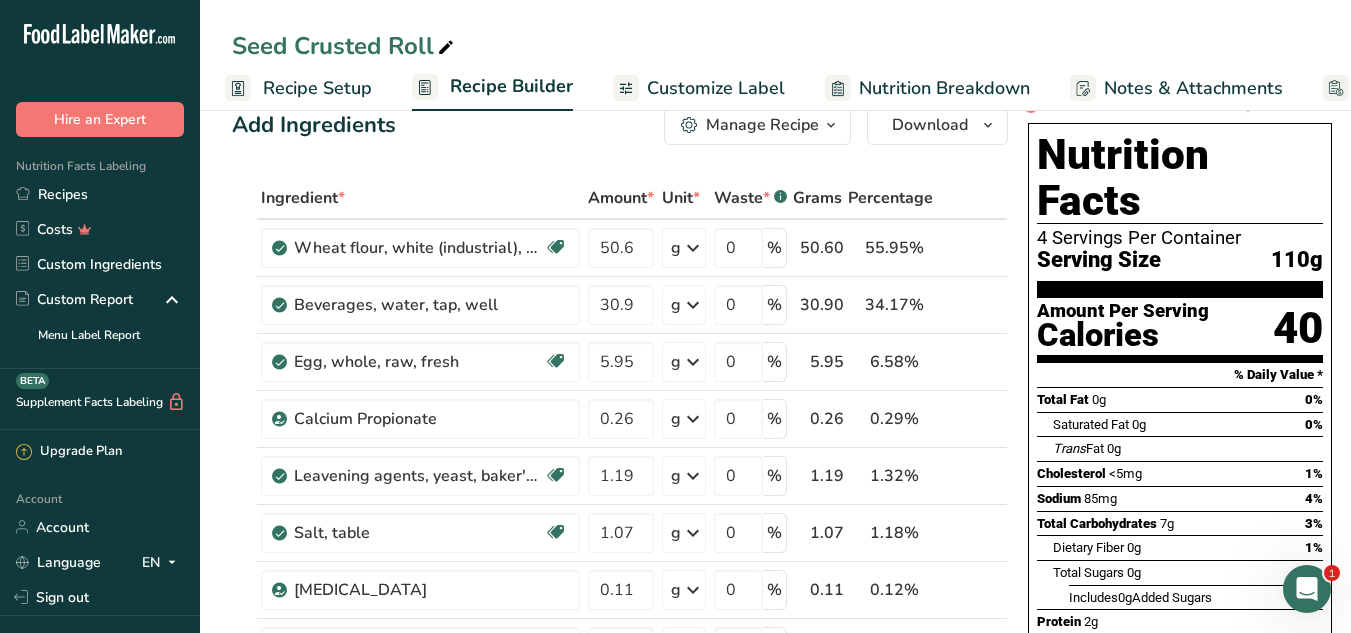 scroll, scrollTop: 0, scrollLeft: 0, axis: both 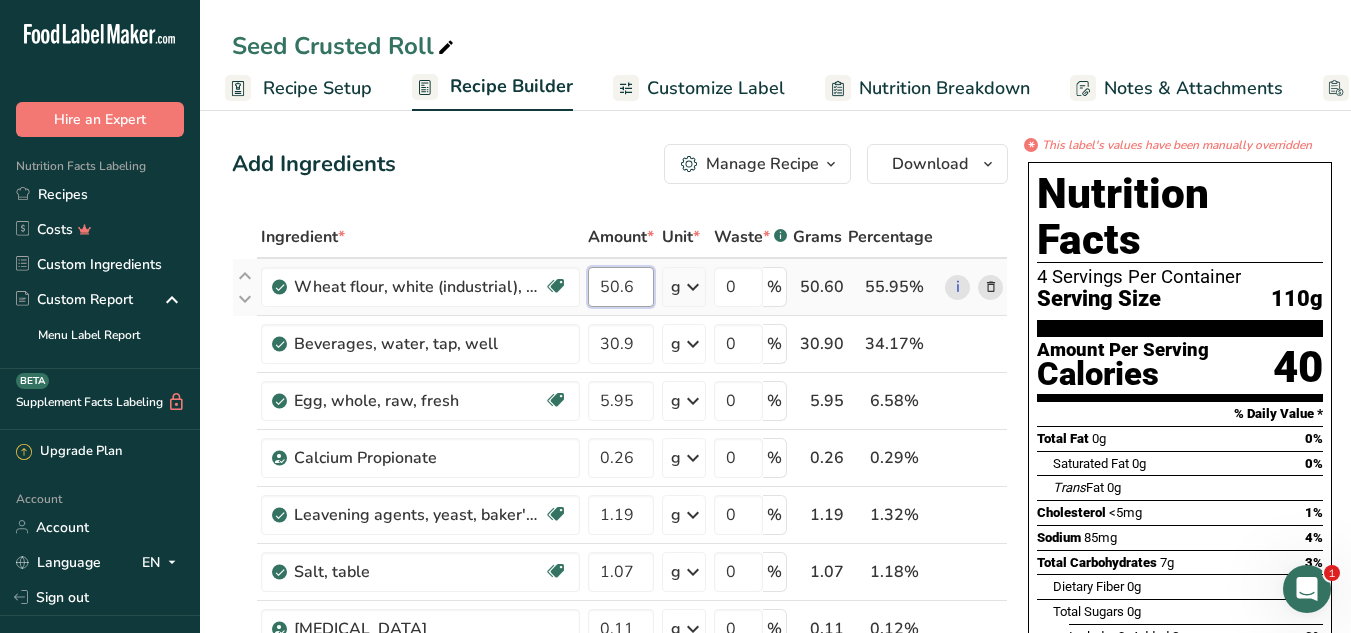 click on "50.6" at bounding box center [621, 287] 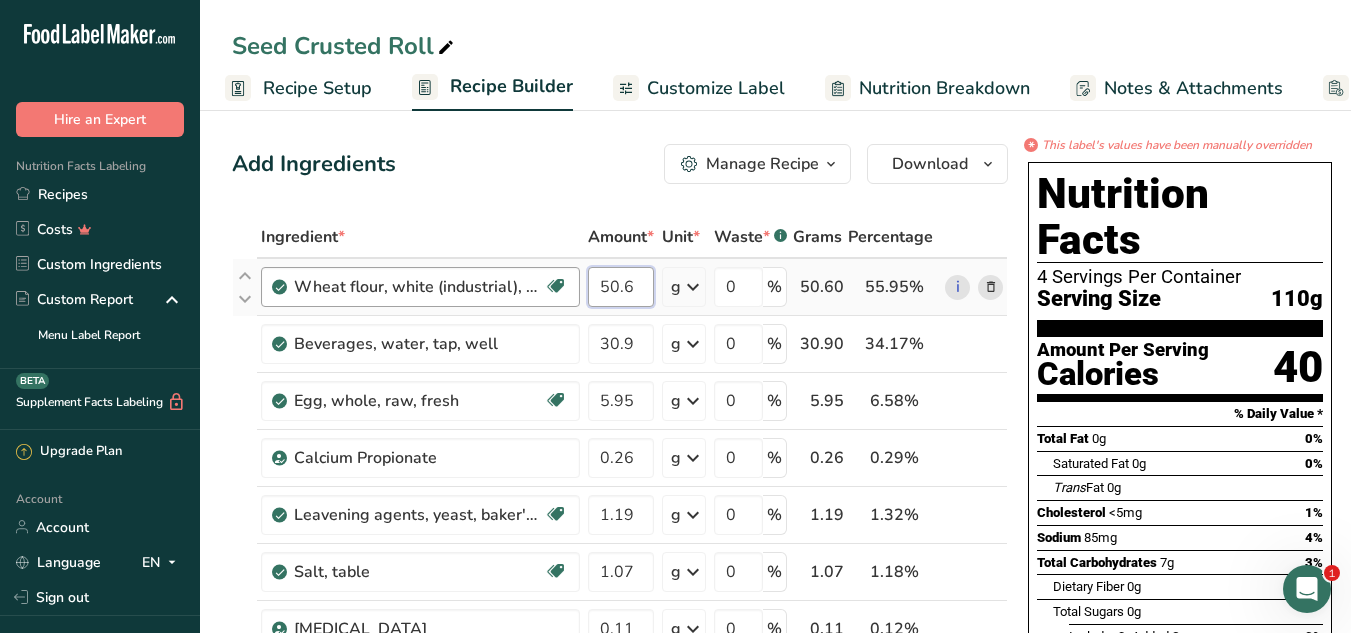 drag, startPoint x: 633, startPoint y: 288, endPoint x: 579, endPoint y: 301, distance: 55.542778 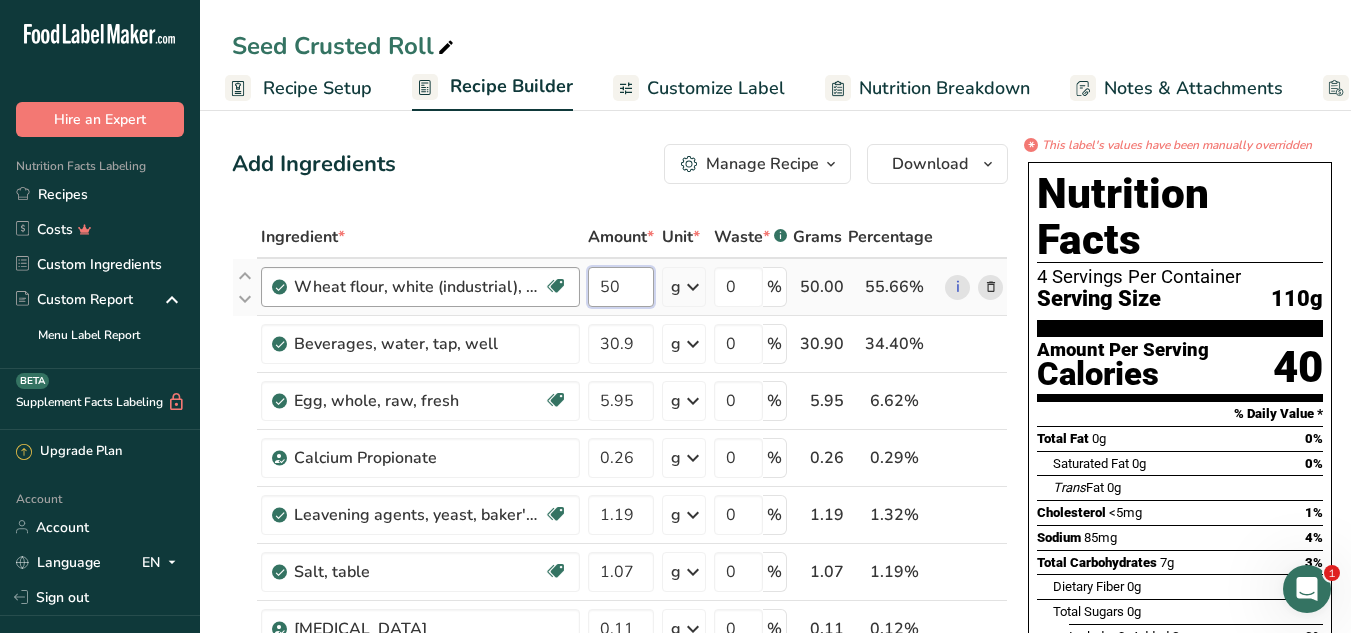 type on "50" 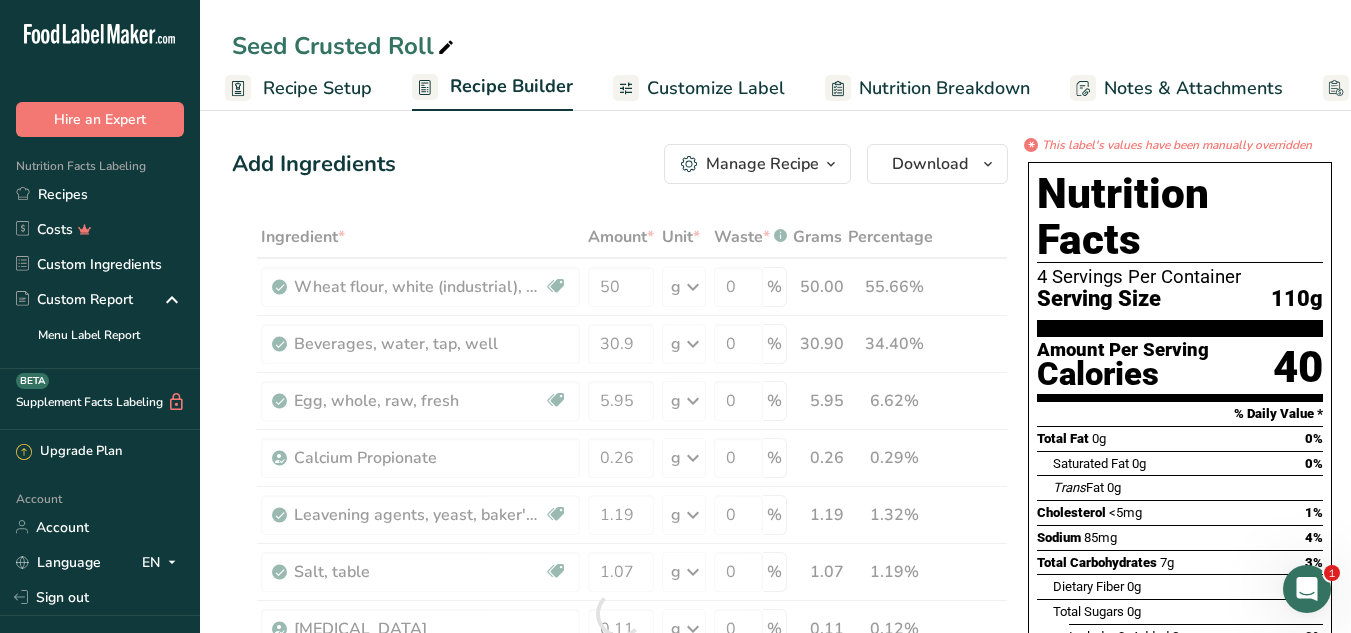 click on "Ingredient *
Amount *
Unit *
Waste *   .a-a{fill:#347362;}.b-a{fill:#fff;}          Grams
Percentage
Wheat flour, white (industrial), 15% protein, bleached, unenriched
Dairy free
Vegan
Vegetarian
Soy free
50
g
Weight Units
g
kg
mg
See more
Volume Units
l
Volume units require a density conversion. If you know your ingredient's density enter it below. Otherwise, click on "RIA" our AI Regulatory bot - she will be able to help you
lb/ft3
g/cm3
Confirm
mL
lb/ft3
g/cm3" at bounding box center [620, 613] 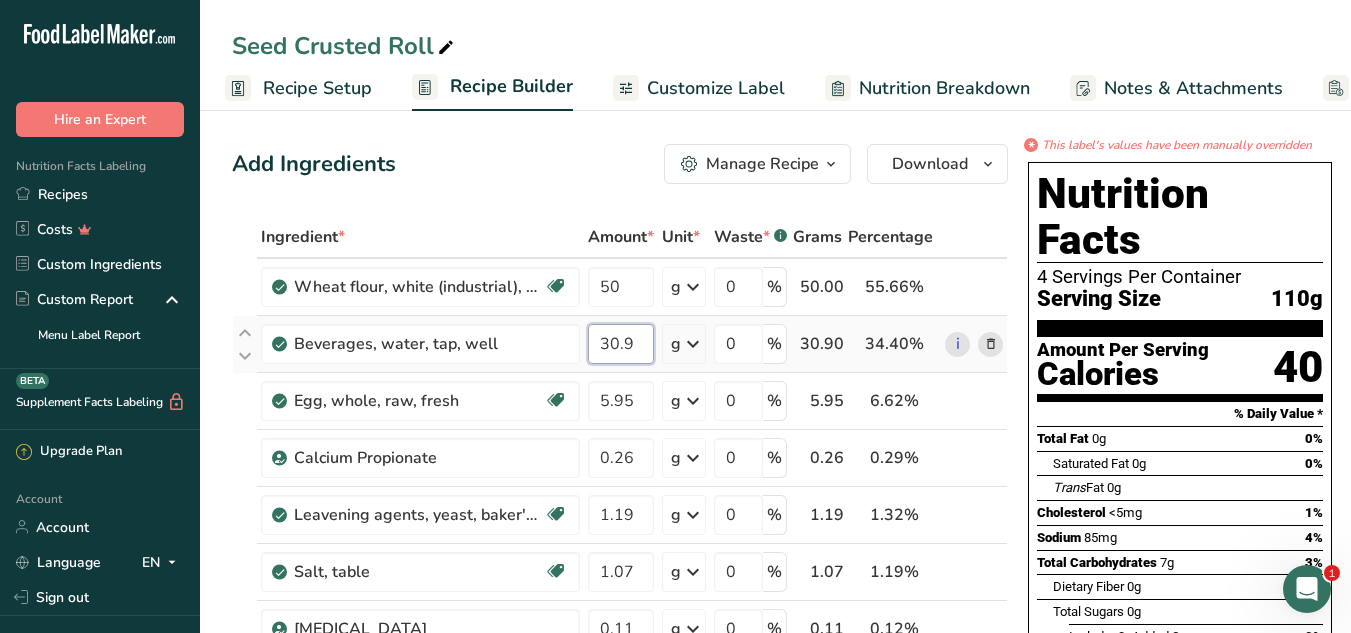 click on "30.9" at bounding box center (621, 344) 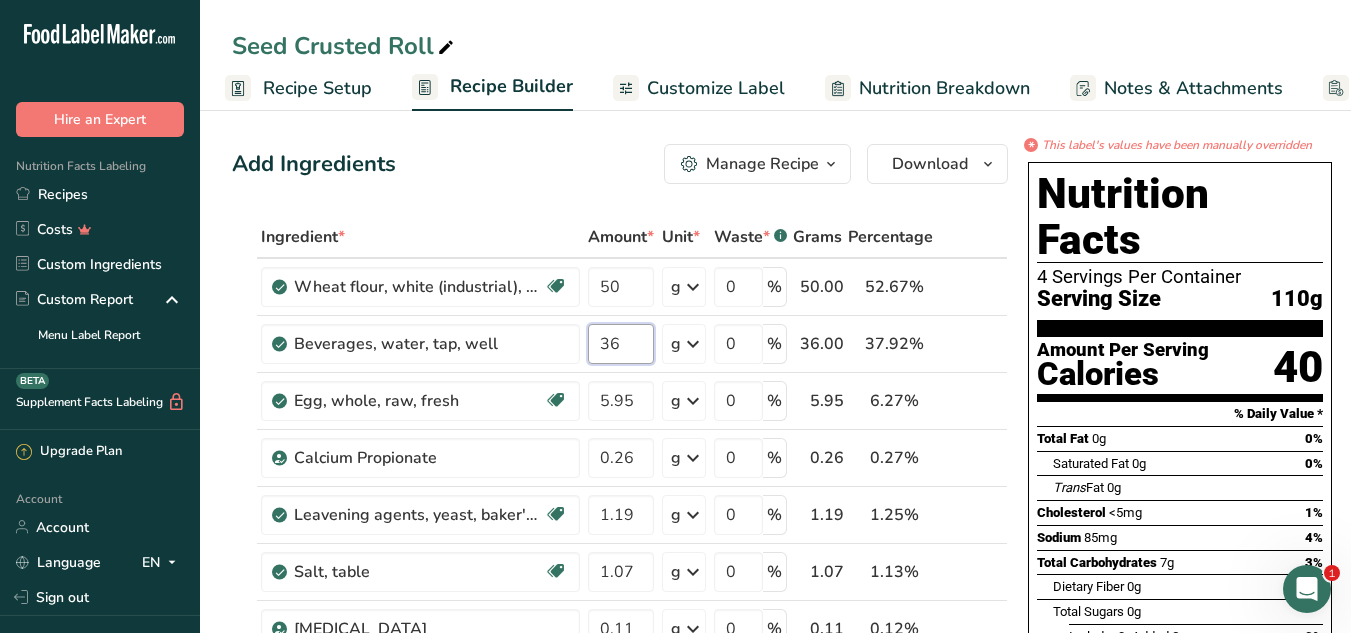 type on "36" 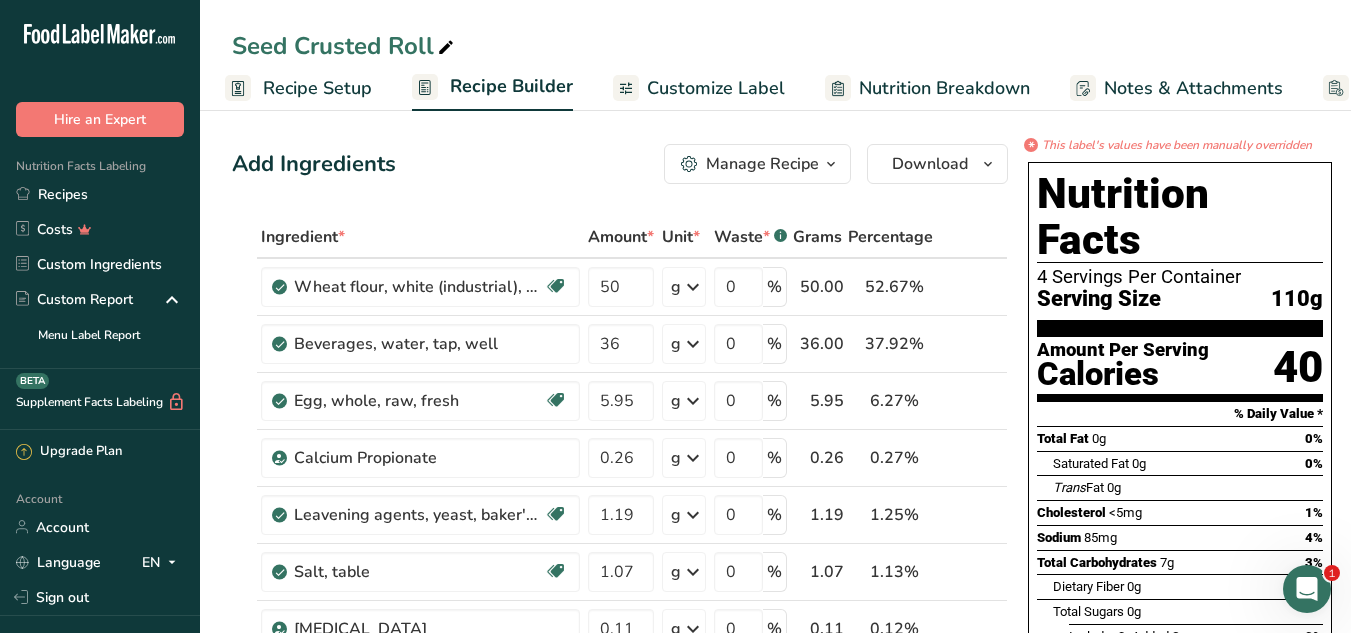 click on "Add Ingredients
Manage Recipe         Delete Recipe           Duplicate Recipe             Scale Recipe             Save as Sub-Recipe   .a-a{fill:#347362;}.b-a{fill:#fff;}                               Nutrition Breakdown                 Recipe Card
NEW
[MEDICAL_DATA] Pattern Report           Activity History
Download
Choose your preferred label style
Standard FDA label
Standard FDA label
The most common format for nutrition facts labels in compliance with the FDA's typeface, style and requirements
Tabular FDA label
A label format compliant with the FDA regulations presented in a tabular (horizontal) display.
Linear FDA label
A simple linear display for small sized packages.
Simplified FDA label" at bounding box center [626, 951] 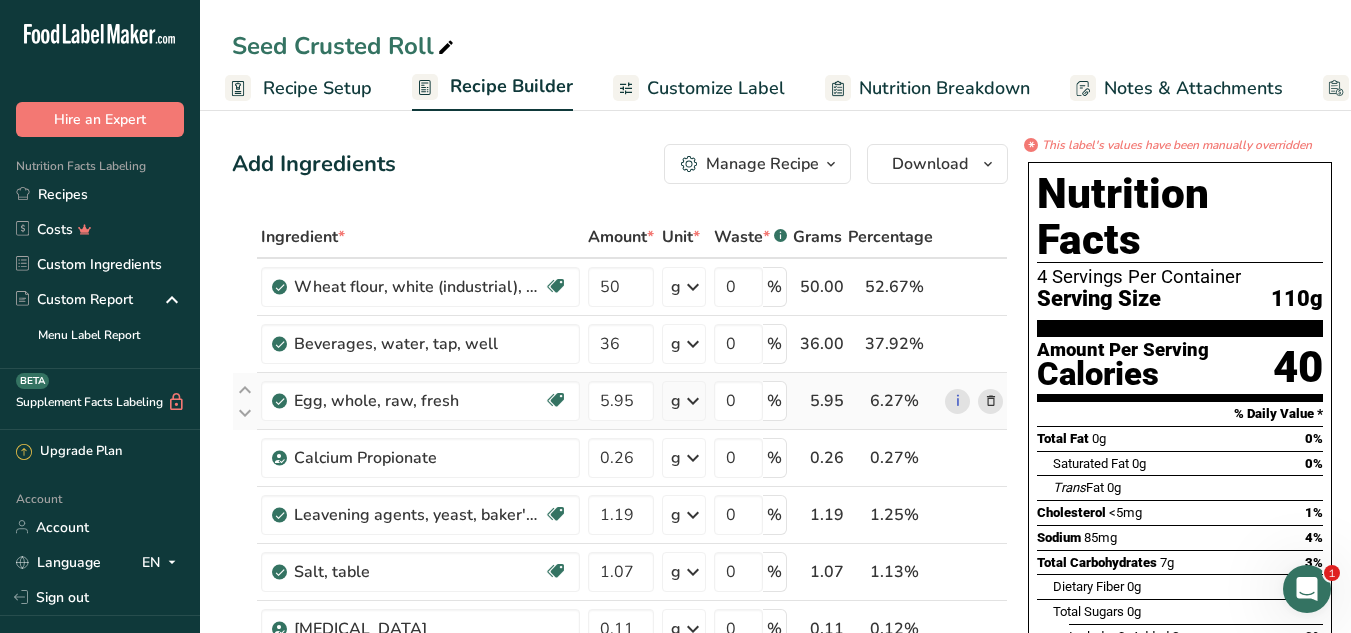 click at bounding box center (991, 401) 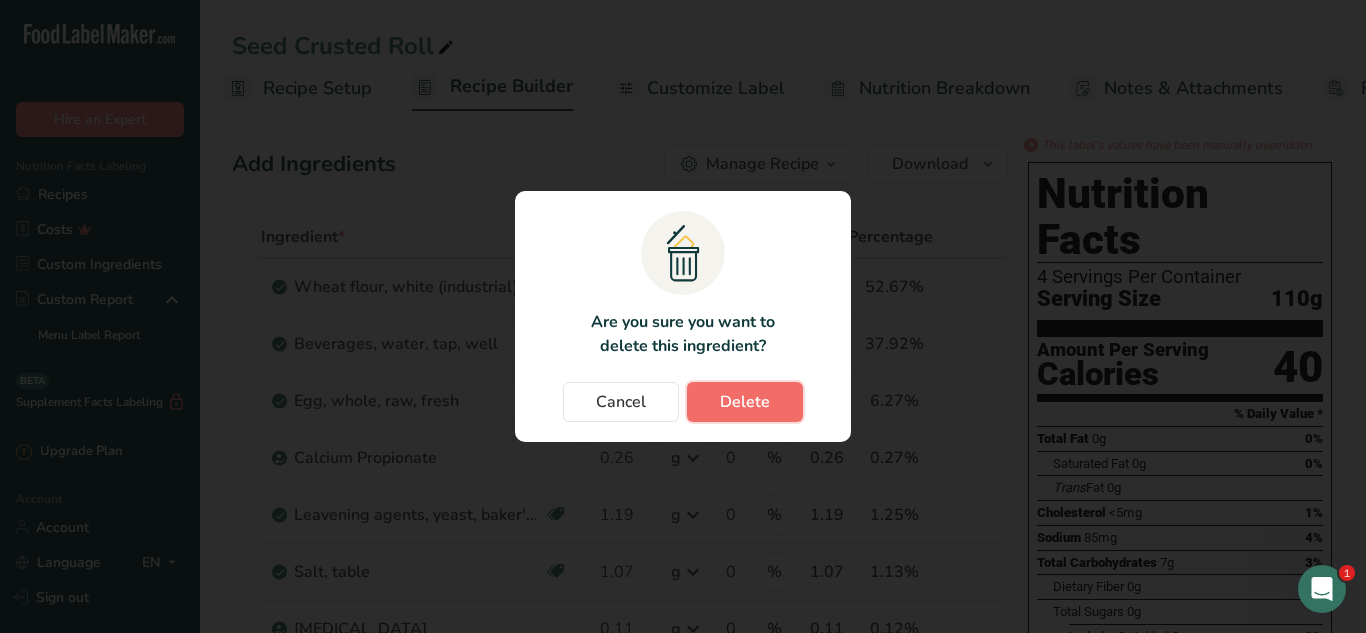 click on "Delete" at bounding box center (745, 402) 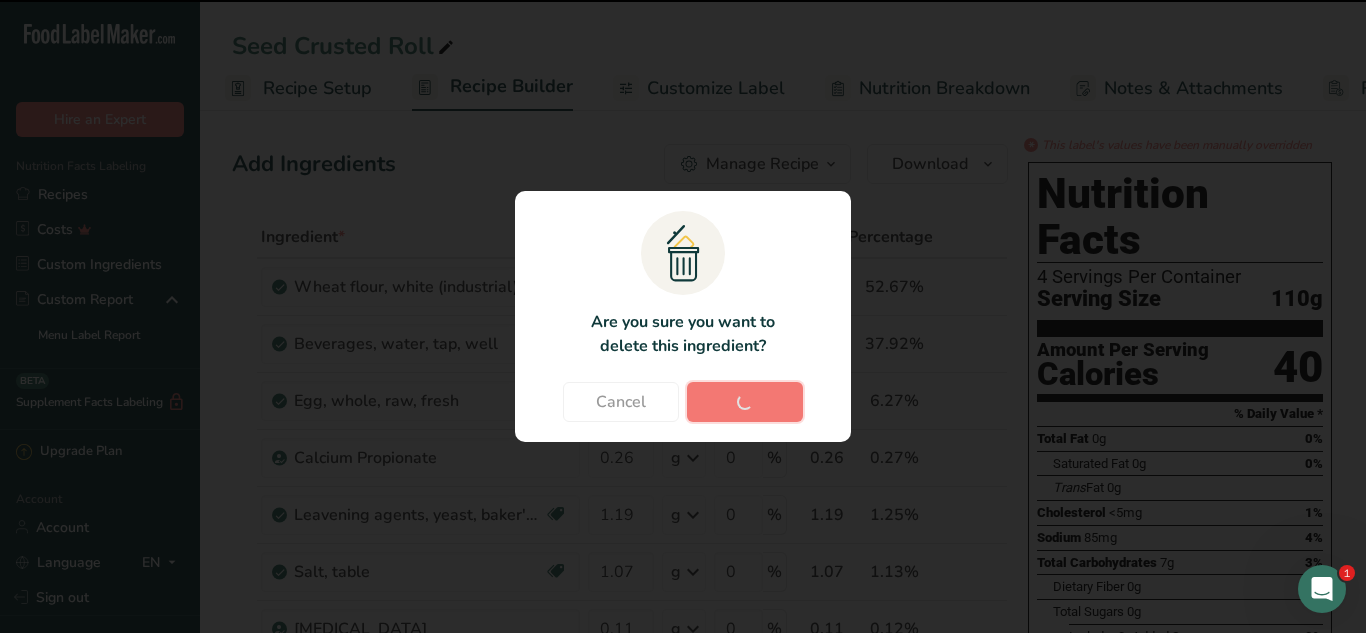 type on "0.26" 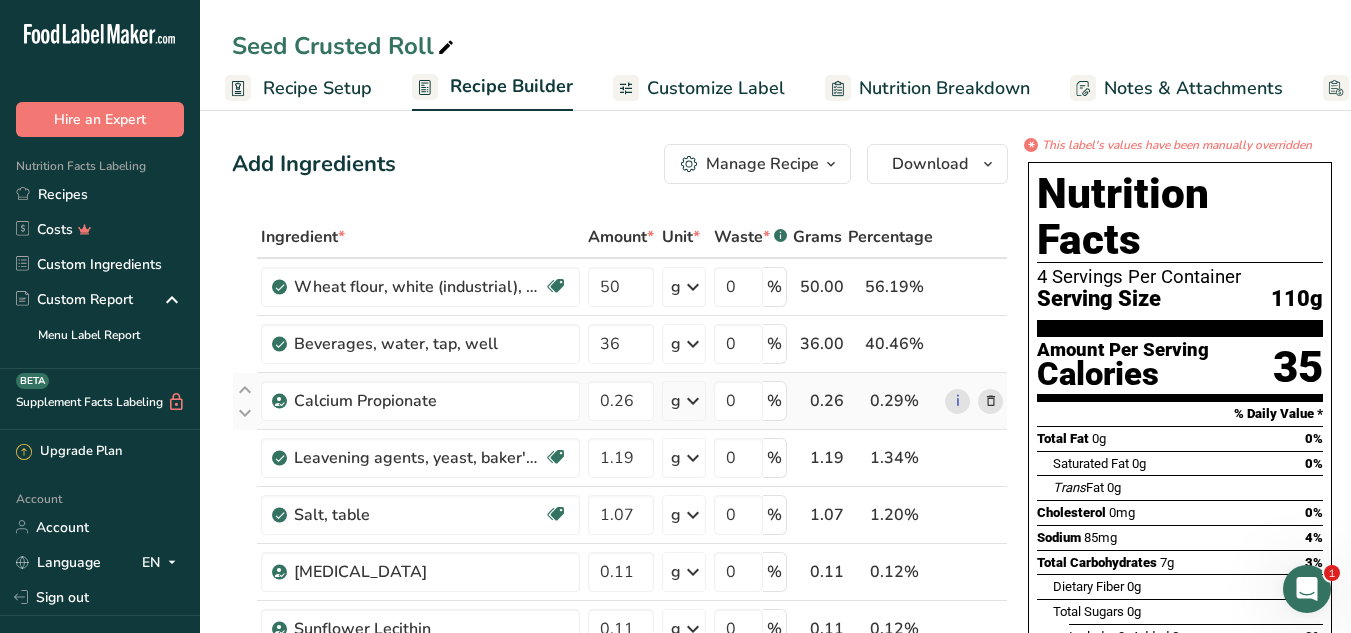 click at bounding box center (991, 401) 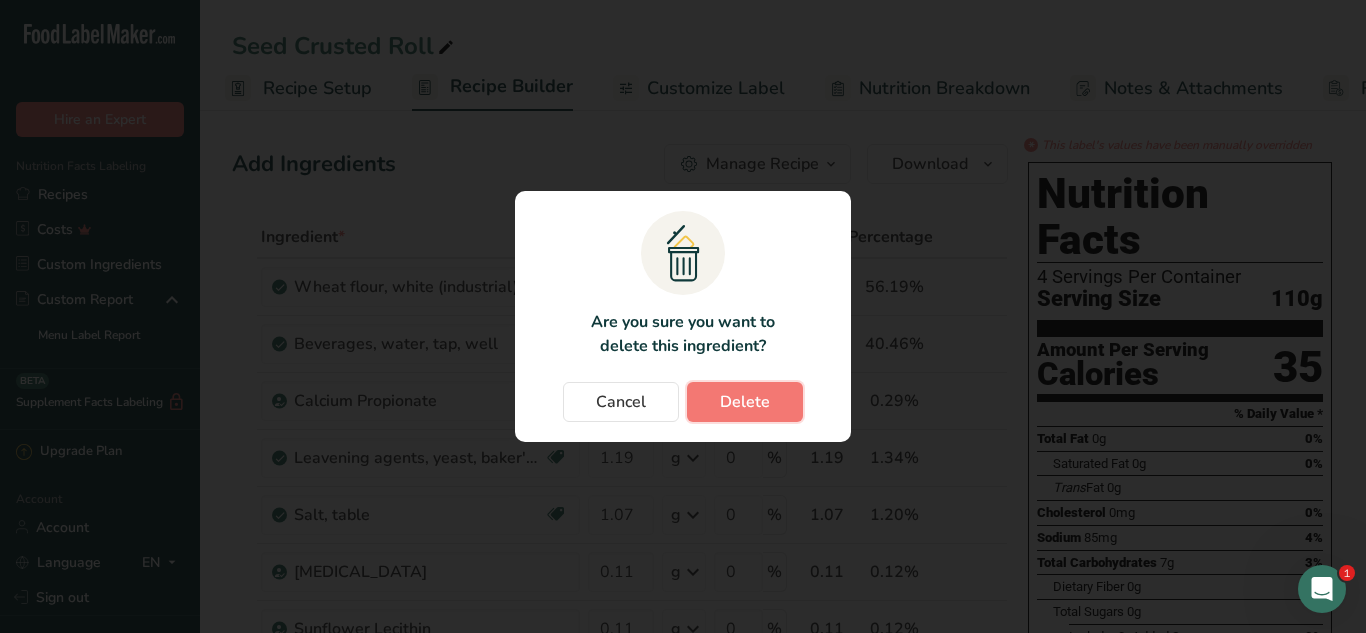 click on "Delete" at bounding box center [745, 402] 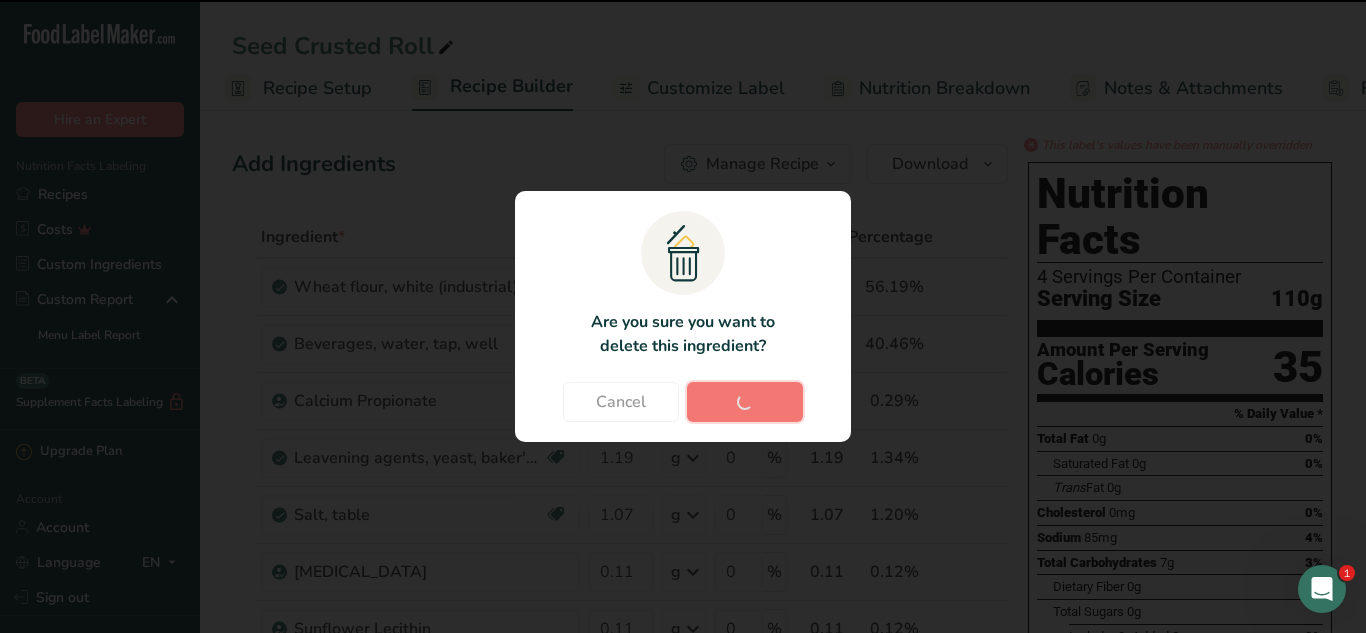 type on "1.19" 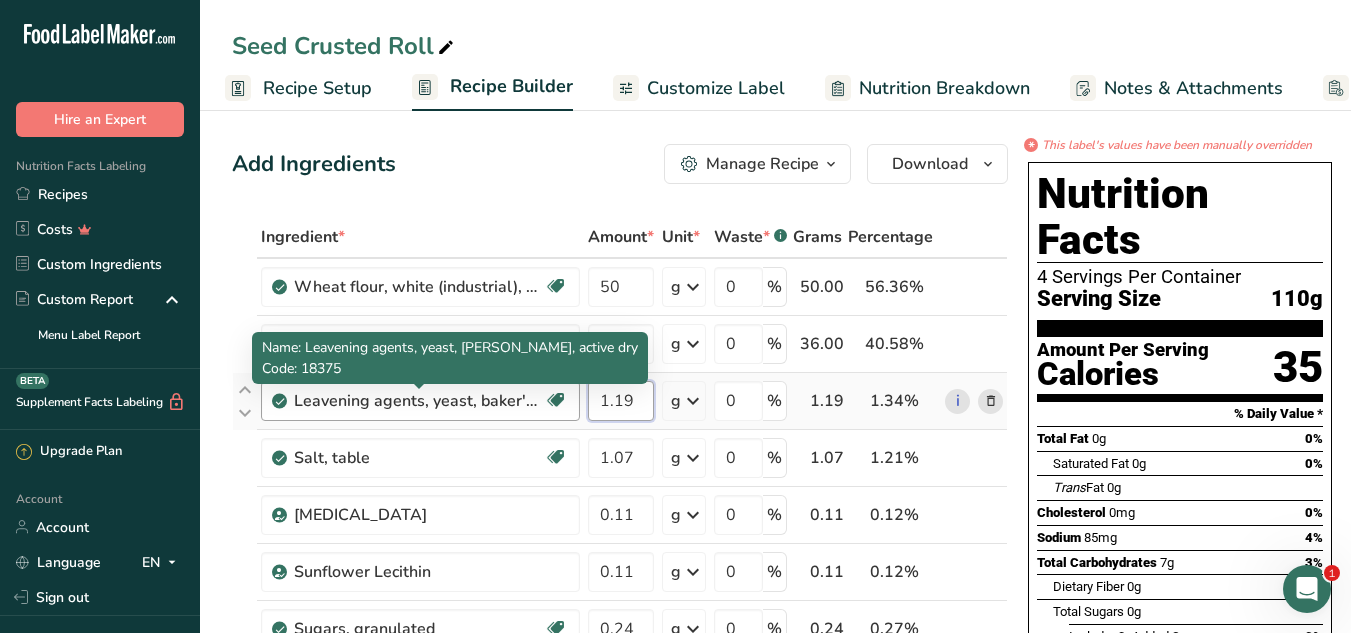 drag, startPoint x: 637, startPoint y: 394, endPoint x: 484, endPoint y: 403, distance: 153.26448 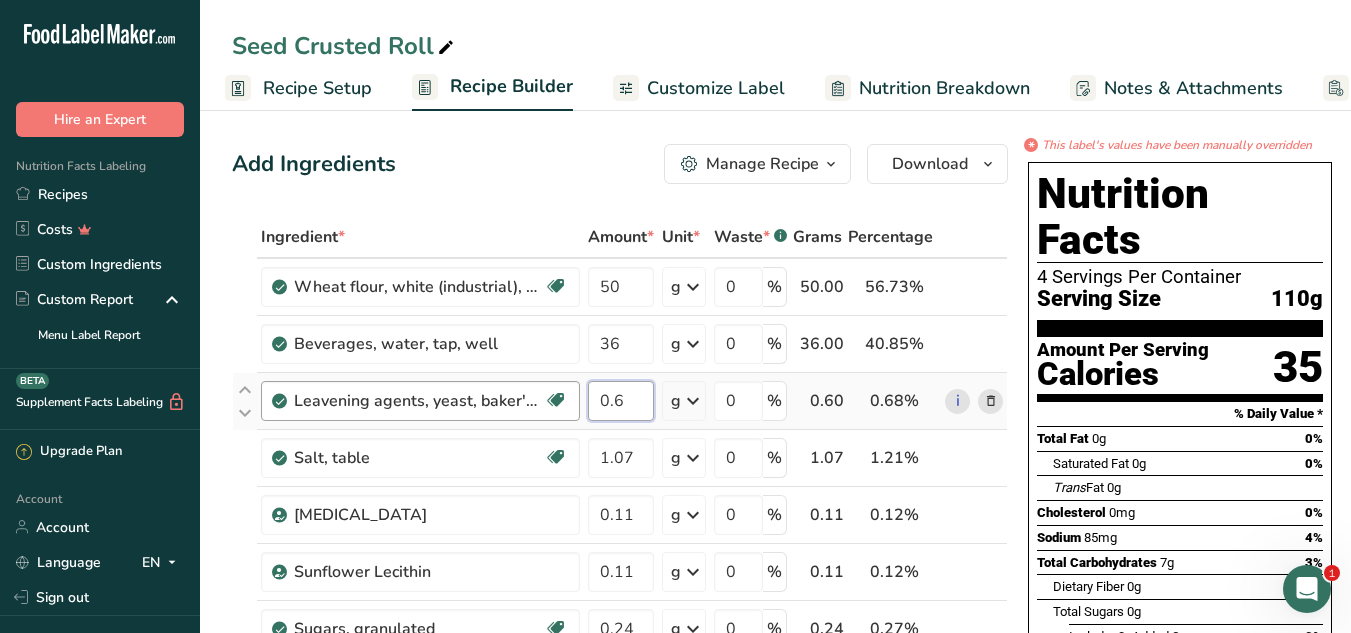 type on "0.6" 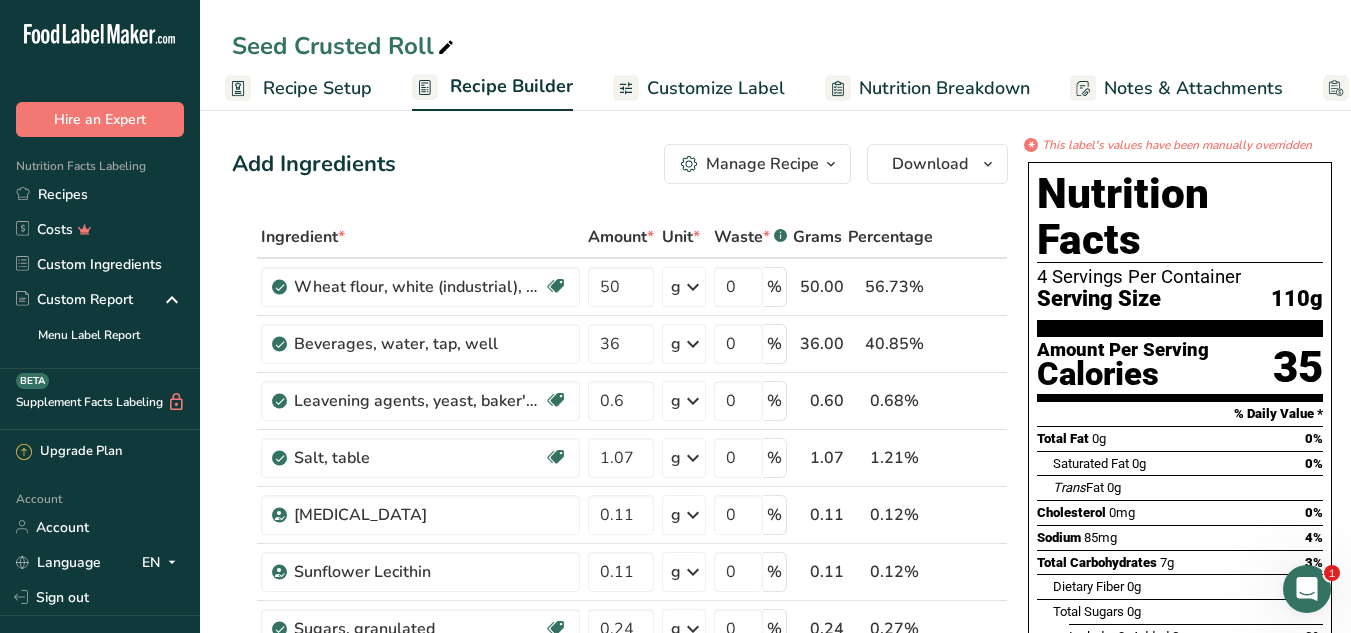 click on "Add Ingredients
Manage Recipe         Delete Recipe           Duplicate Recipe             Scale Recipe             Save as Sub-Recipe   .a-a{fill:#347362;}.b-a{fill:#fff;}                               Nutrition Breakdown                 Recipe Card
NEW
[MEDICAL_DATA] Pattern Report           Activity History
Download
Choose your preferred label style
Standard FDA label
Standard FDA label
The most common format for nutrition facts labels in compliance with the FDA's typeface, style and requirements
Tabular FDA label
A label format compliant with the FDA regulations presented in a tabular (horizontal) display.
Linear FDA label
A simple linear display for small sized packages.
Simplified FDA label" at bounding box center (626, 894) 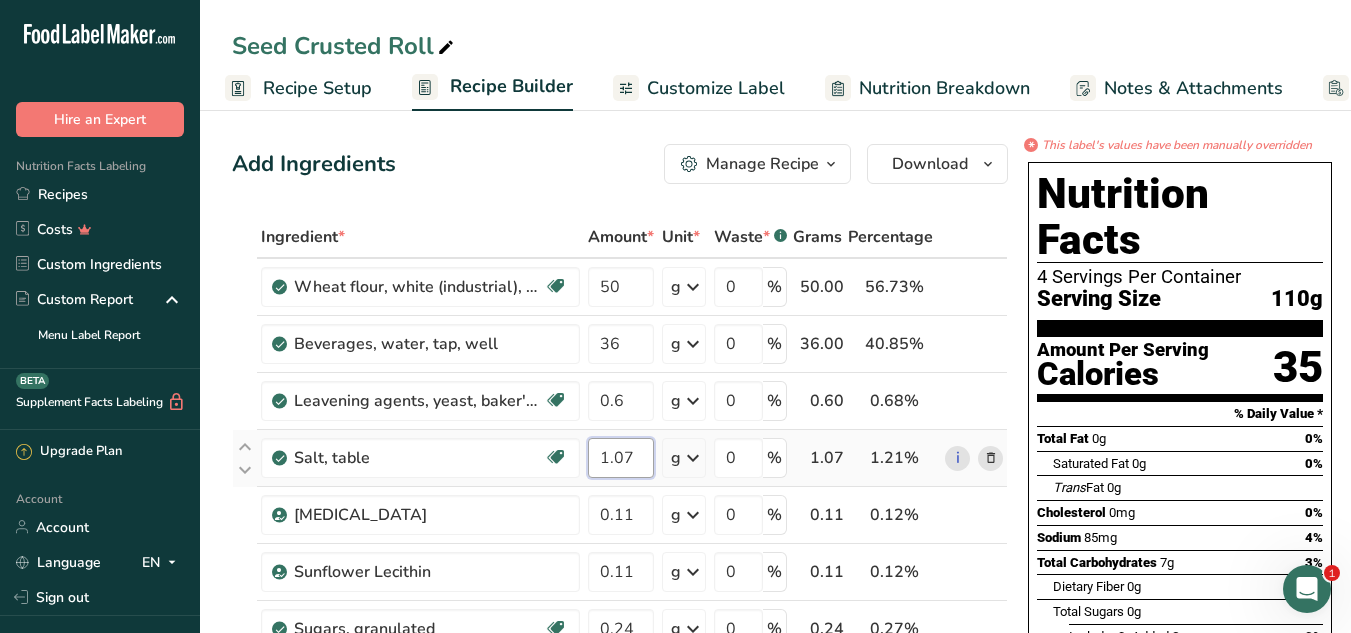 click on "1.07" at bounding box center [621, 458] 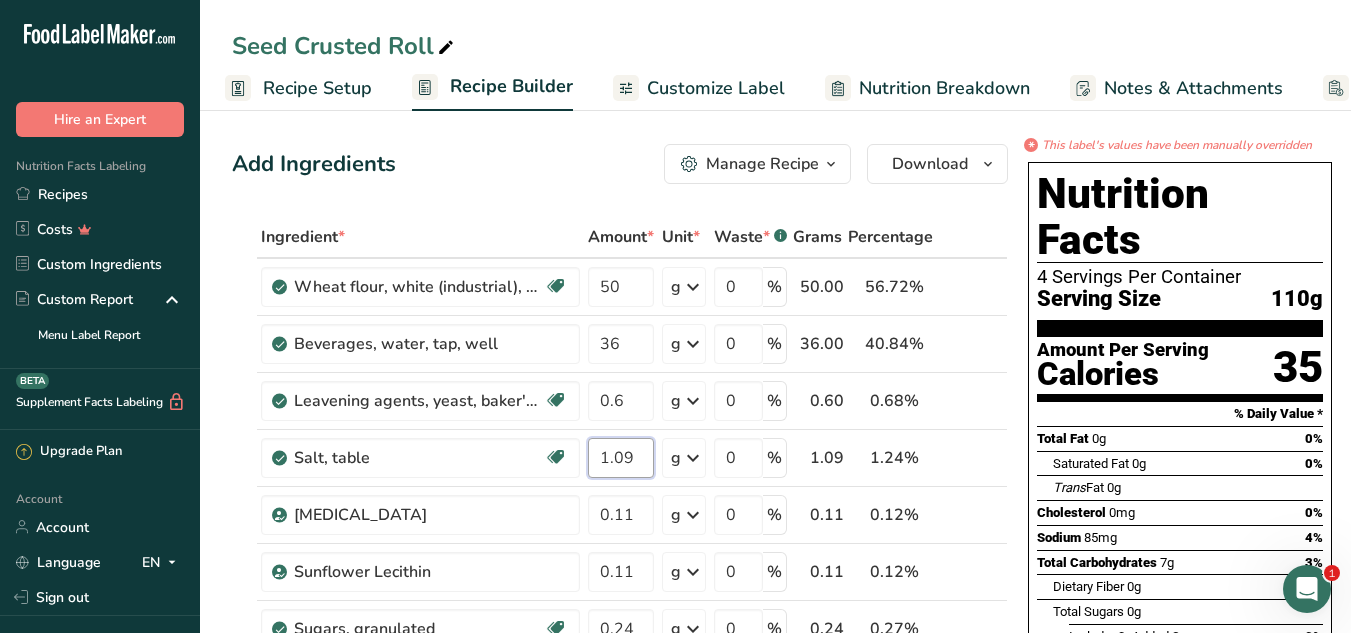 type on "1.09" 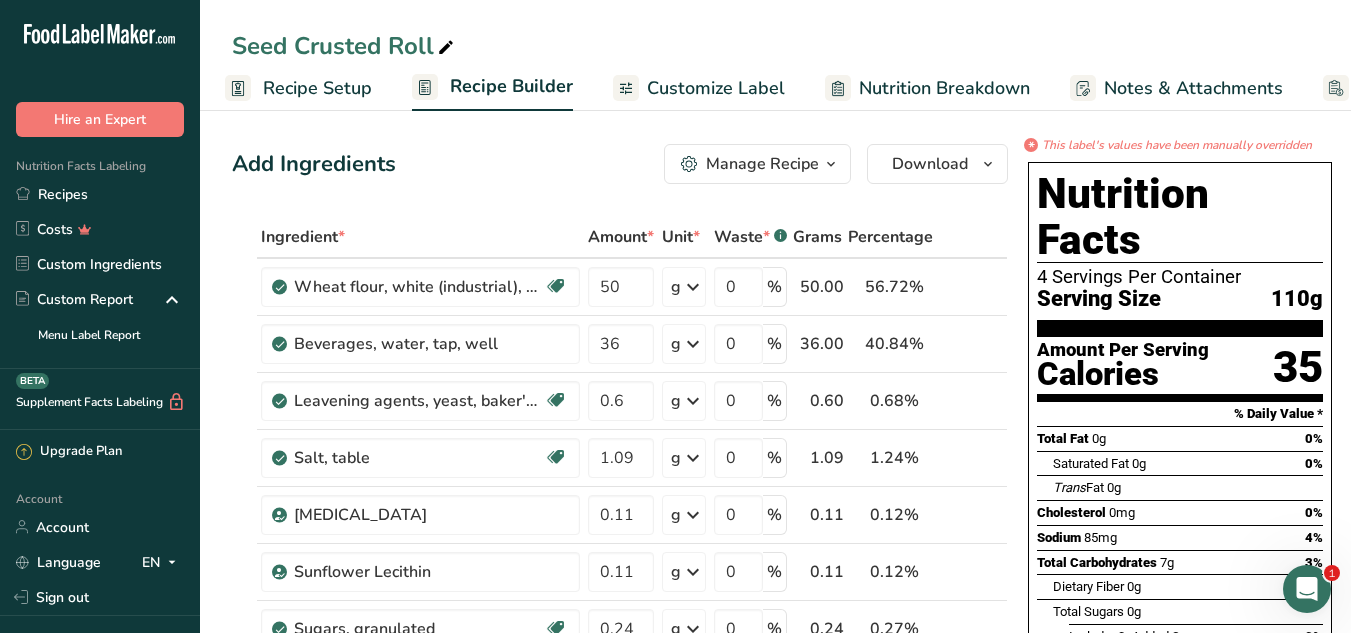 click on "Add Ingredients
Manage Recipe         Delete Recipe           Duplicate Recipe             Scale Recipe             Save as Sub-Recipe   .a-a{fill:#347362;}.b-a{fill:#fff;}                               Nutrition Breakdown                 Recipe Card
NEW
[MEDICAL_DATA] Pattern Report           Activity History
Download
Choose your preferred label style
Standard FDA label
Standard FDA label
The most common format for nutrition facts labels in compliance with the FDA's typeface, style and requirements
Tabular FDA label
A label format compliant with the FDA regulations presented in a tabular (horizontal) display.
Linear FDA label
A simple linear display for small sized packages.
Simplified FDA label" at bounding box center [620, 164] 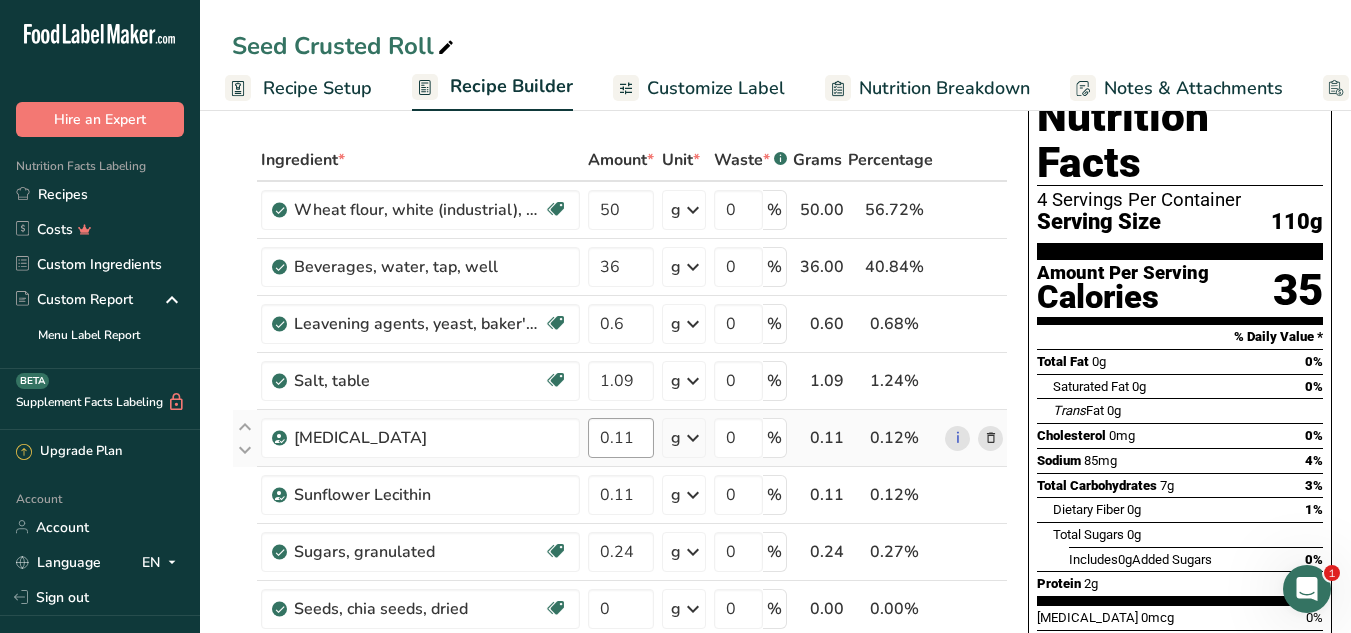 scroll, scrollTop: 200, scrollLeft: 0, axis: vertical 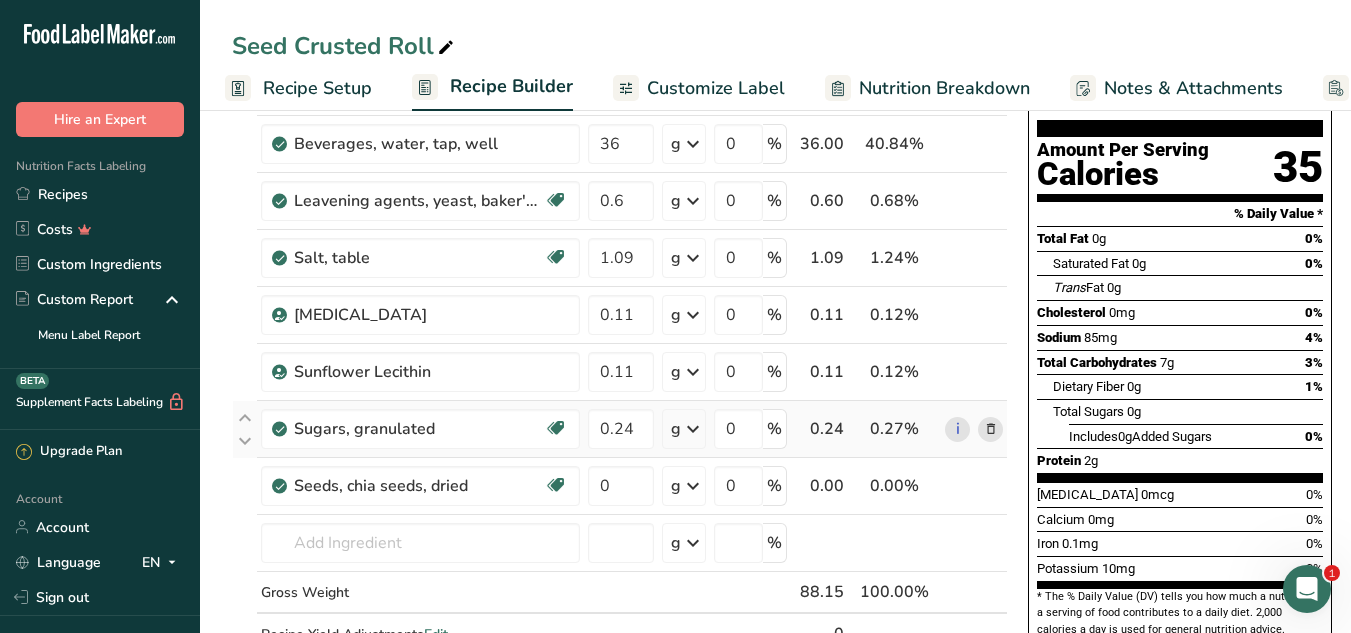 click at bounding box center [991, 429] 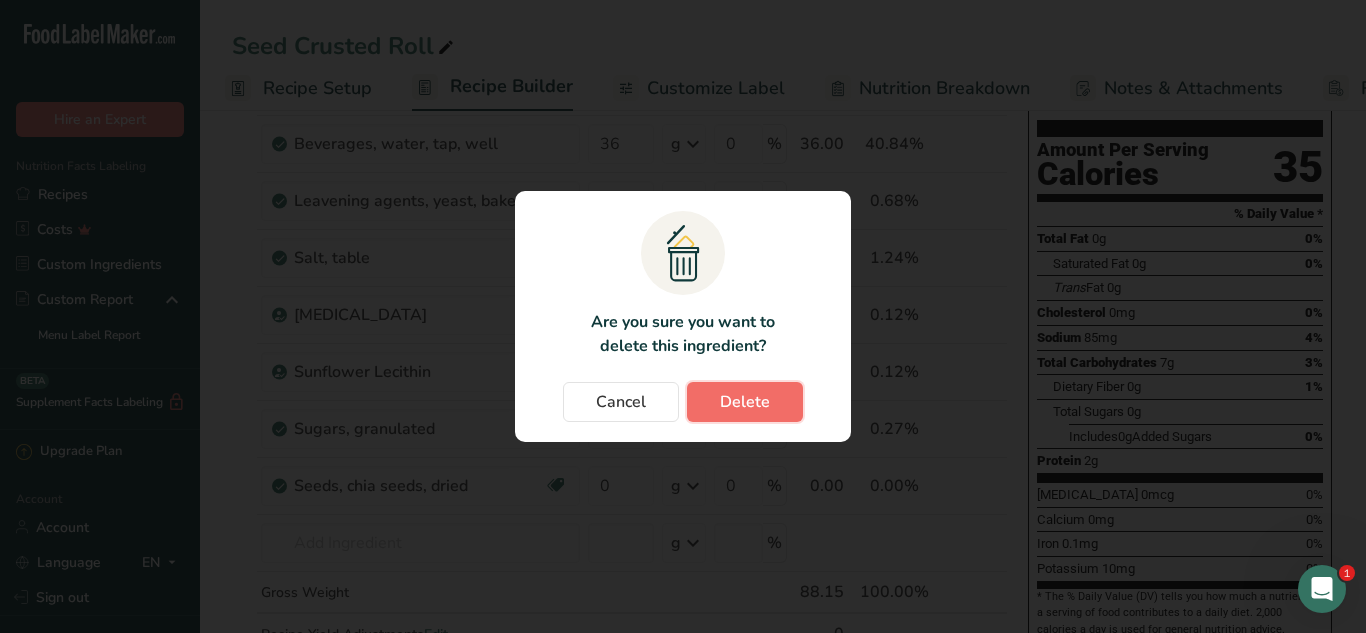 click on "Delete" at bounding box center (745, 402) 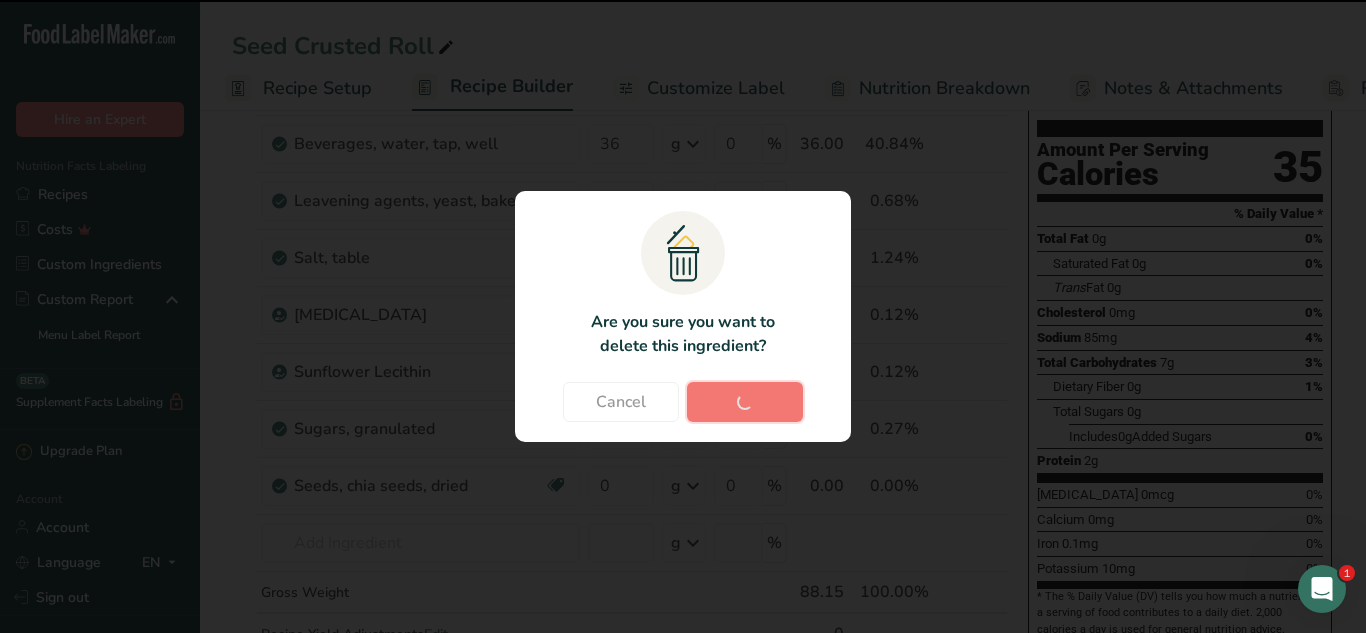 type on "0" 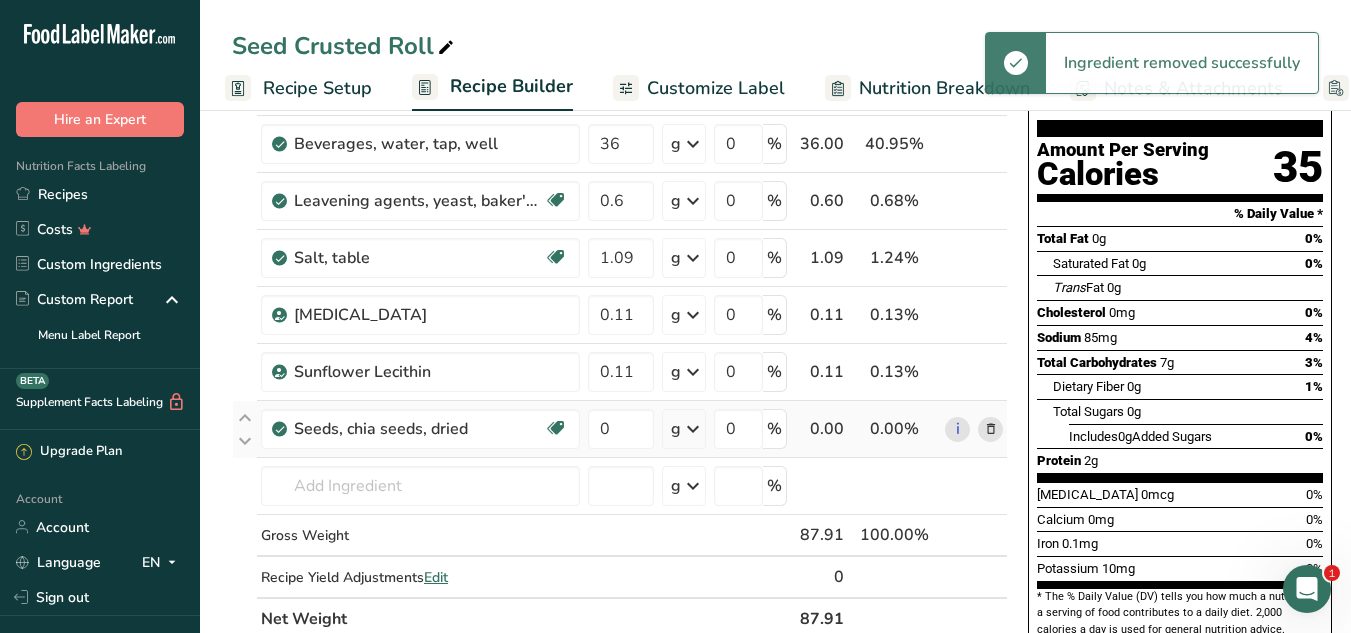 click at bounding box center (991, 429) 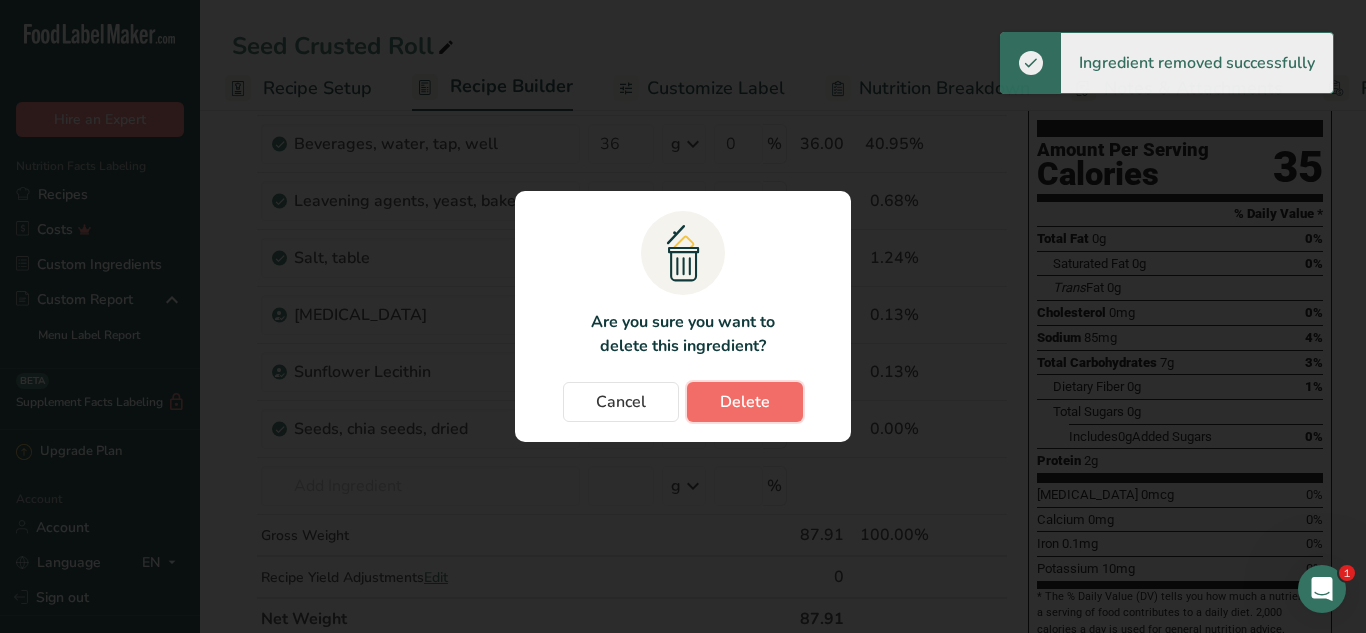 click on "Delete" at bounding box center [745, 402] 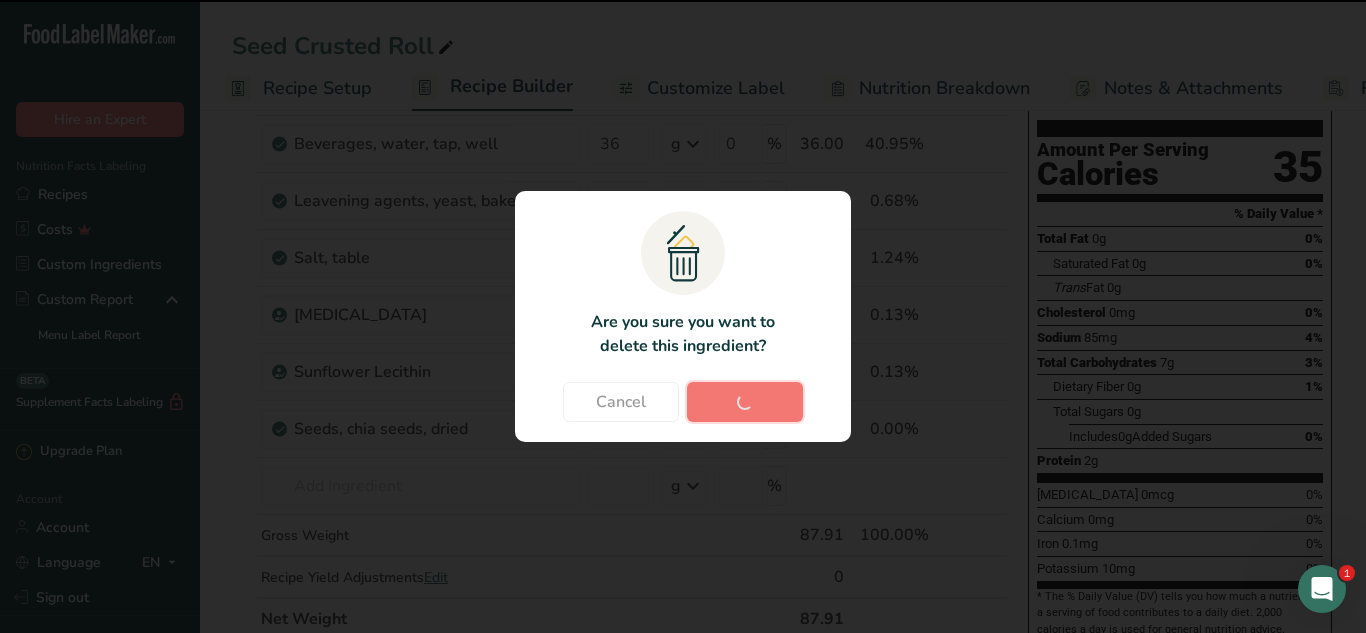 type 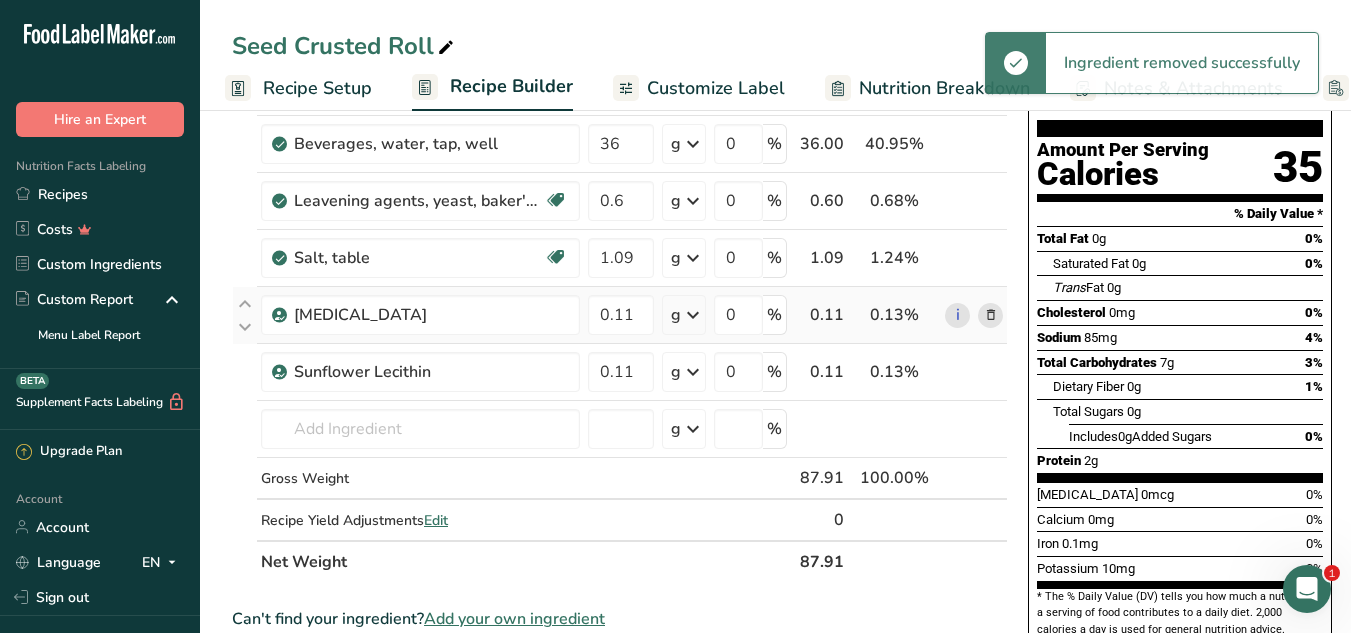 click at bounding box center (991, 315) 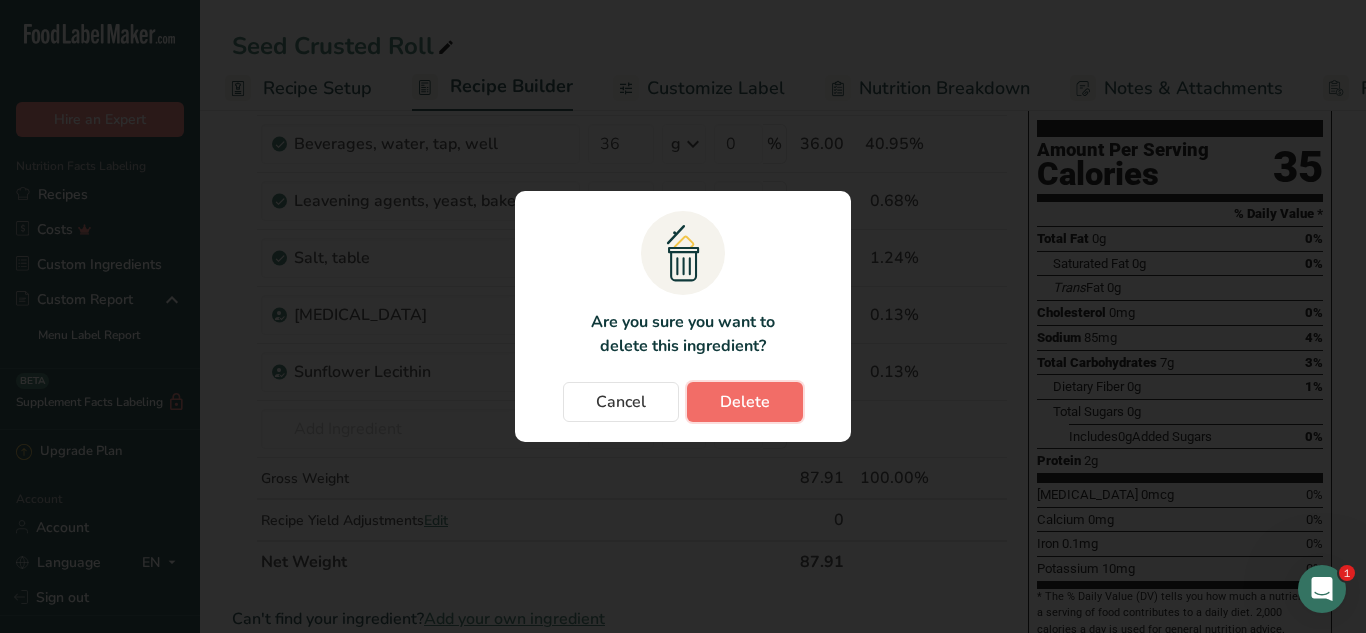 click on "Delete" at bounding box center (745, 402) 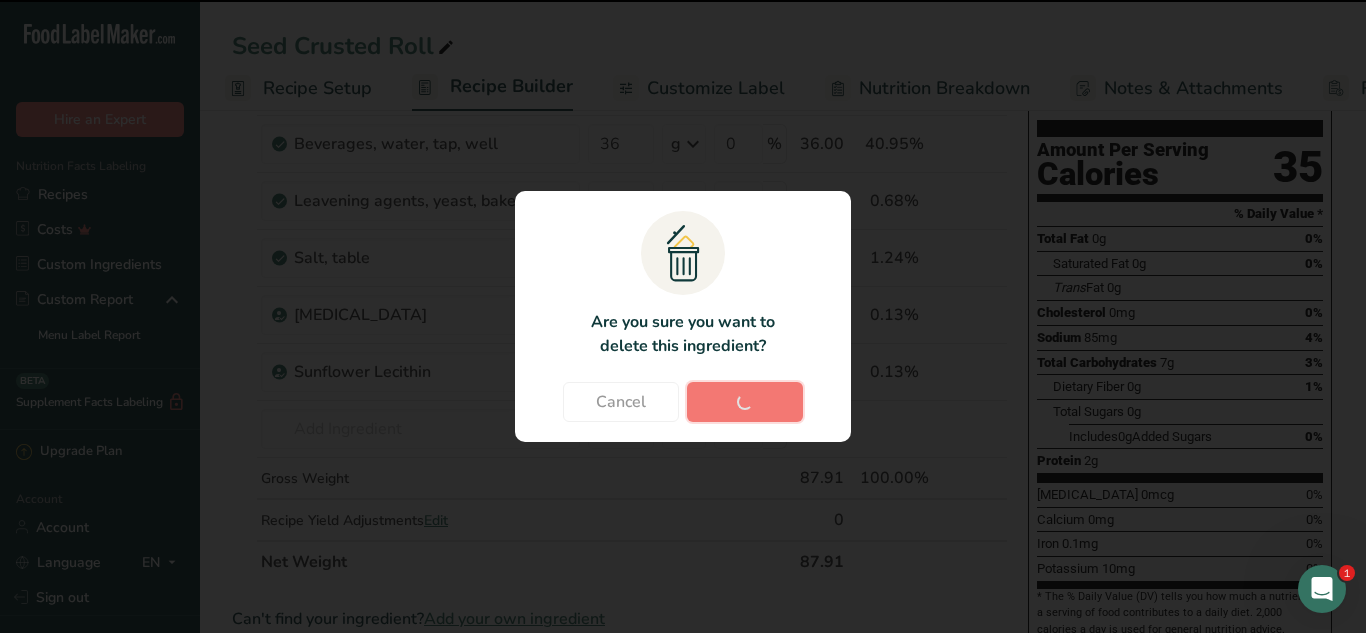 type 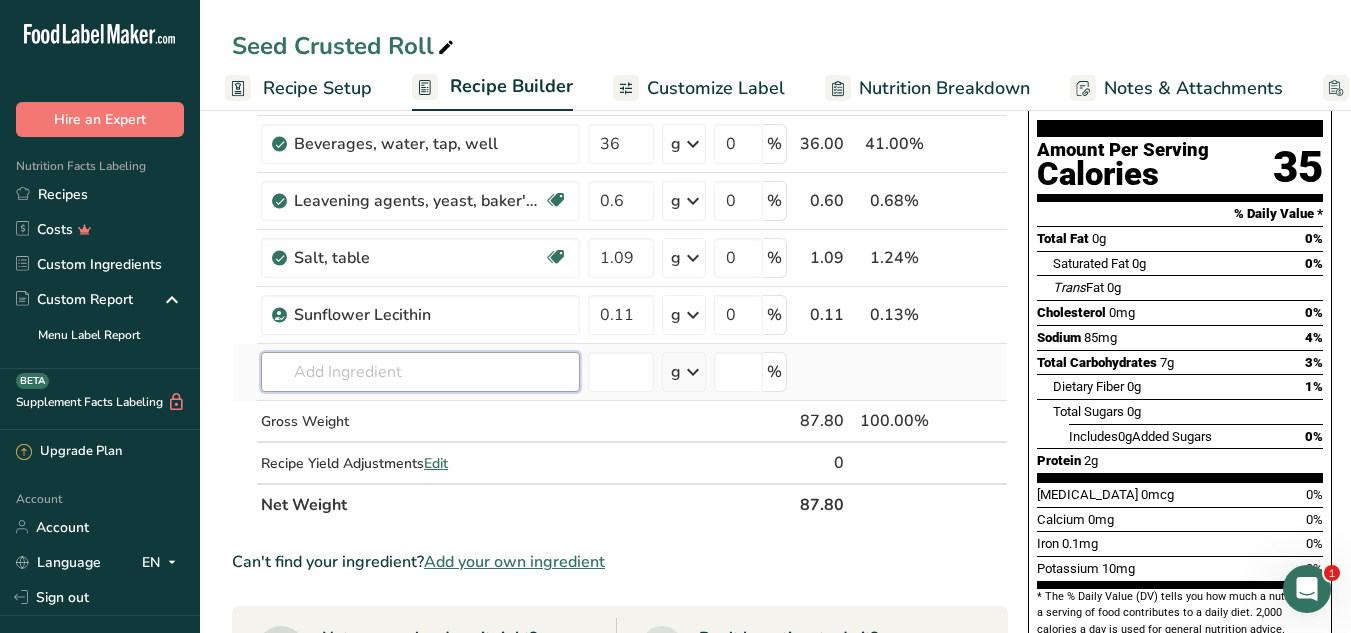click at bounding box center (420, 372) 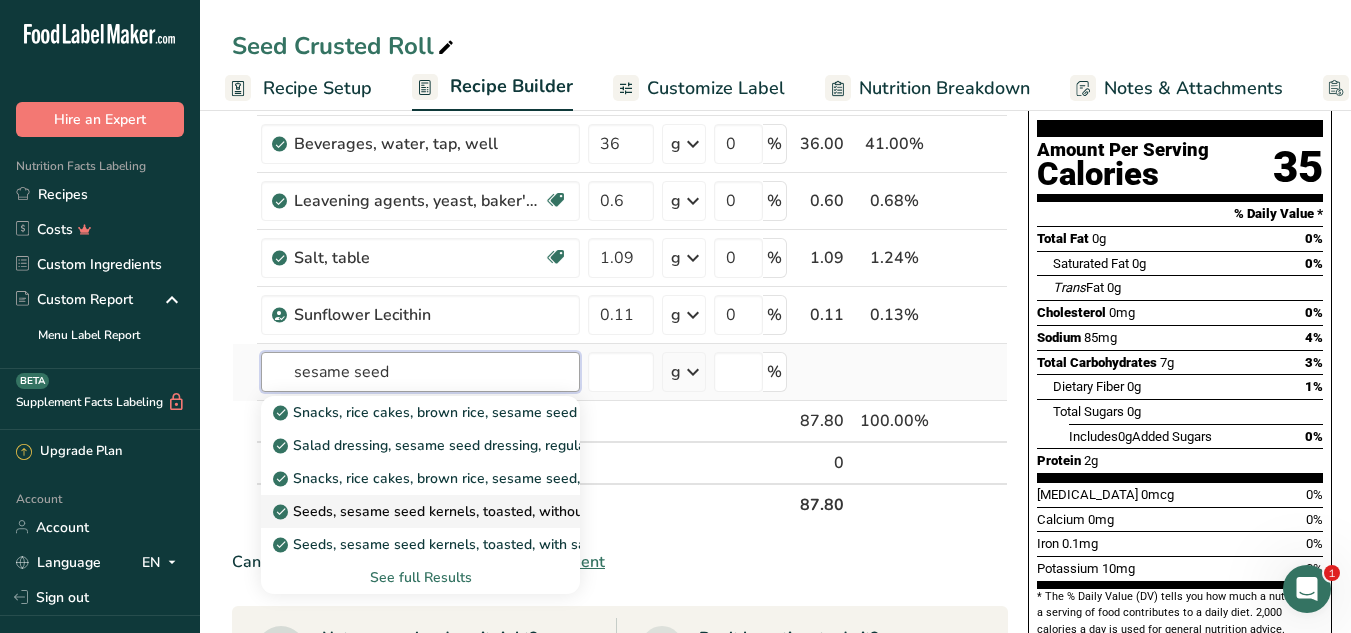 type on "sesame seed" 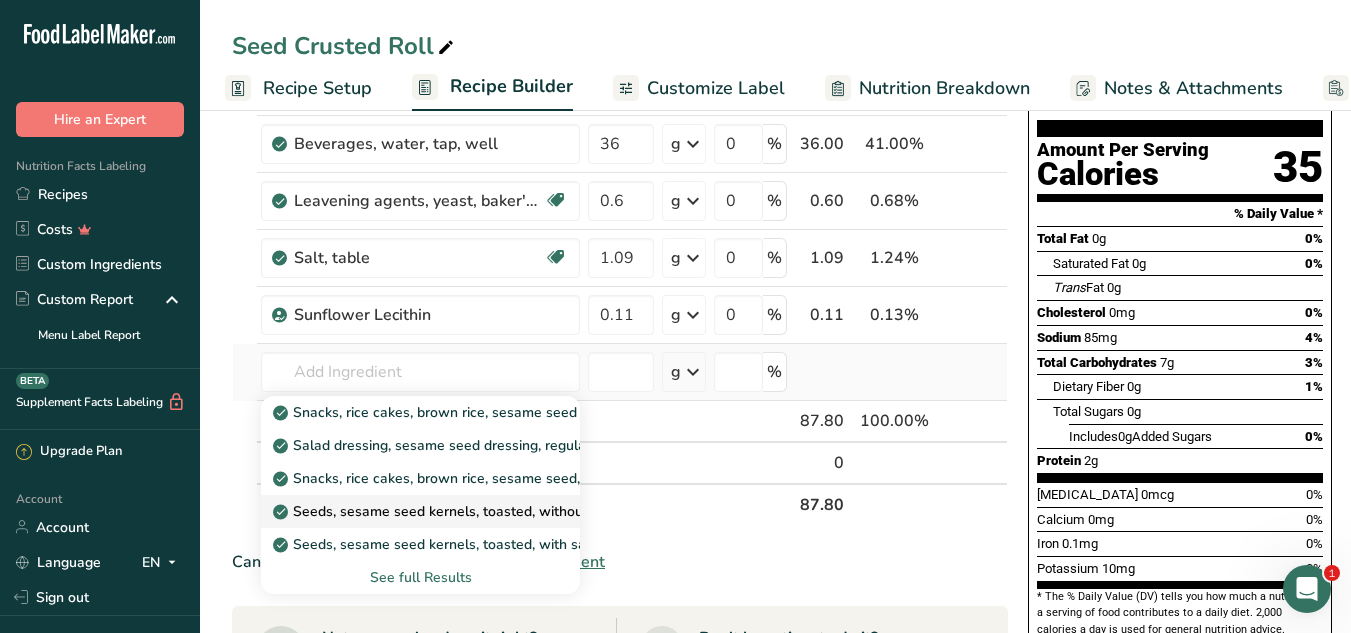 click on "Seeds, sesame seed kernels, toasted, without salt added (decorticated)" at bounding box center (515, 511) 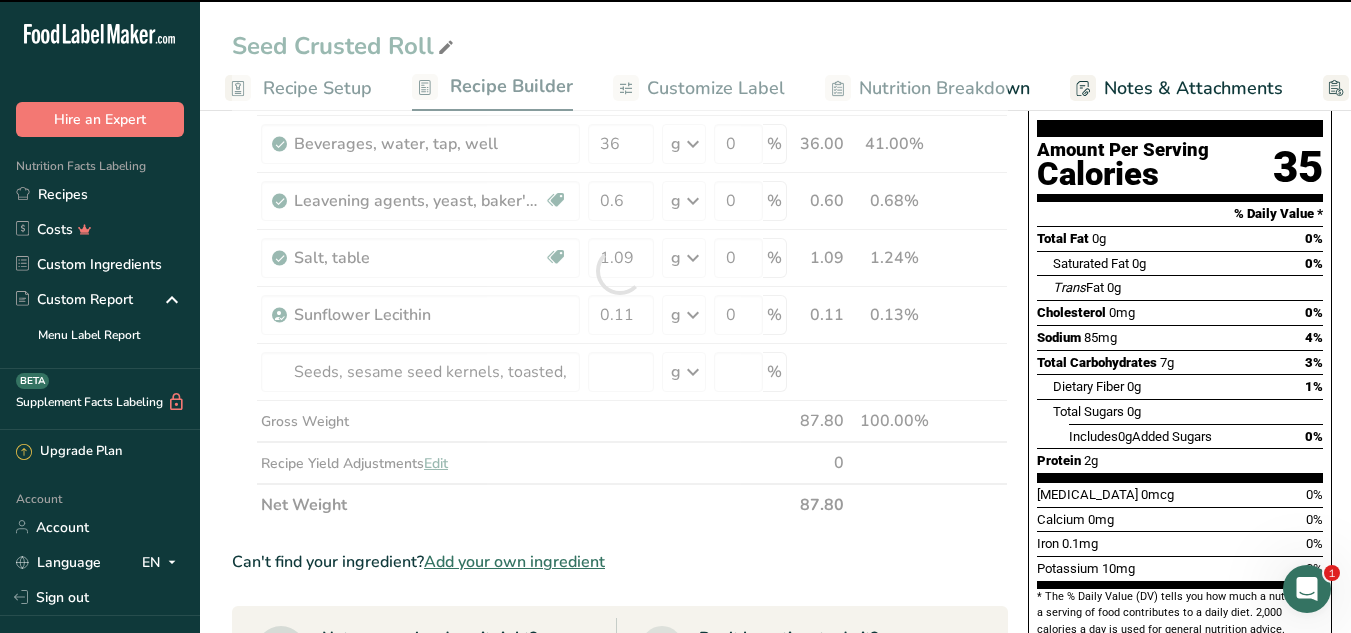 type on "0" 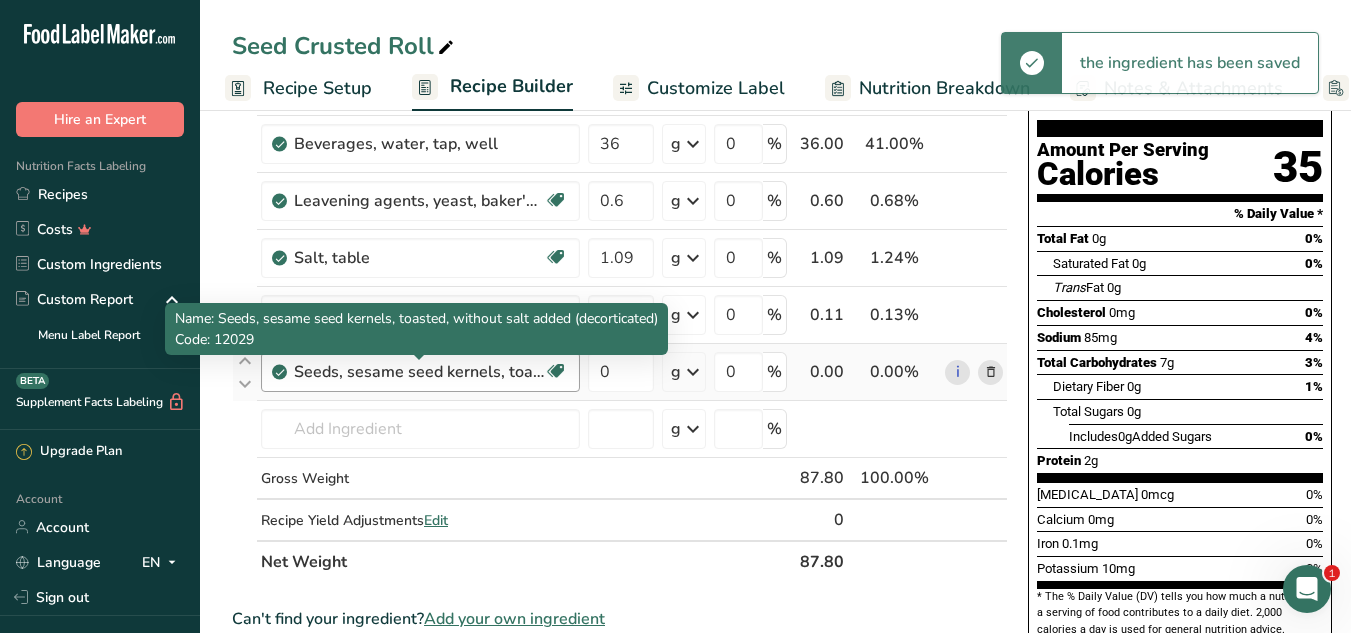 click on "Seeds, sesame seed kernels, toasted, without salt added (decorticated)" at bounding box center [419, 372] 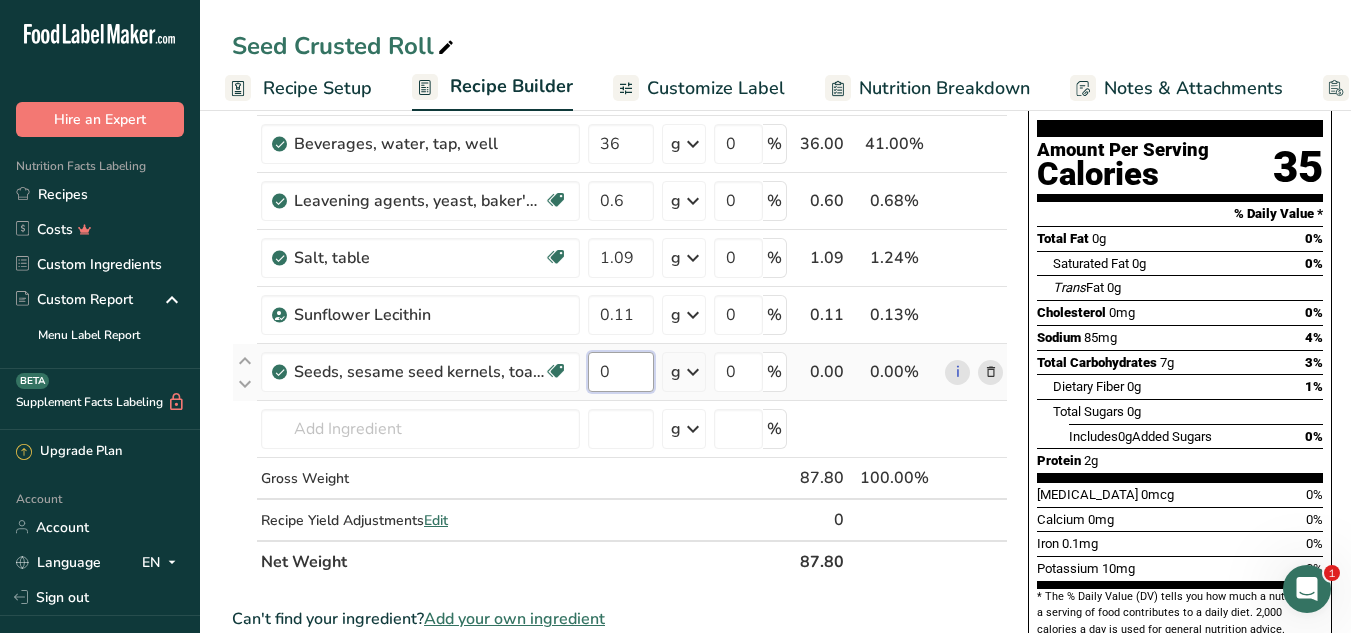 drag, startPoint x: 616, startPoint y: 365, endPoint x: 586, endPoint y: 364, distance: 30.016663 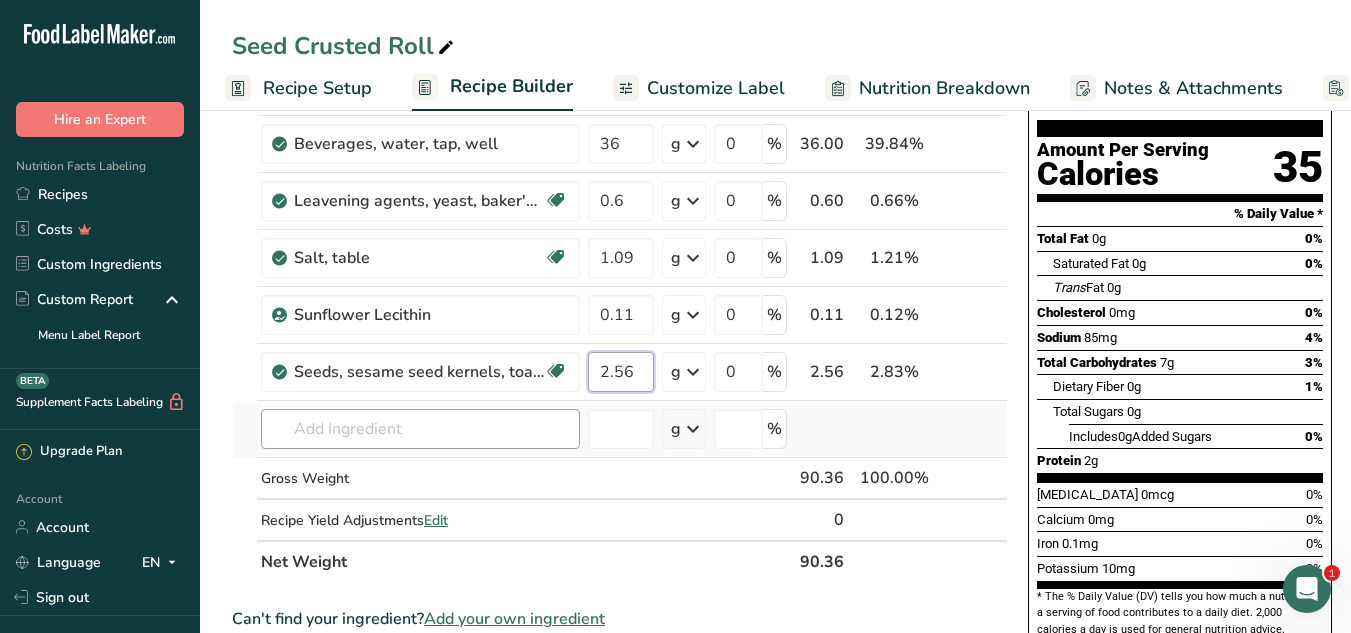 type on "2.56" 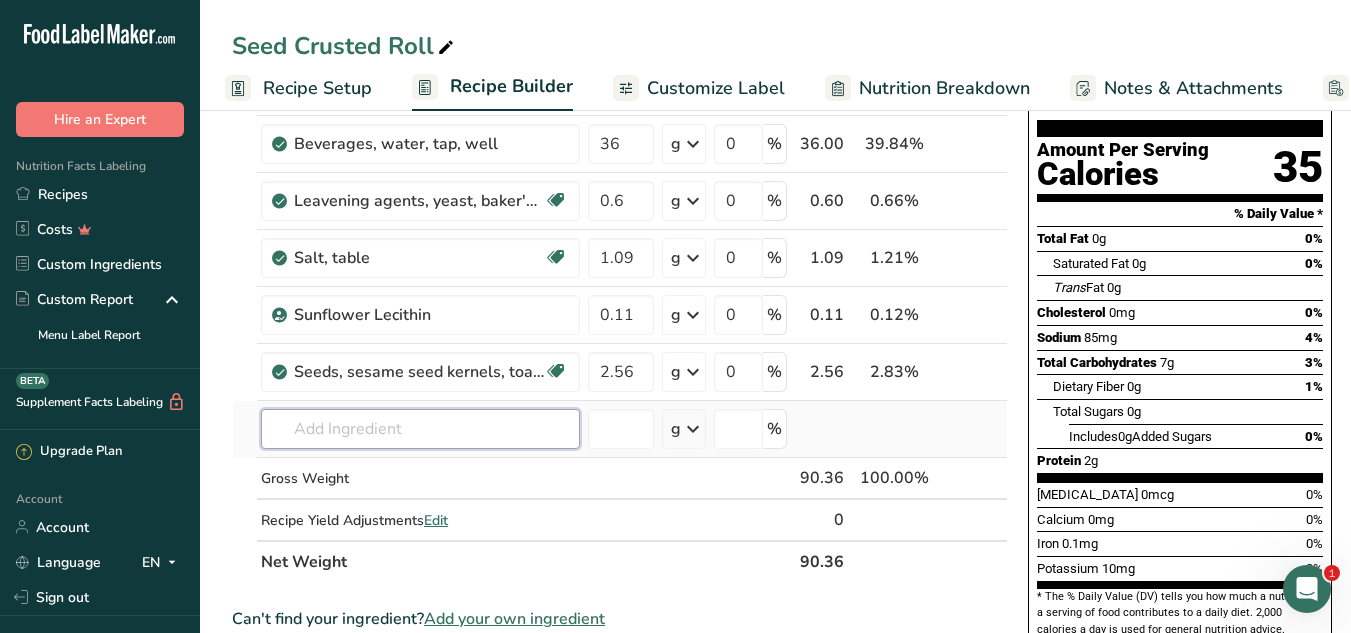 click on "Ingredient *
Amount *
Unit *
Waste *   .a-a{fill:#347362;}.b-a{fill:#fff;}          Grams
Percentage
Wheat flour, white (industrial), 15% protein, bleached, unenriched
Dairy free
Vegan
Vegetarian
Soy free
50
g
Weight Units
g
kg
mg
See more
Volume Units
l
Volume units require a density conversion. If you know your ingredient's density enter it below. Otherwise, click on "RIA" our AI Regulatory bot - she will be able to help you
lb/ft3
g/cm3
Confirm
mL
lb/ft3
g/cm3" at bounding box center (620, 299) 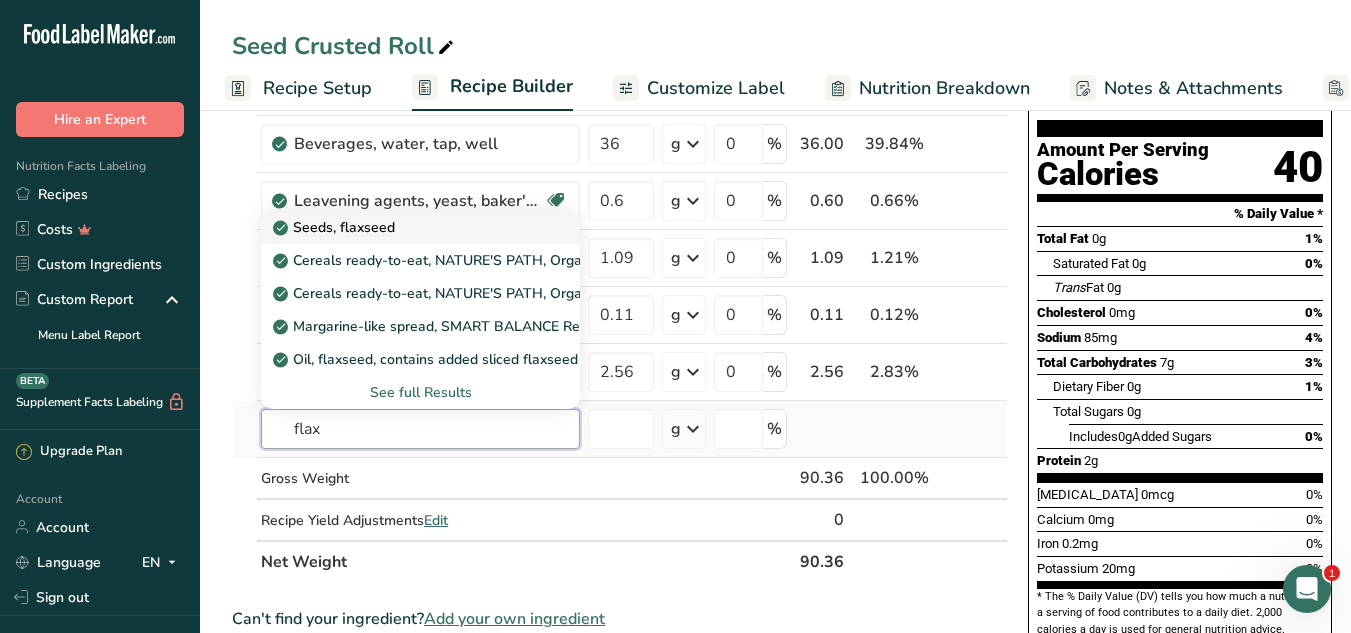 type on "flax" 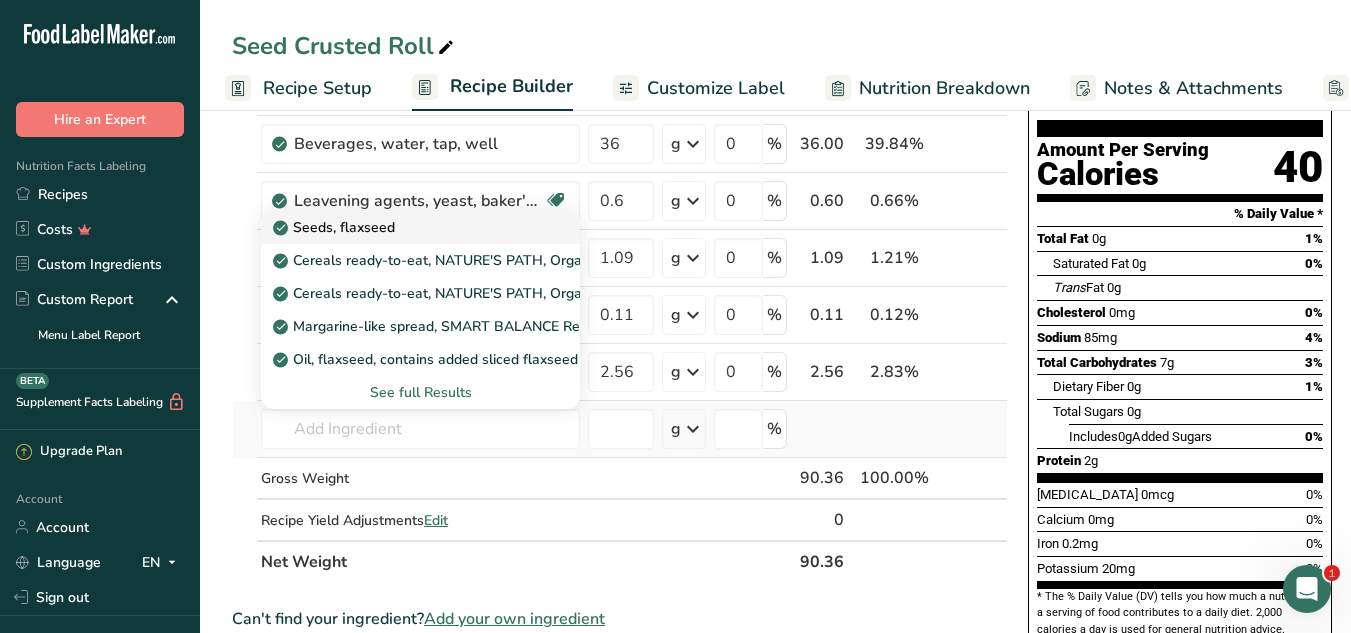 click on "Seeds, flaxseed" at bounding box center [404, 227] 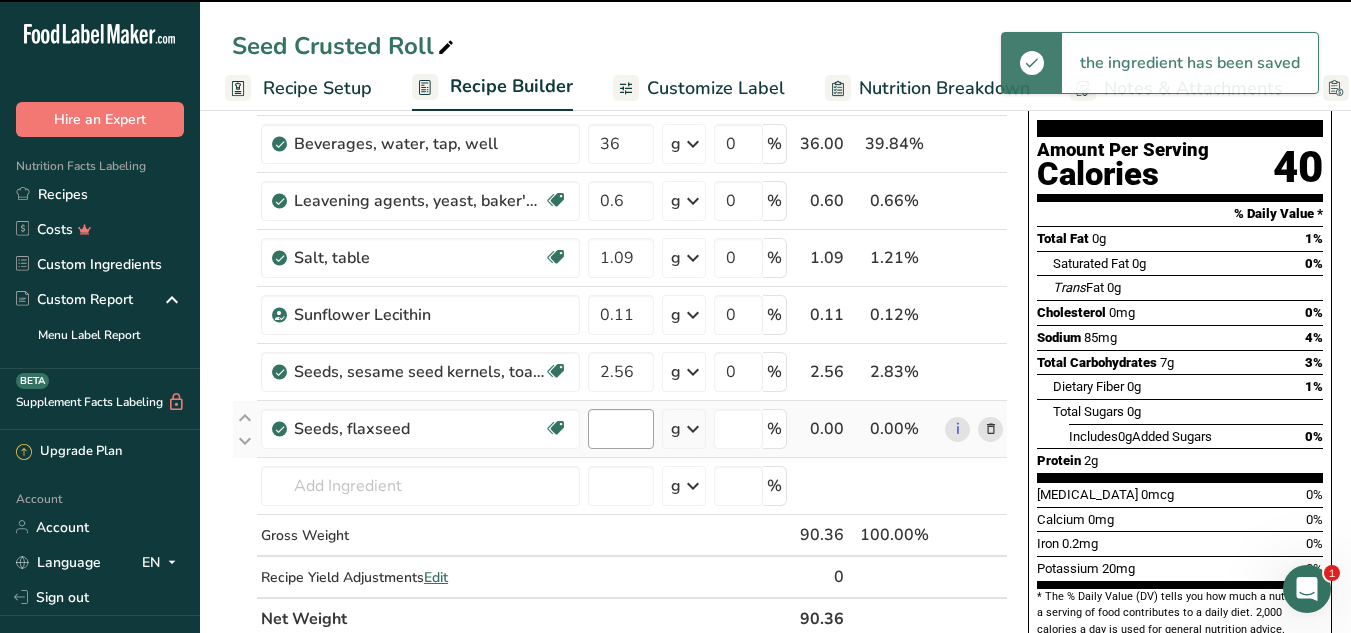 type on "0" 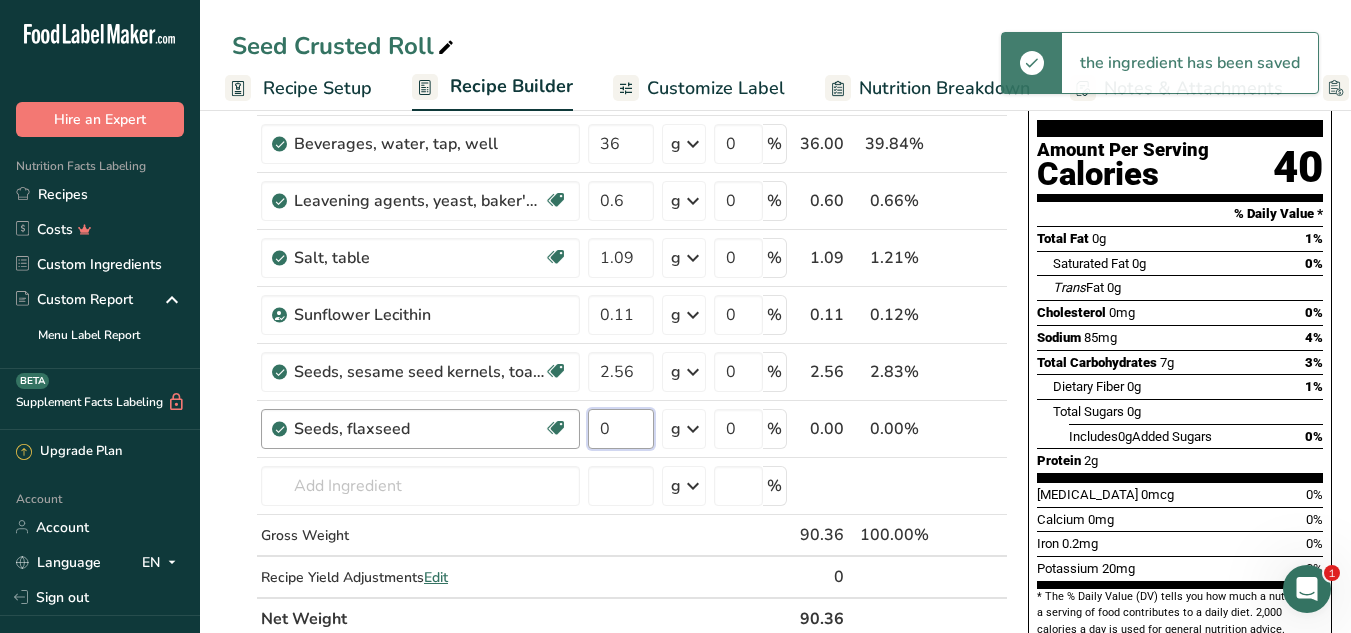 drag, startPoint x: 616, startPoint y: 426, endPoint x: 497, endPoint y: 426, distance: 119 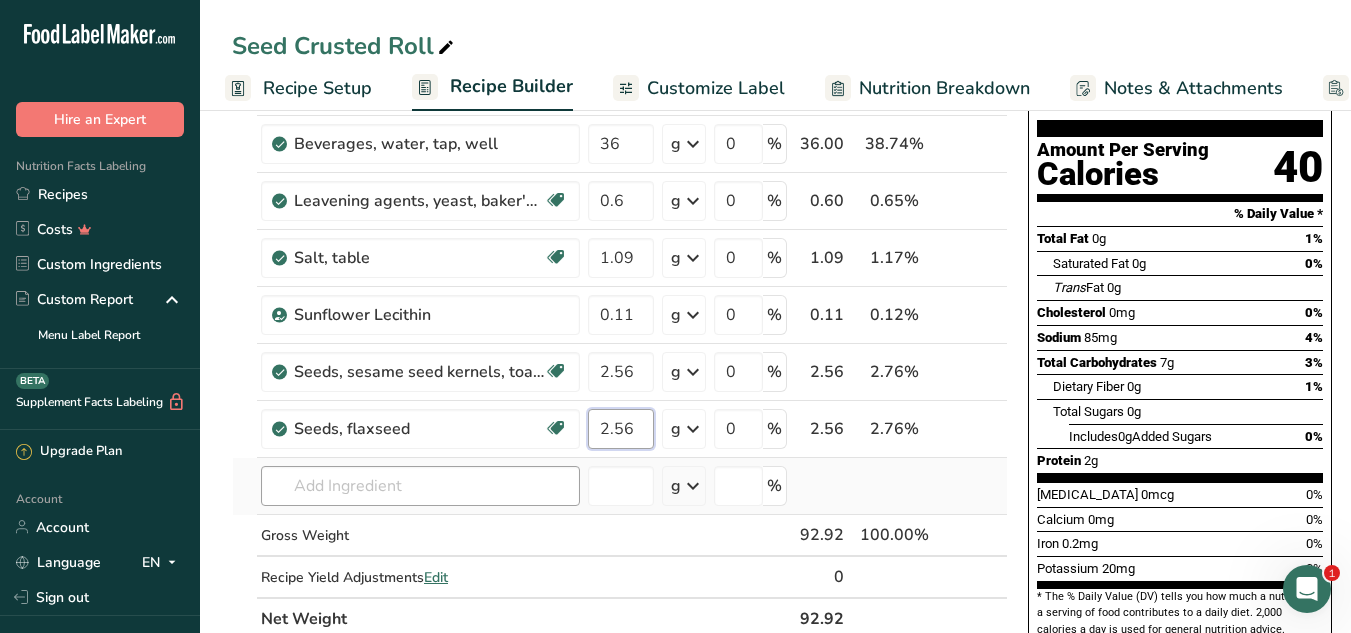 type on "2.56" 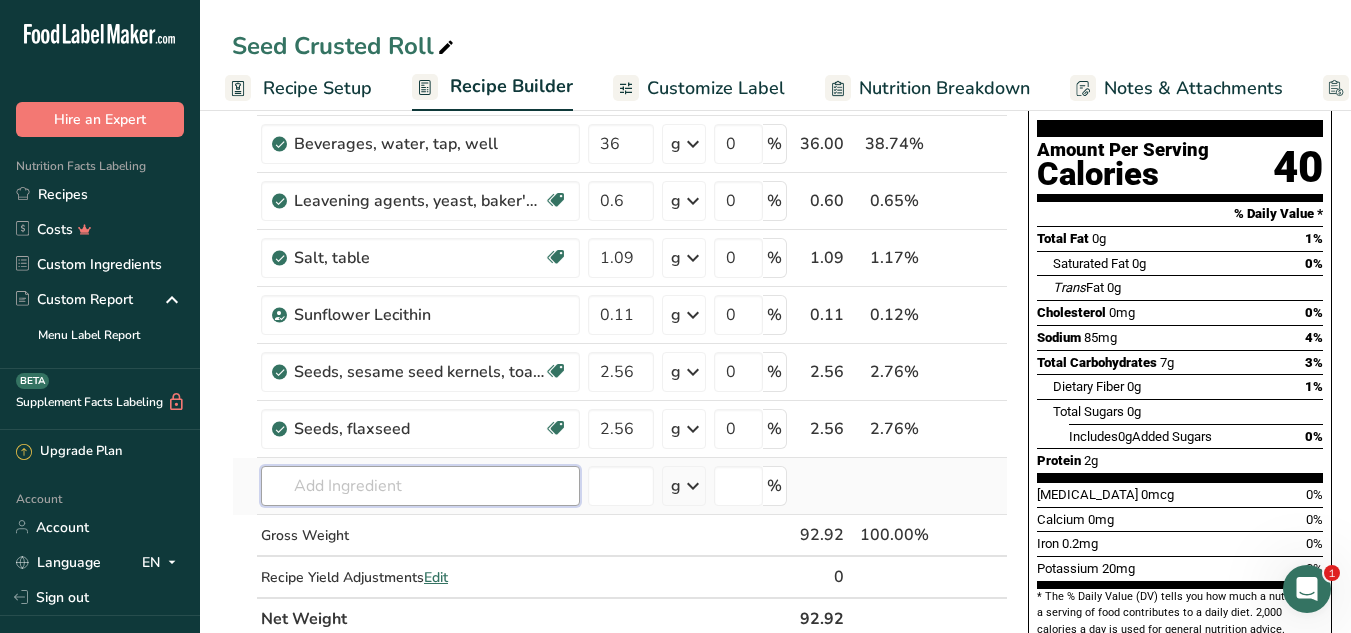 click on "Ingredient *
Amount *
Unit *
Waste *   .a-a{fill:#347362;}.b-a{fill:#fff;}          Grams
Percentage
Wheat flour, white (industrial), 15% protein, bleached, unenriched
Dairy free
Vegan
Vegetarian
Soy free
50
g
Weight Units
g
kg
mg
See more
Volume Units
l
Volume units require a density conversion. If you know your ingredient's density enter it below. Otherwise, click on "RIA" our AI Regulatory bot - she will be able to help you
lb/ft3
g/cm3
Confirm
mL
lb/ft3
g/cm3" at bounding box center [620, 328] 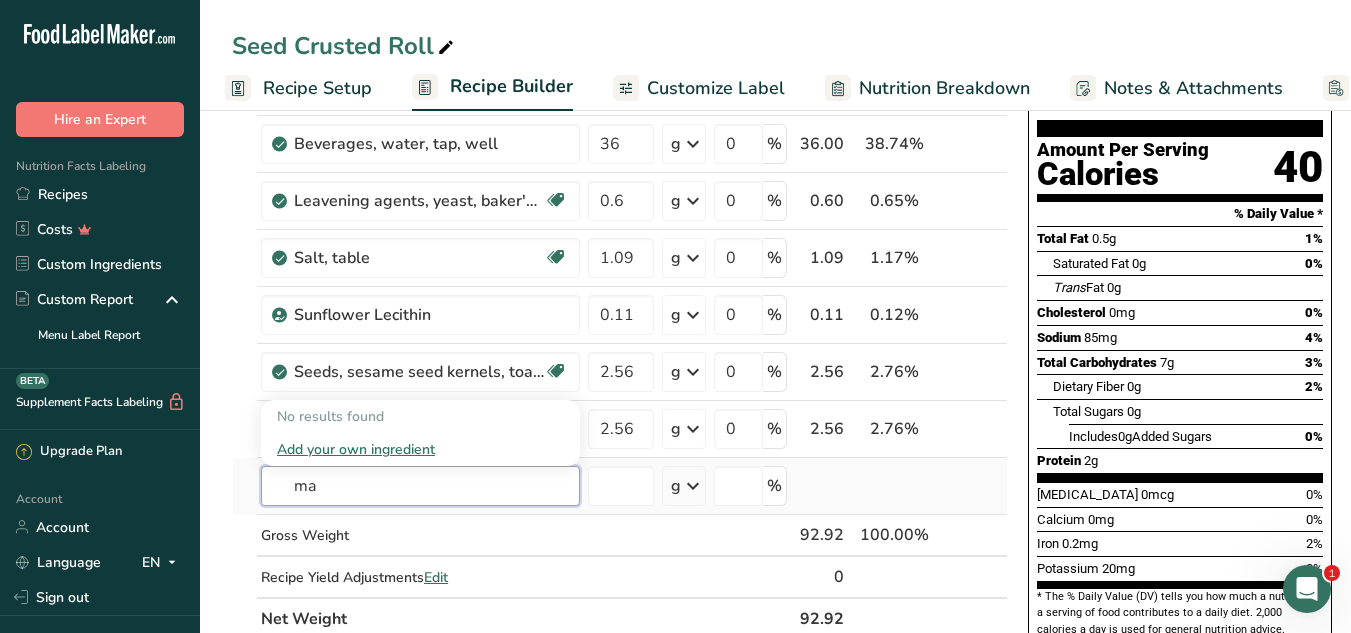 type on "m" 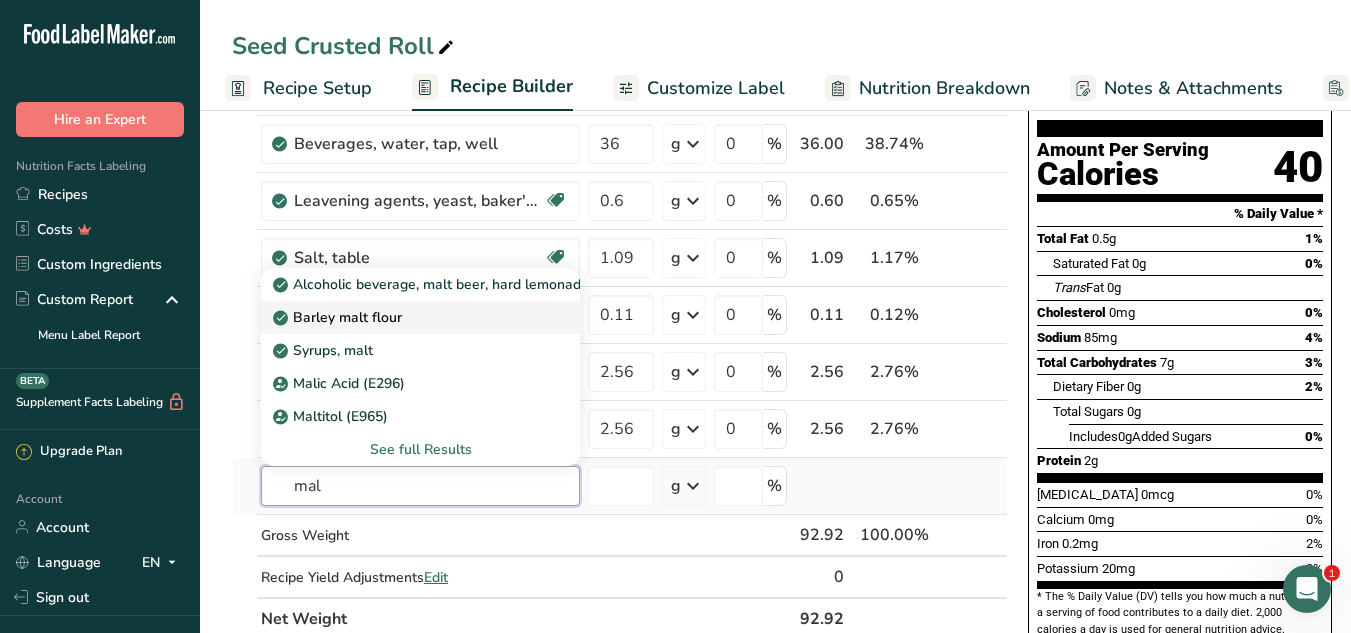 type on "mal" 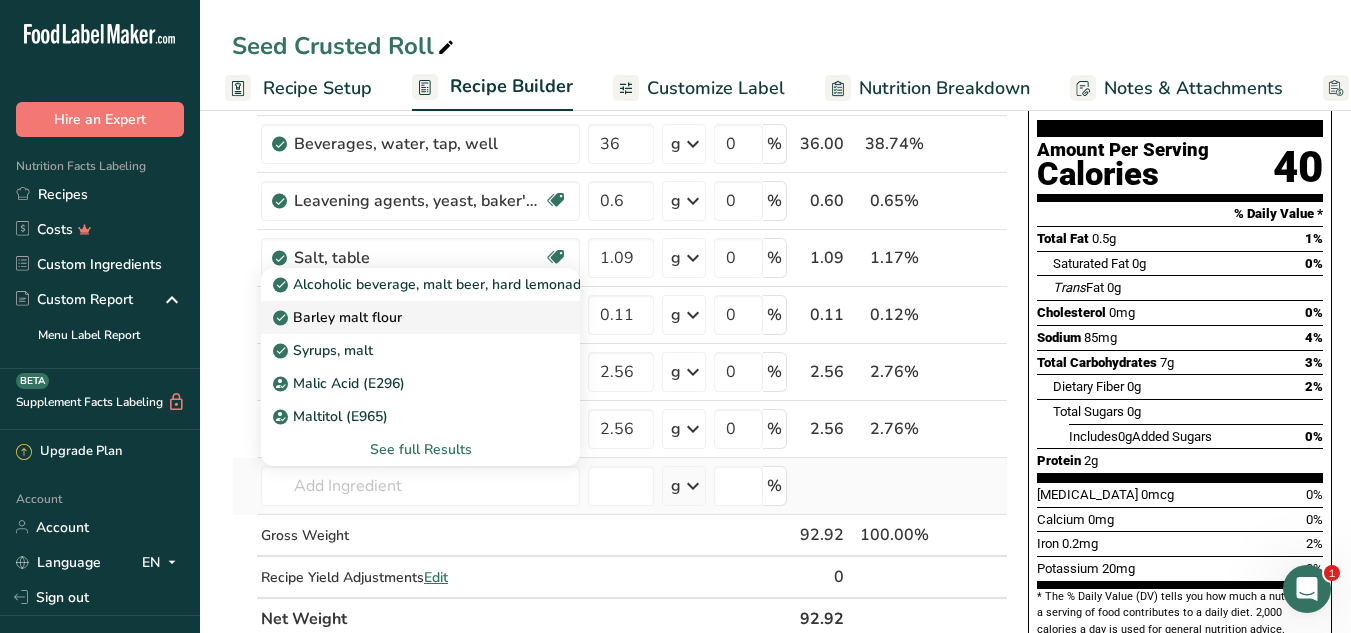 click on "Barley malt flour" at bounding box center (420, 317) 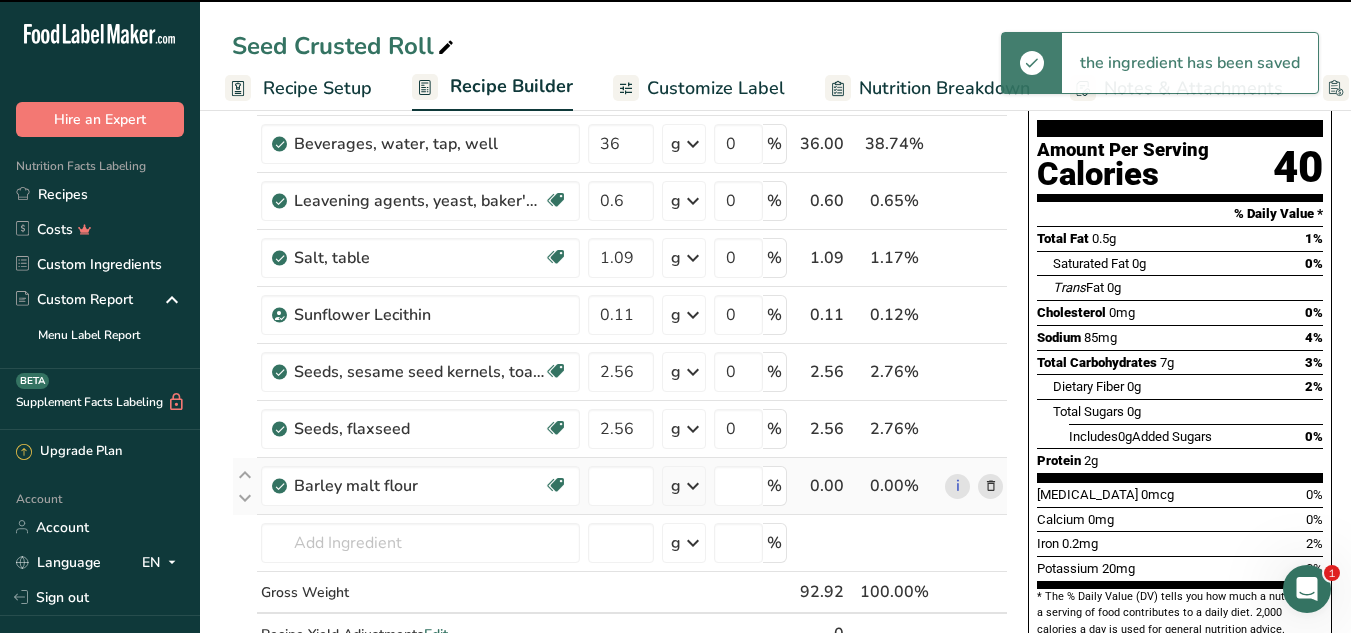 type on "0" 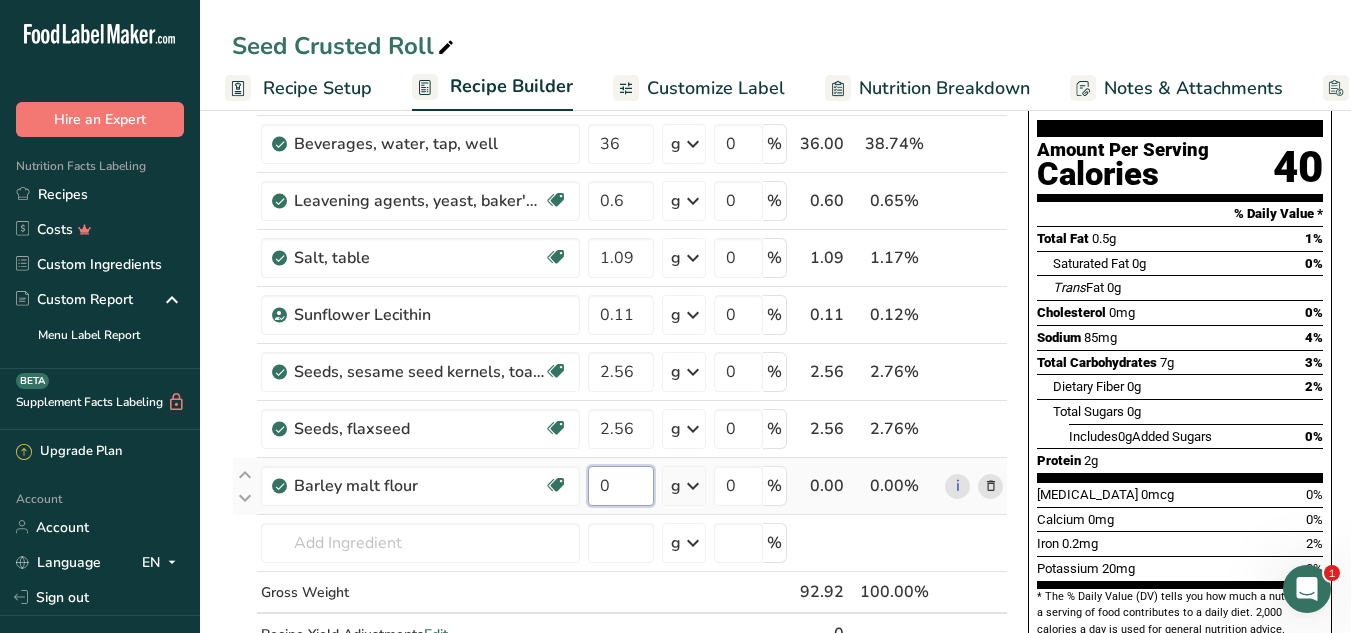 drag, startPoint x: 631, startPoint y: 478, endPoint x: 594, endPoint y: 476, distance: 37.054016 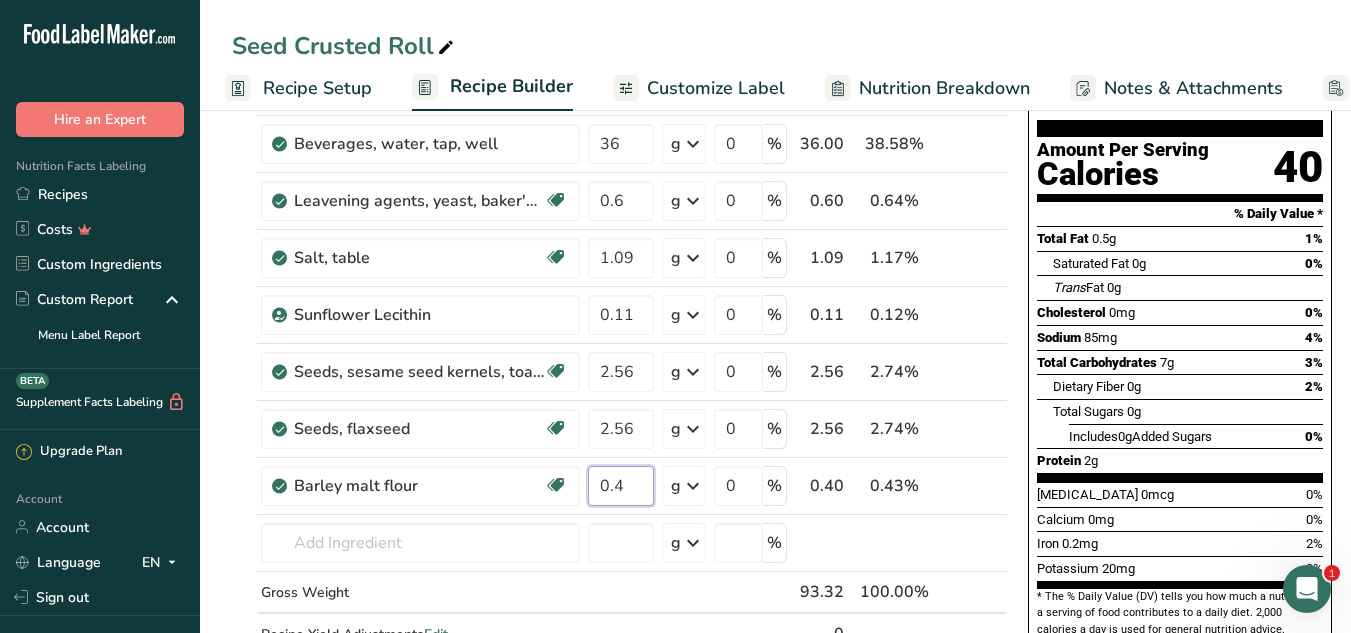 type on "0.4" 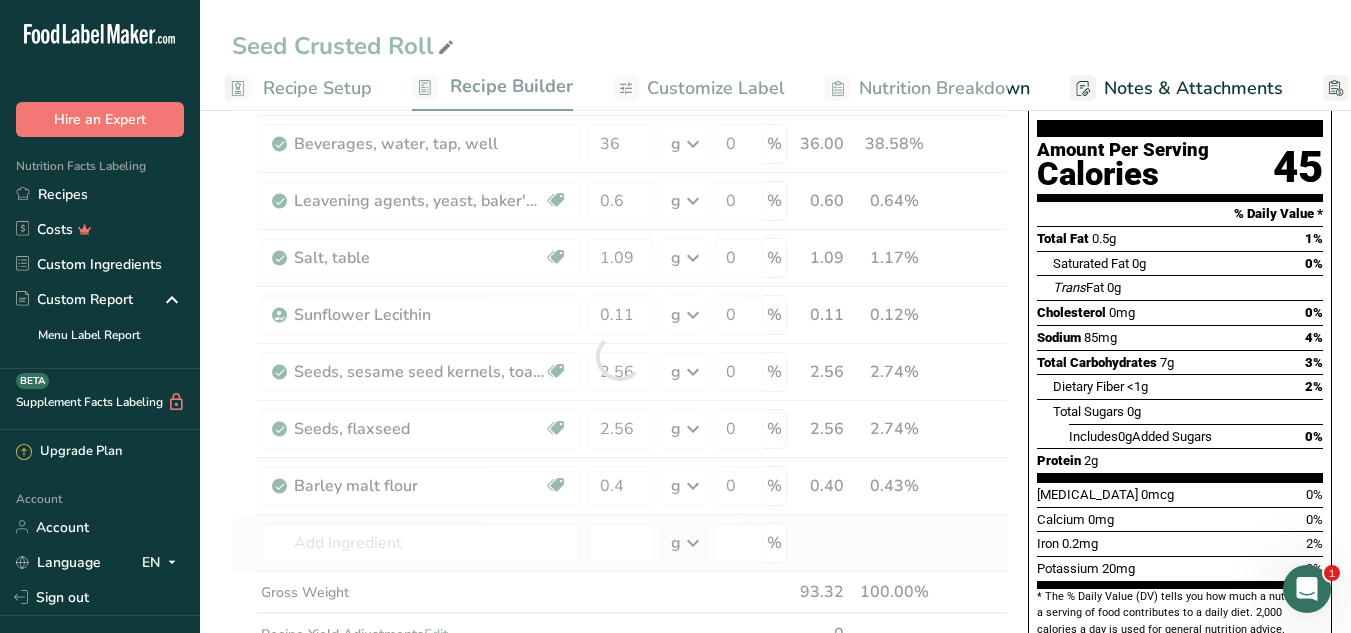 click on "Ingredient *
Amount *
Unit *
Waste *   .a-a{fill:#347362;}.b-a{fill:#fff;}          Grams
Percentage
Wheat flour, white (industrial), 15% protein, bleached, unenriched
Dairy free
Vegan
Vegetarian
Soy free
50
g
Weight Units
g
kg
mg
See more
Volume Units
l
Volume units require a density conversion. If you know your ingredient's density enter it below. Otherwise, click on "RIA" our AI Regulatory bot - she will be able to help you
lb/ft3
g/cm3
Confirm
mL
lb/ft3
g/cm3" at bounding box center [620, 356] 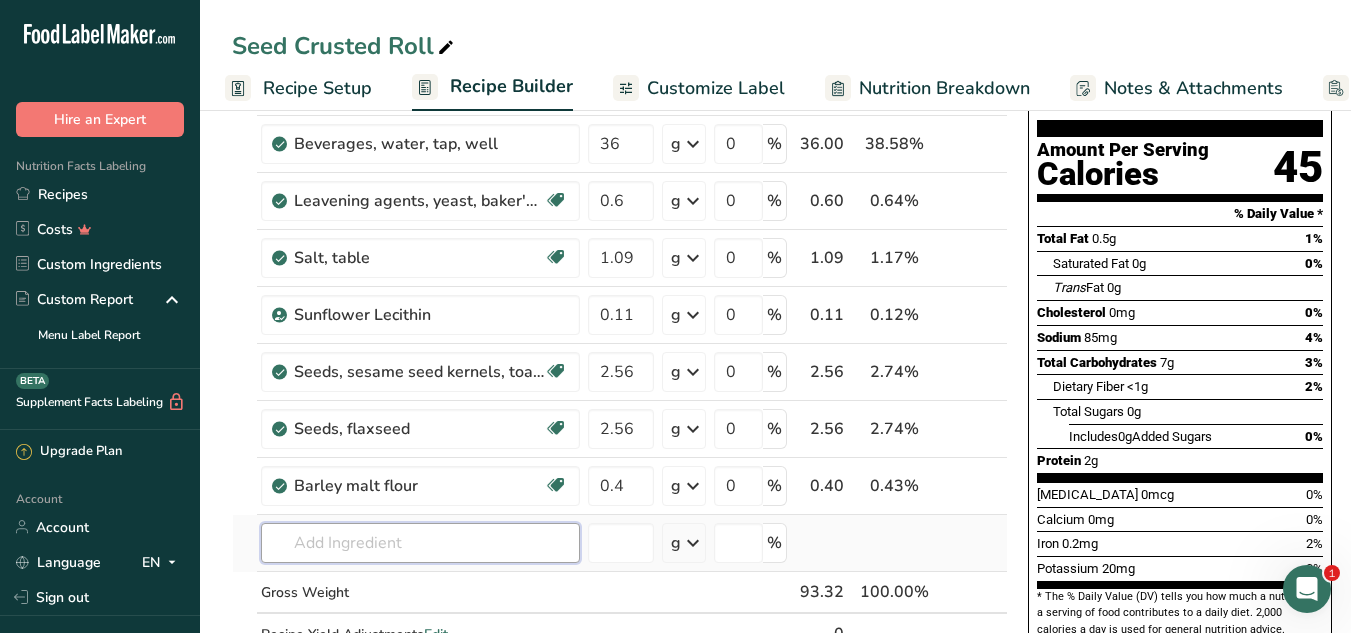 click at bounding box center (420, 543) 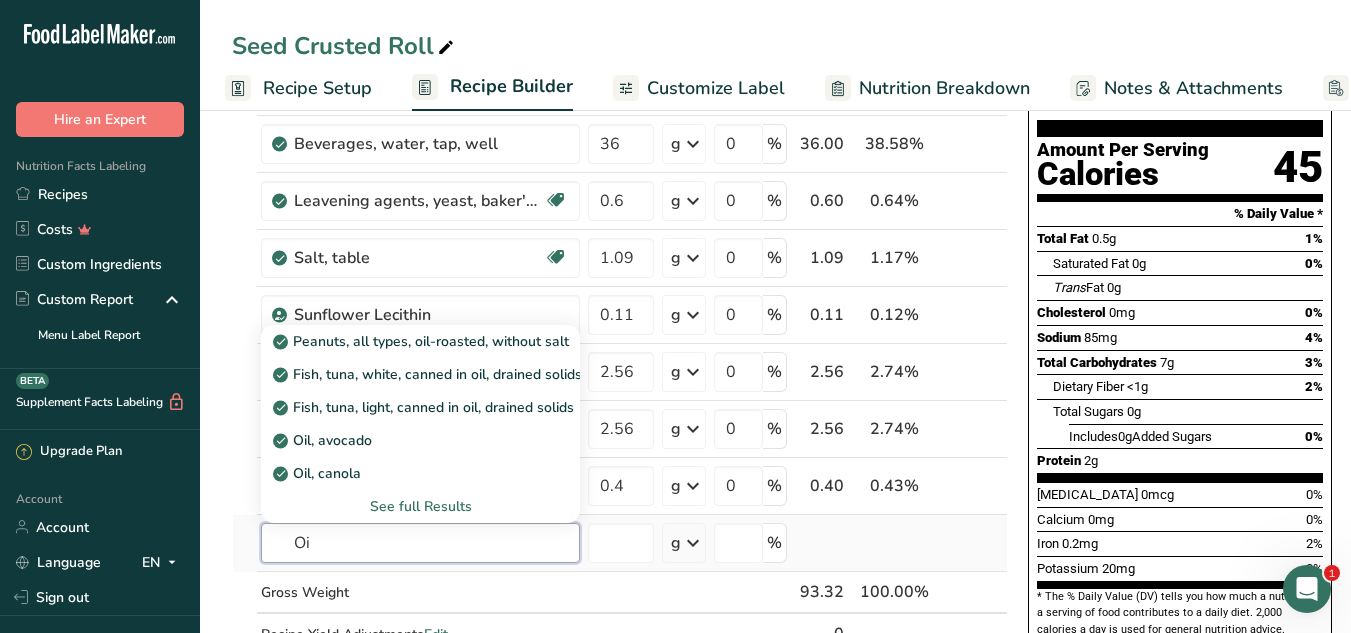 type on "O" 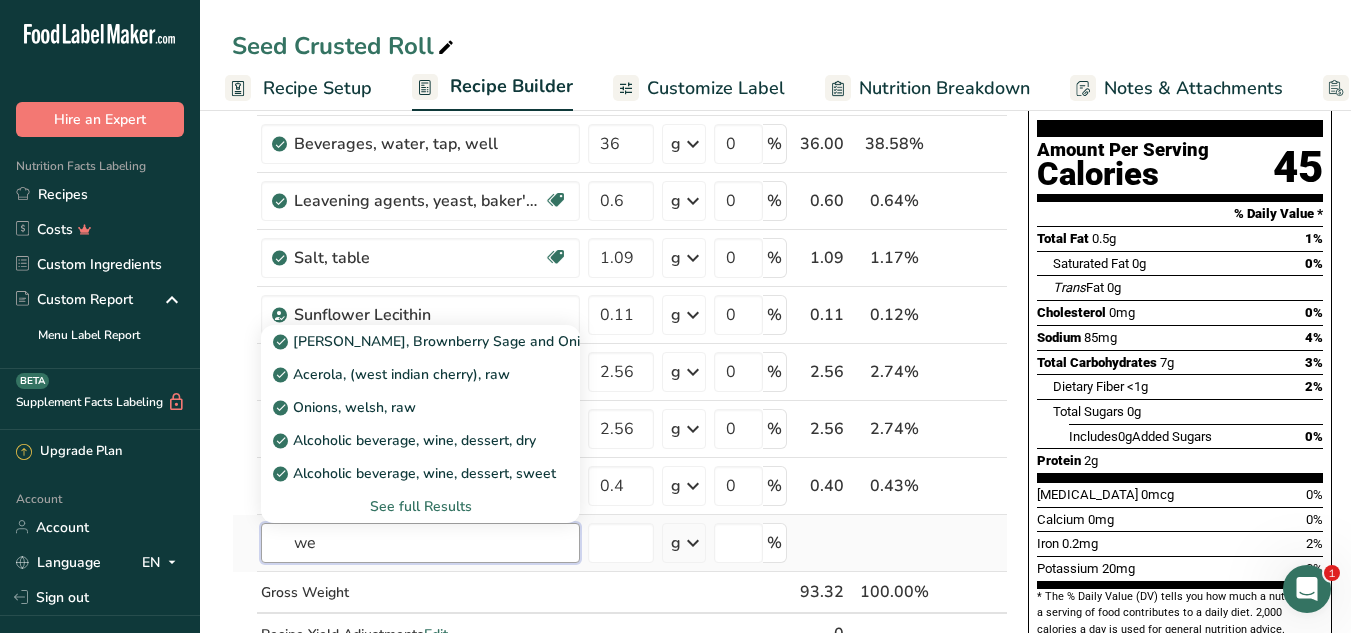 type on "w" 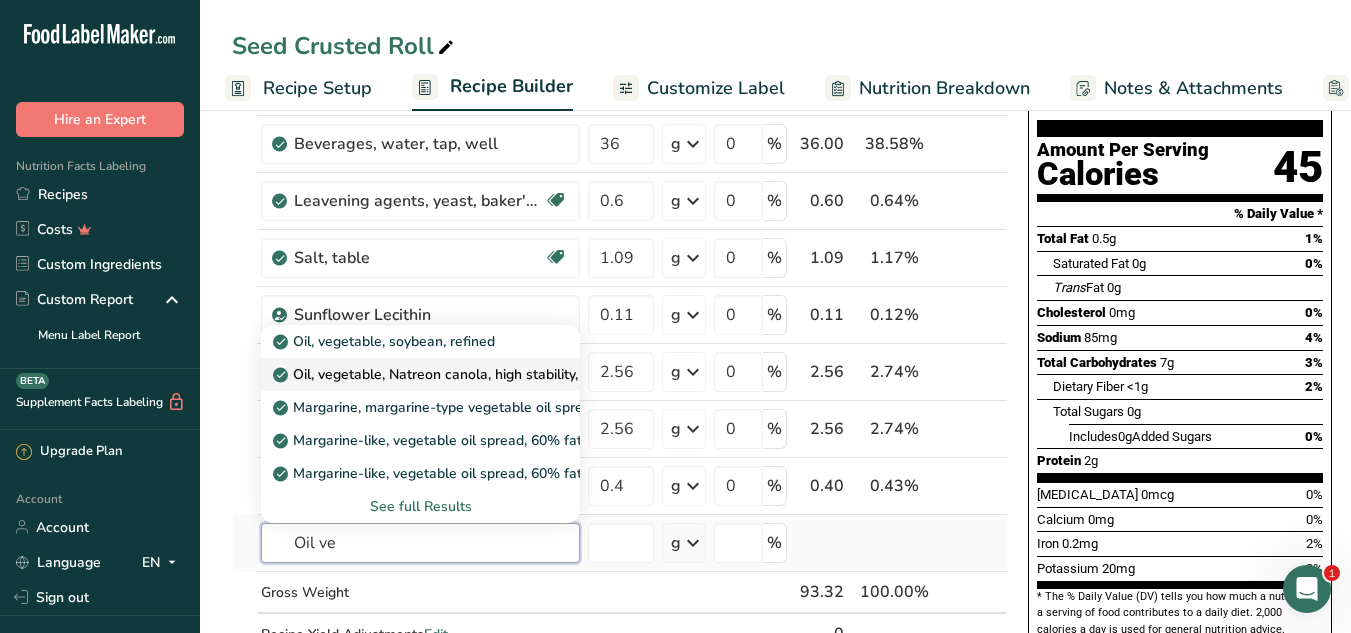 type on "Oil ve" 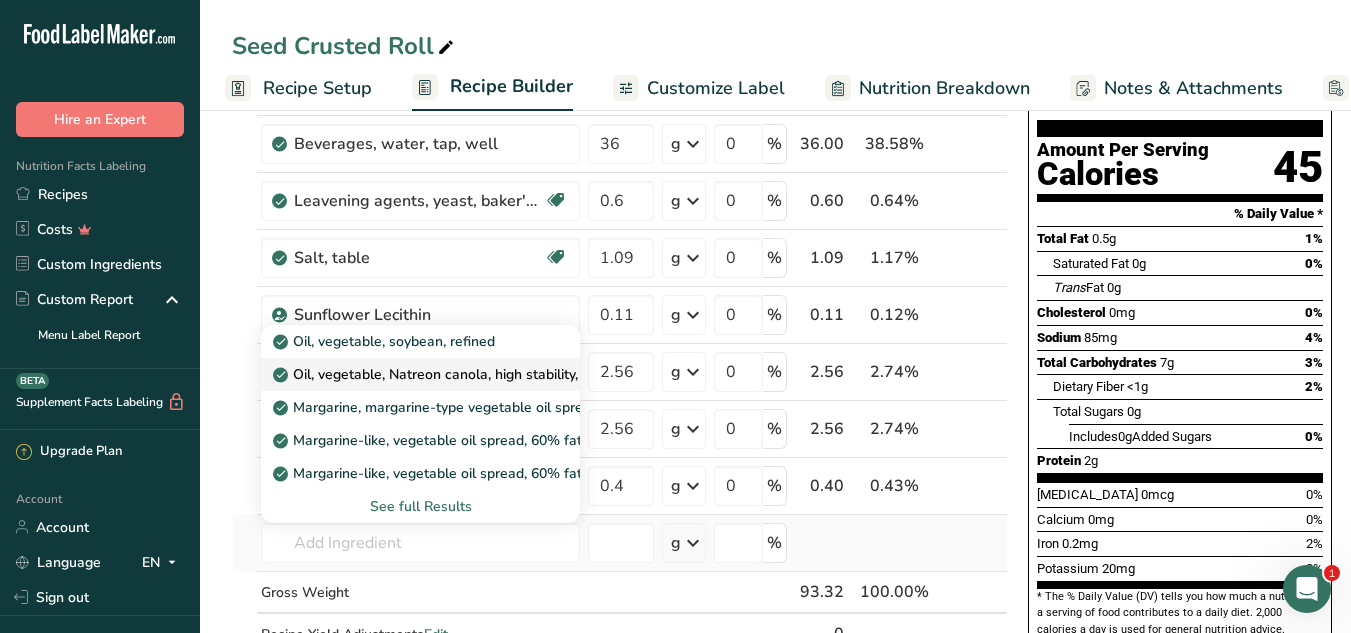 click on "Oil, vegetable, Natreon canola, high stability, non trans, high oleic (70%)" at bounding box center (515, 374) 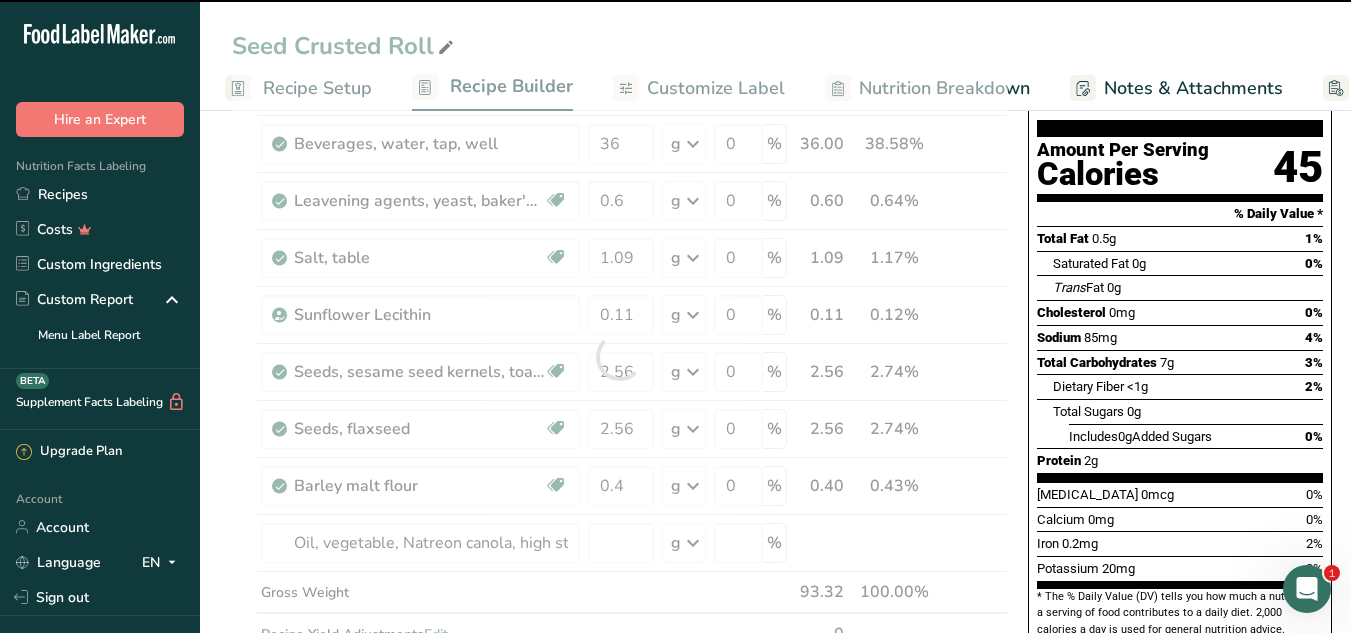 type on "0" 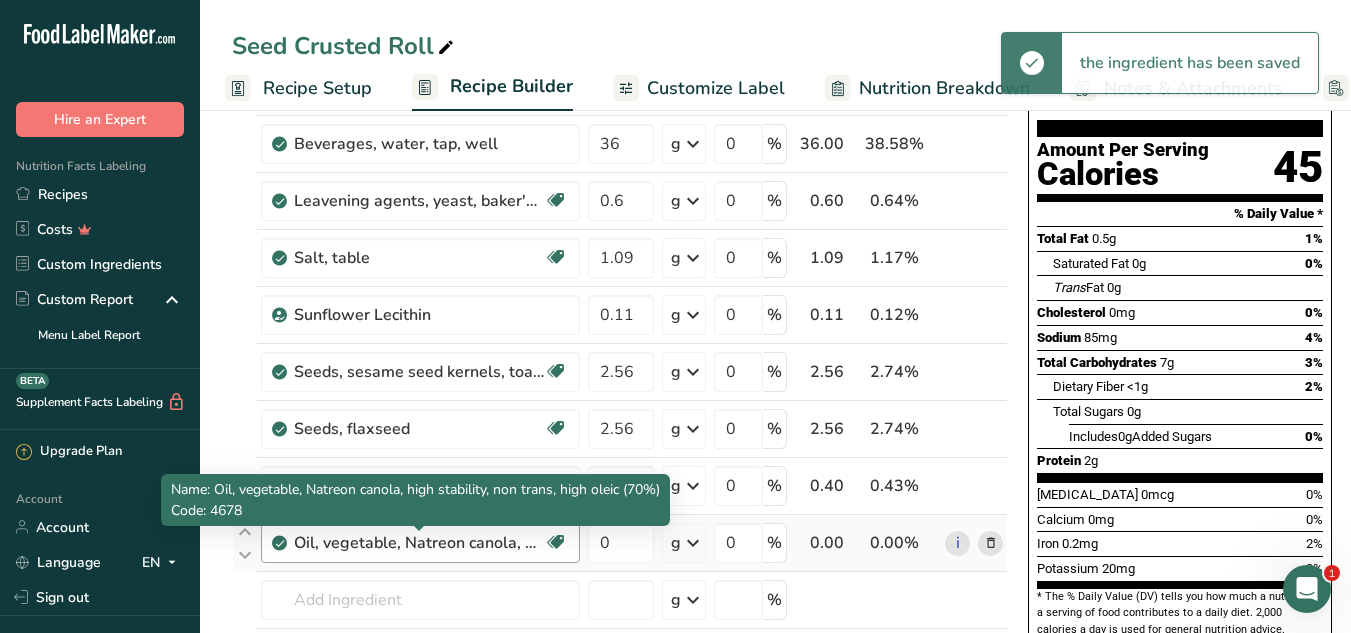 click on "Oil, vegetable, Natreon canola, high stability, non trans, high oleic (70%)" at bounding box center [419, 543] 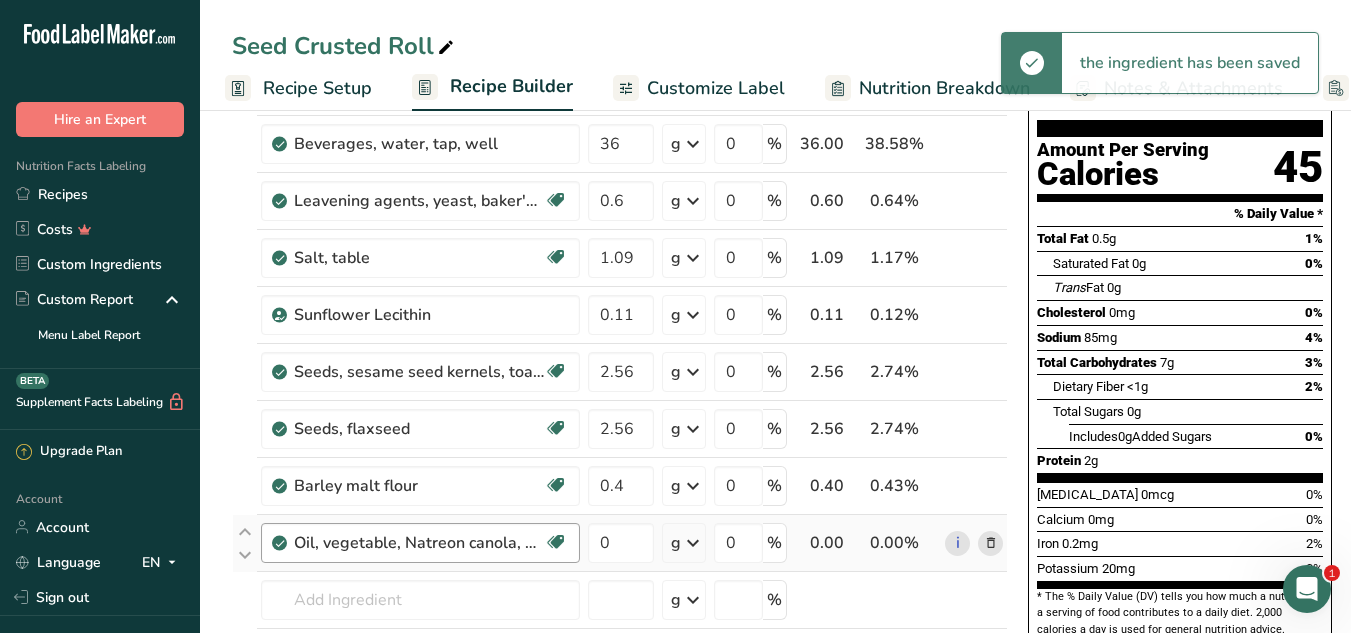 click on "Oil, vegetable, Natreon canola, high stability, non trans, high oleic (70%)" at bounding box center [419, 543] 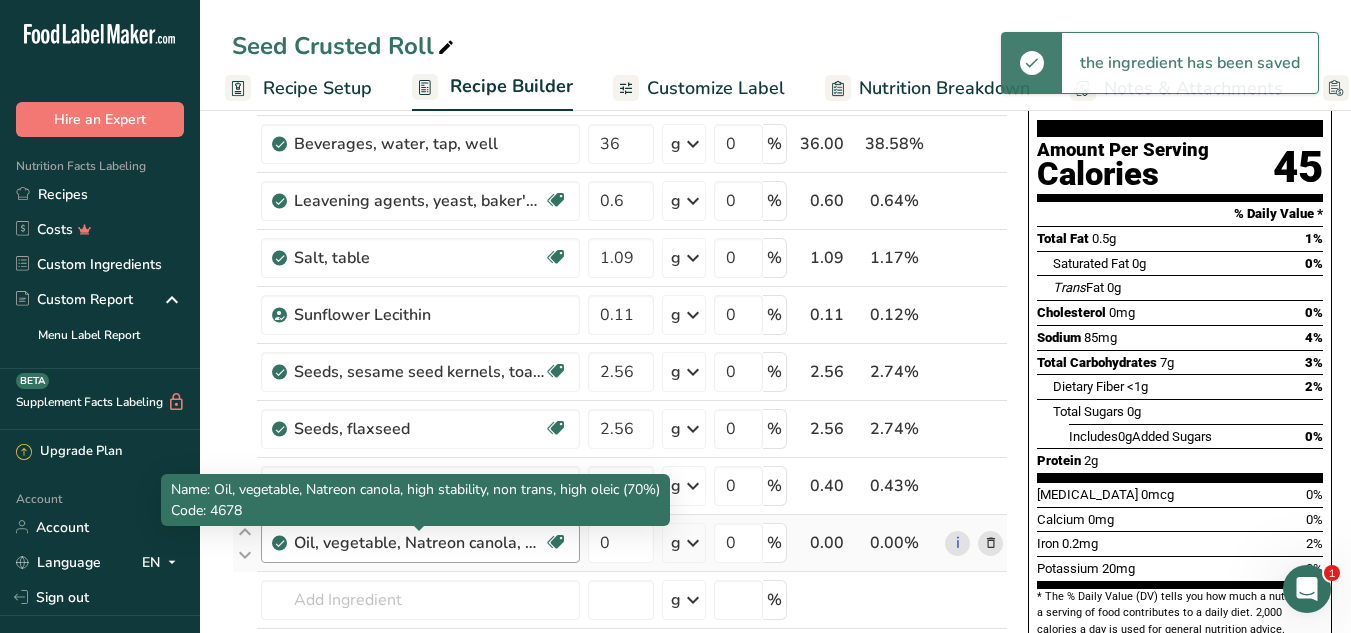 click on "Oil, vegetable, Natreon canola, high stability, non trans, high oleic (70%)" at bounding box center (419, 543) 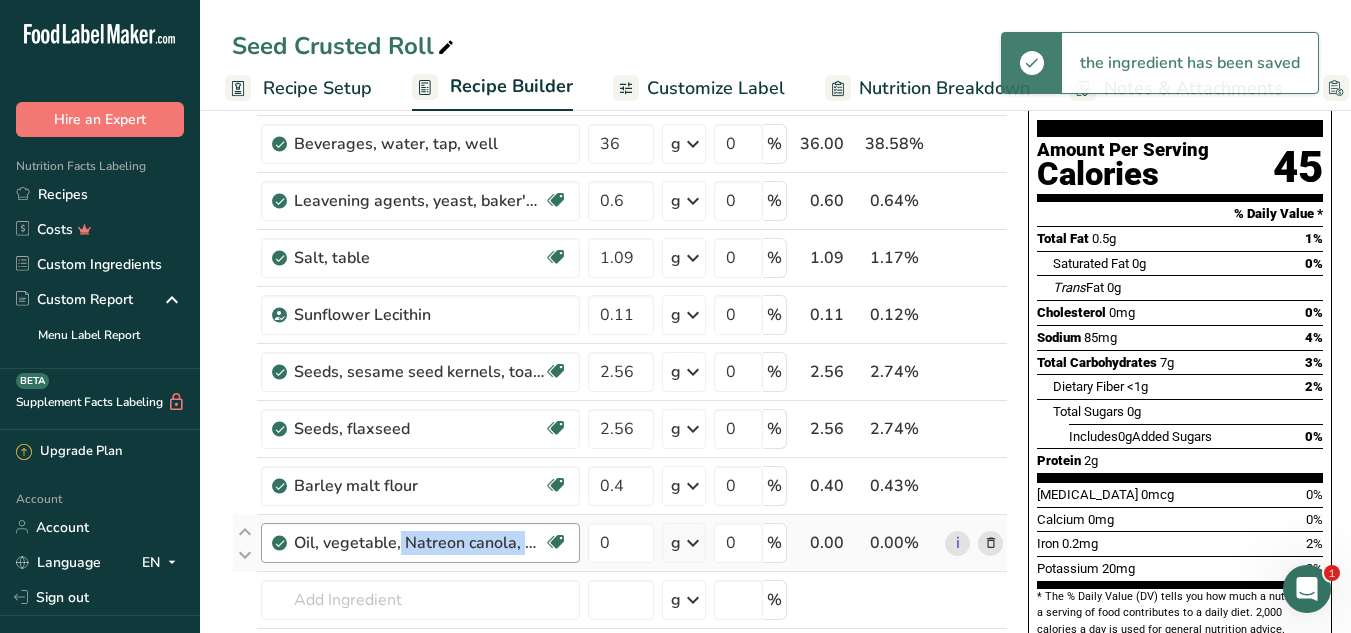 click on "Oil, vegetable, Natreon canola, high stability, non trans, high oleic (70%)" at bounding box center (419, 543) 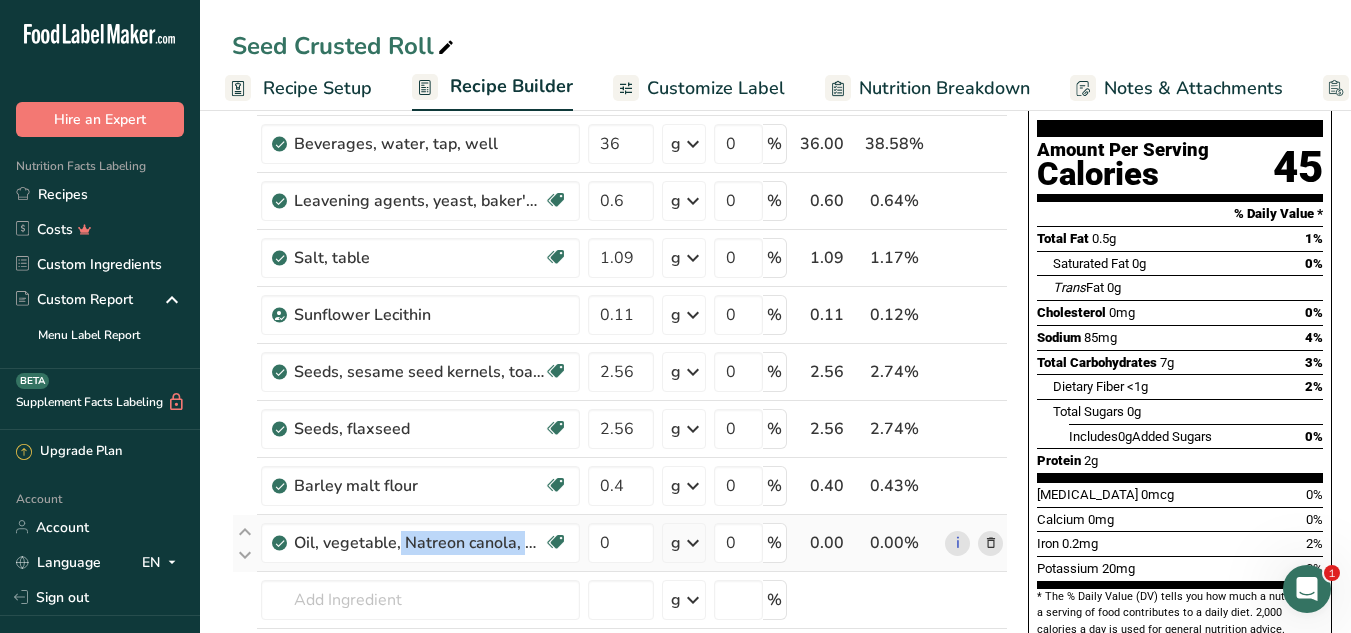 click at bounding box center [991, 543] 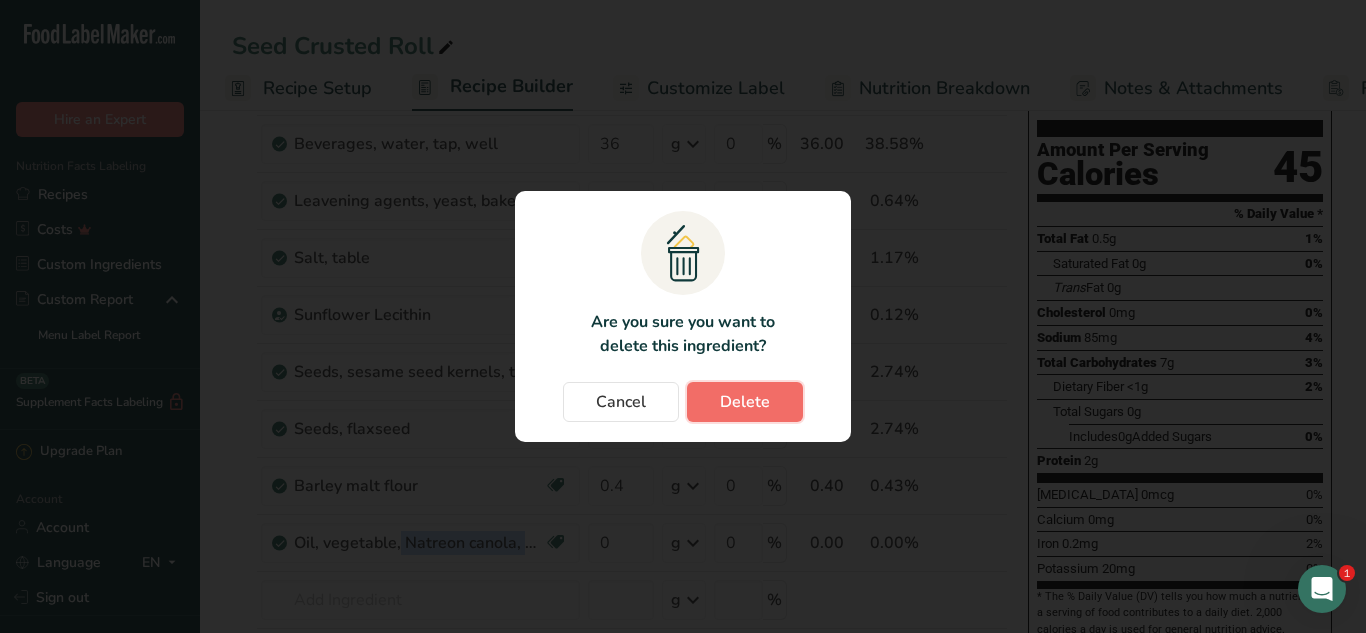 click on "Delete" at bounding box center [745, 402] 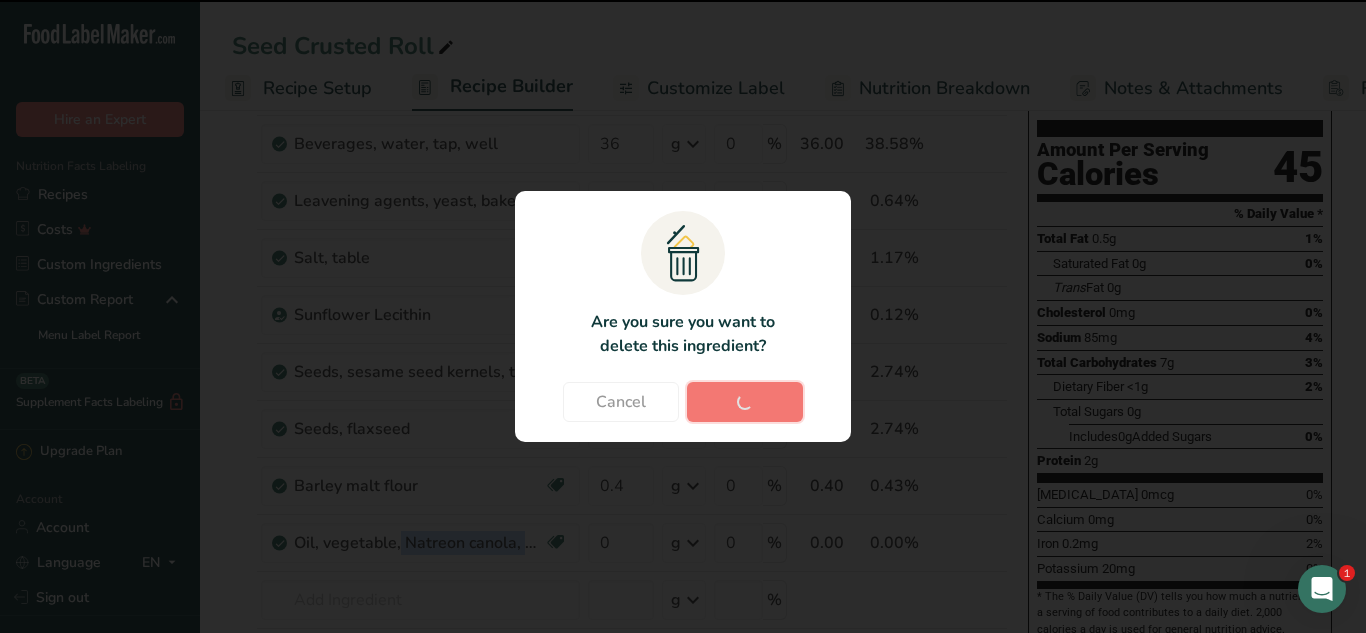 type 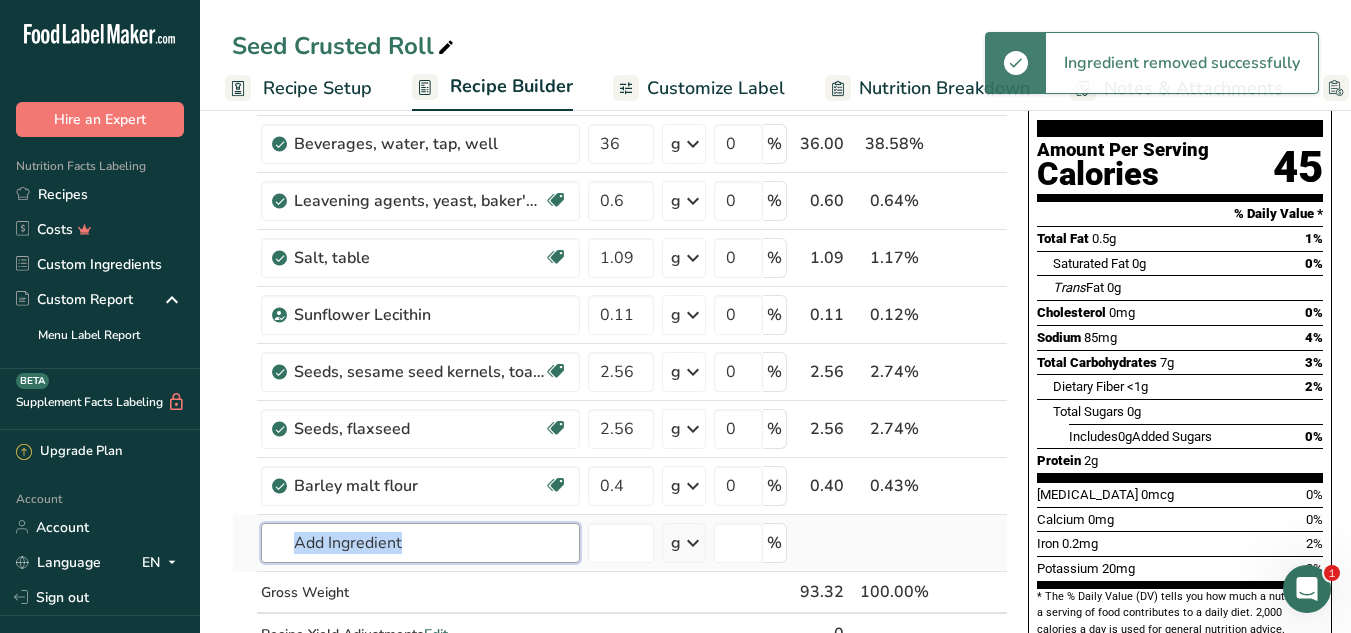 click at bounding box center [420, 543] 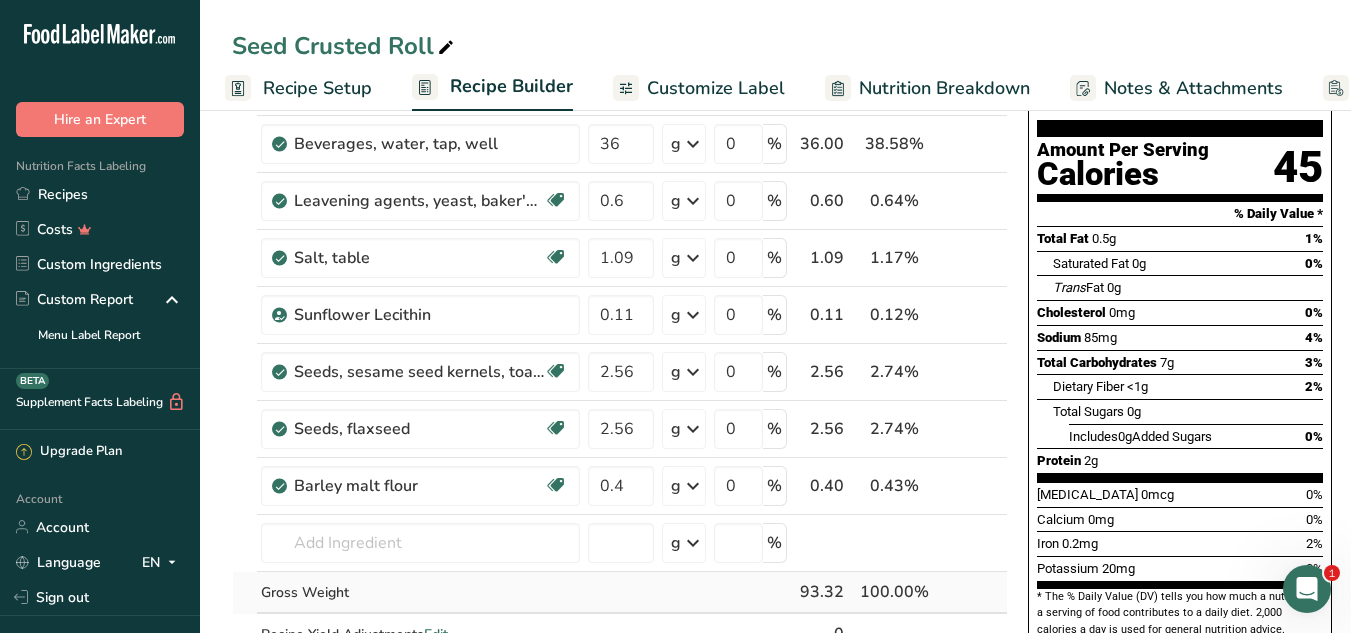 click on "Gross Weight" at bounding box center [420, 593] 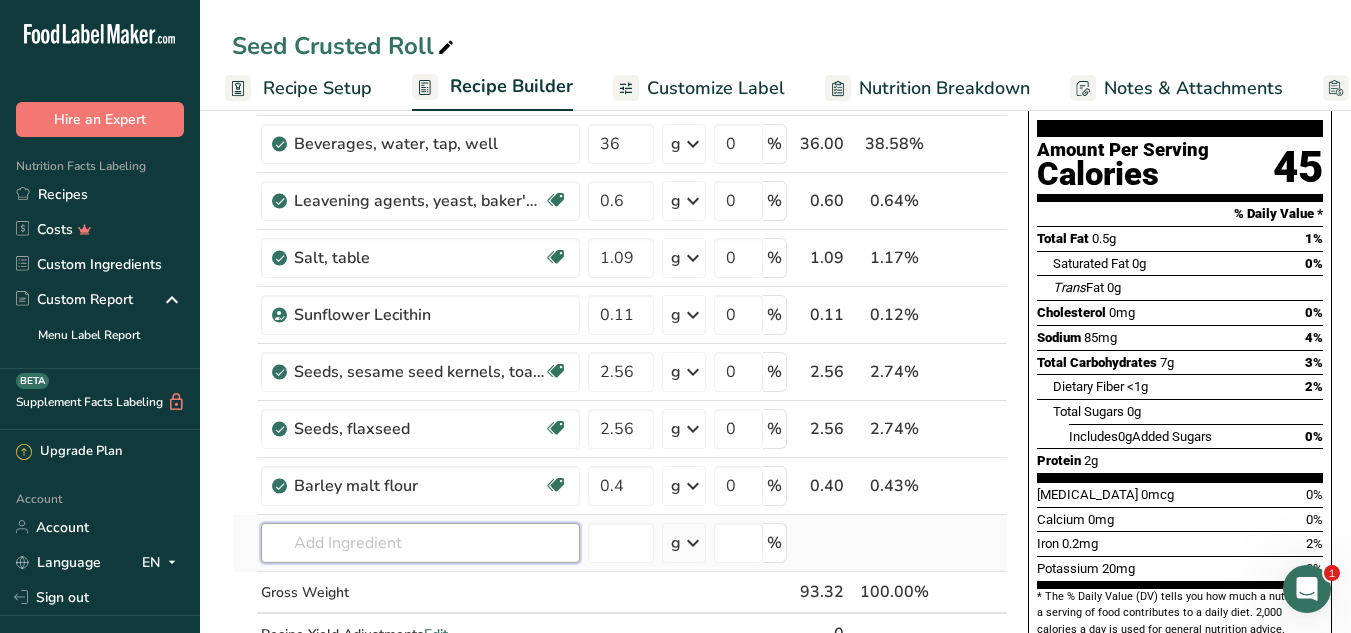 click at bounding box center (420, 543) 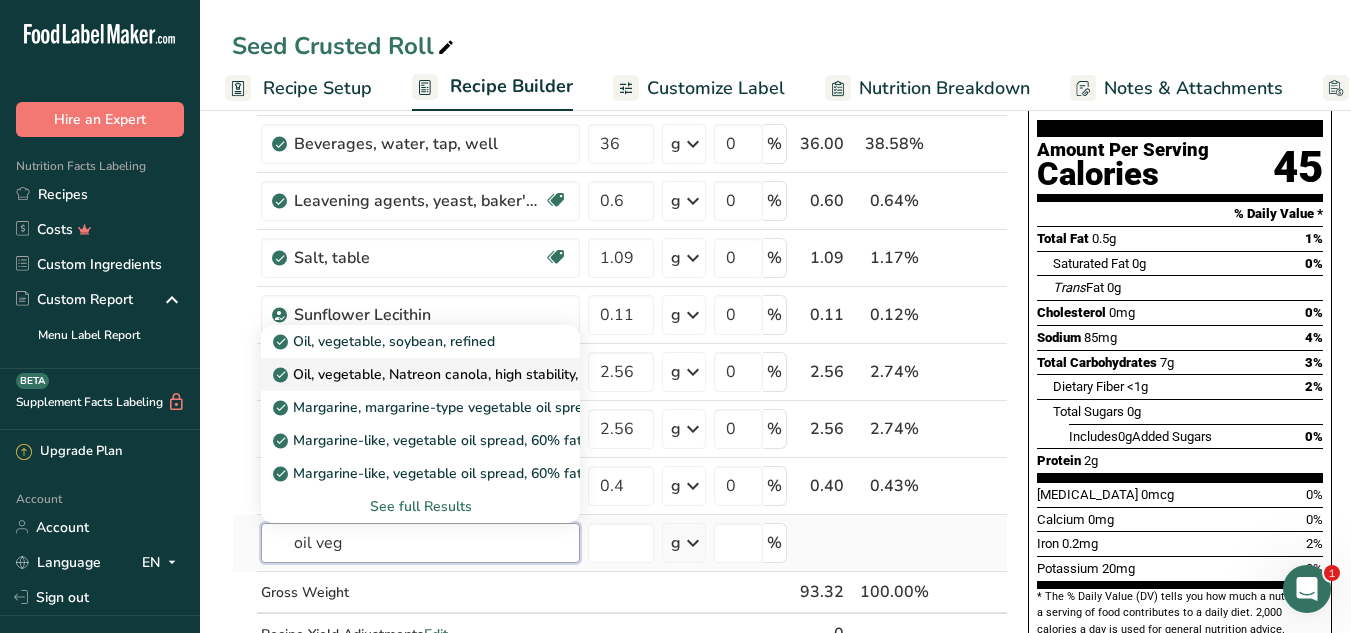 type on "oil veg" 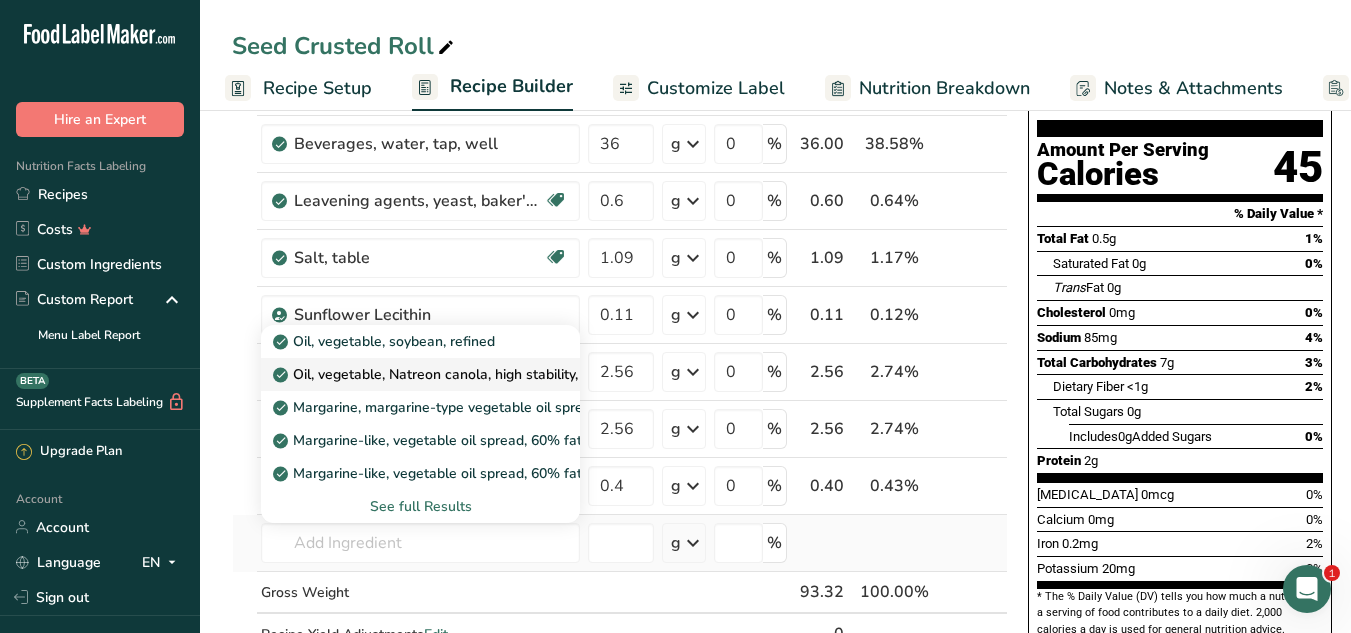 click on "Oil, vegetable, Natreon canola, high stability, non trans, high oleic (70%)" at bounding box center (515, 374) 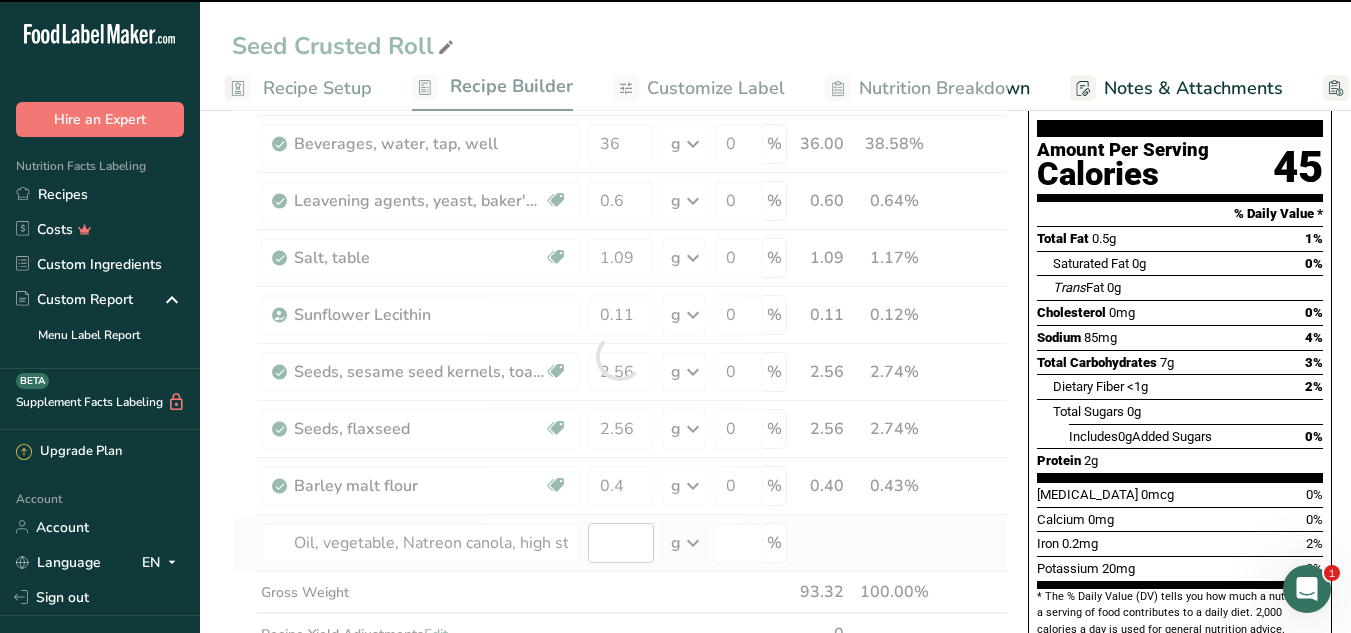 type on "0" 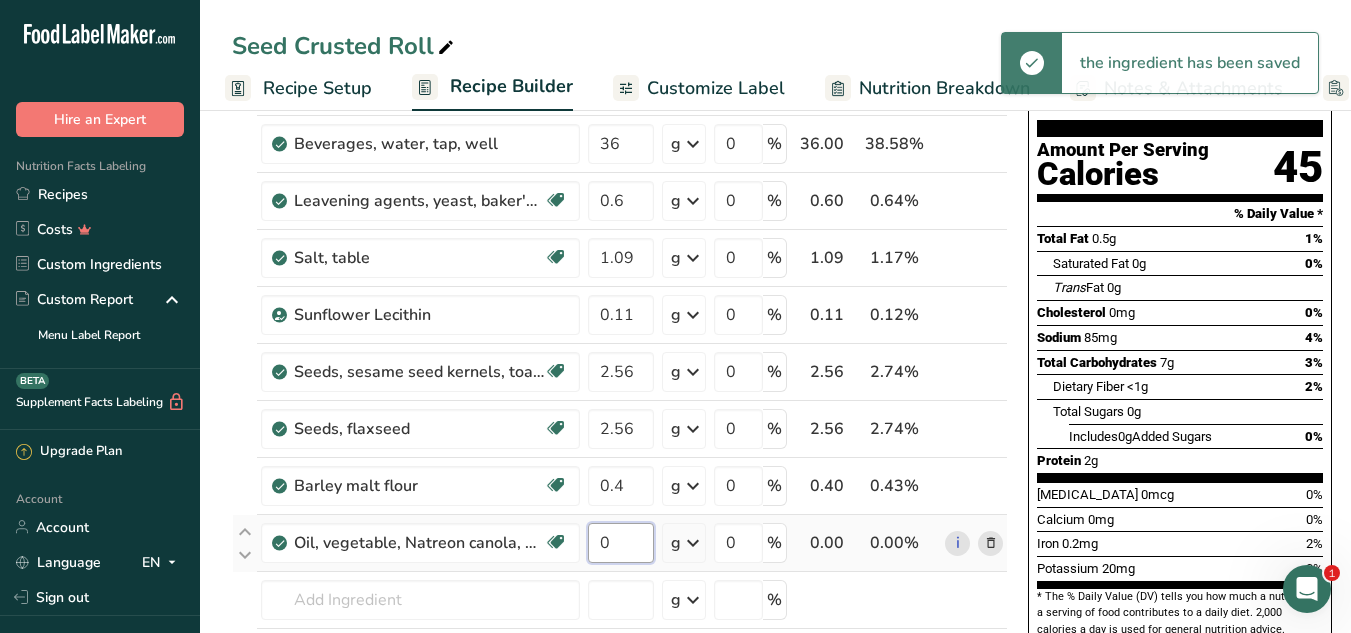 click on "0" at bounding box center (621, 543) 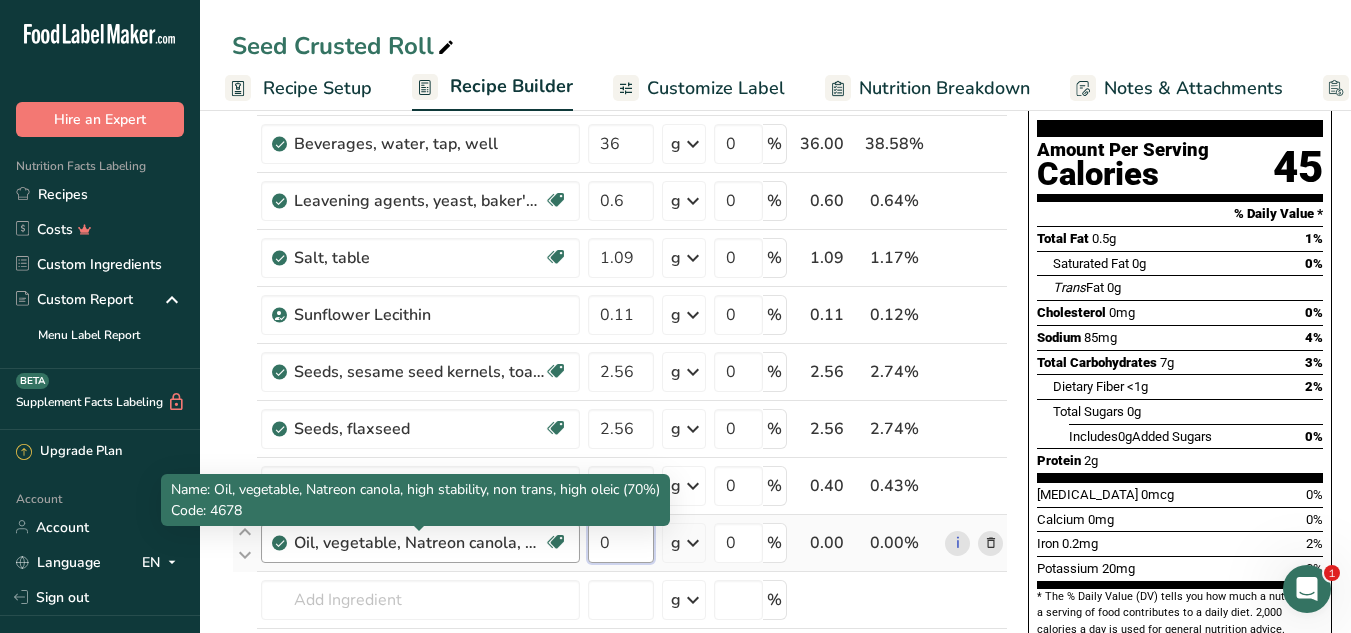 drag, startPoint x: 641, startPoint y: 542, endPoint x: 500, endPoint y: 538, distance: 141.05673 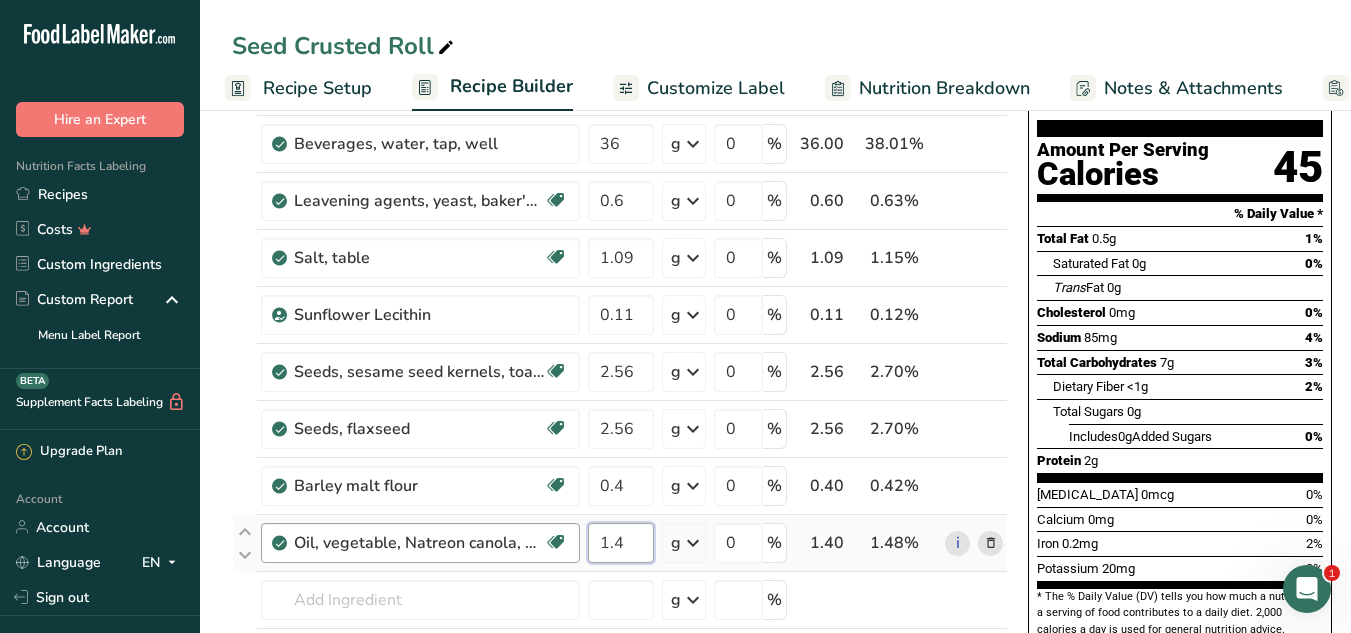 type on "1.4" 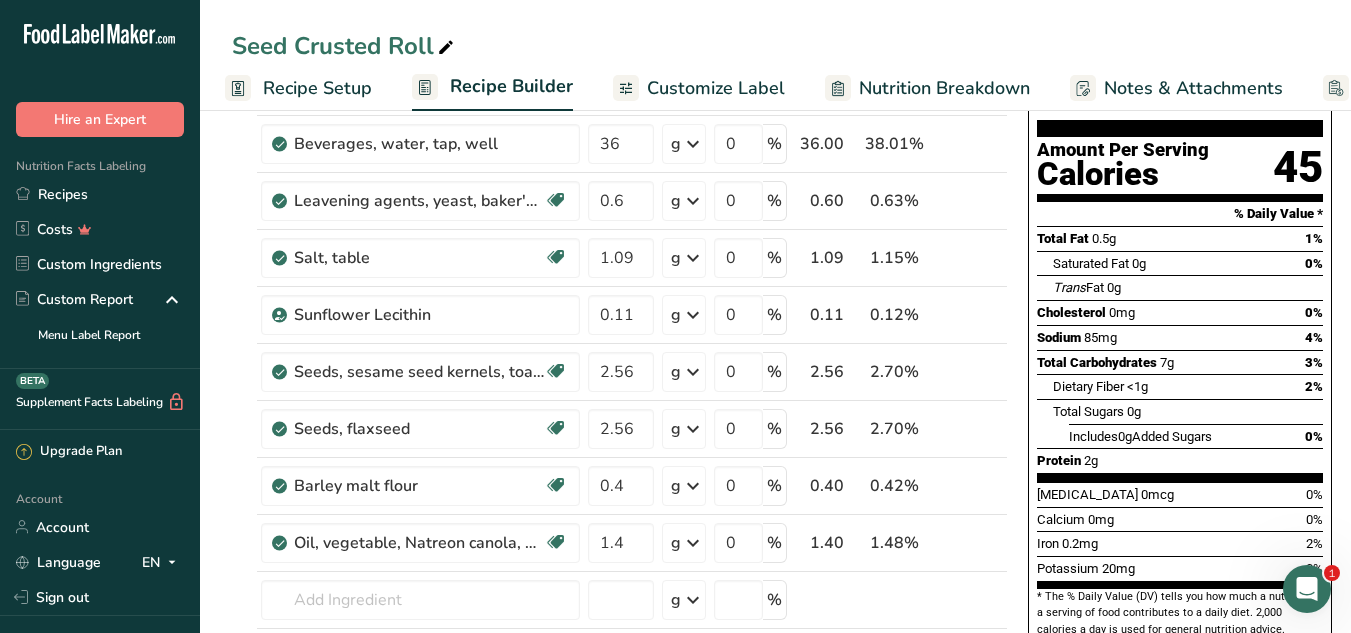 click on "Seed Crusted Roll
Recipe Setup                       Recipe Builder   Customize Label               Nutrition Breakdown               Notes & Attachments                 Recipe Costing
Add Ingredients
Manage Recipe         Delete Recipe           Duplicate Recipe             Scale Recipe             Save as Sub-Recipe   .a-a{fill:#347362;}.b-a{fill:#fff;}                               Nutrition Breakdown                 Recipe Card
NEW
[MEDICAL_DATA] Pattern Report           Activity History
Download
Choose your preferred label style
Standard FDA label
Standard FDA label
The most common format for nutrition facts labels in compliance with the FDA's typeface, style and requirements
Tabular FDA label
Linear FDA label" at bounding box center [775, 723] 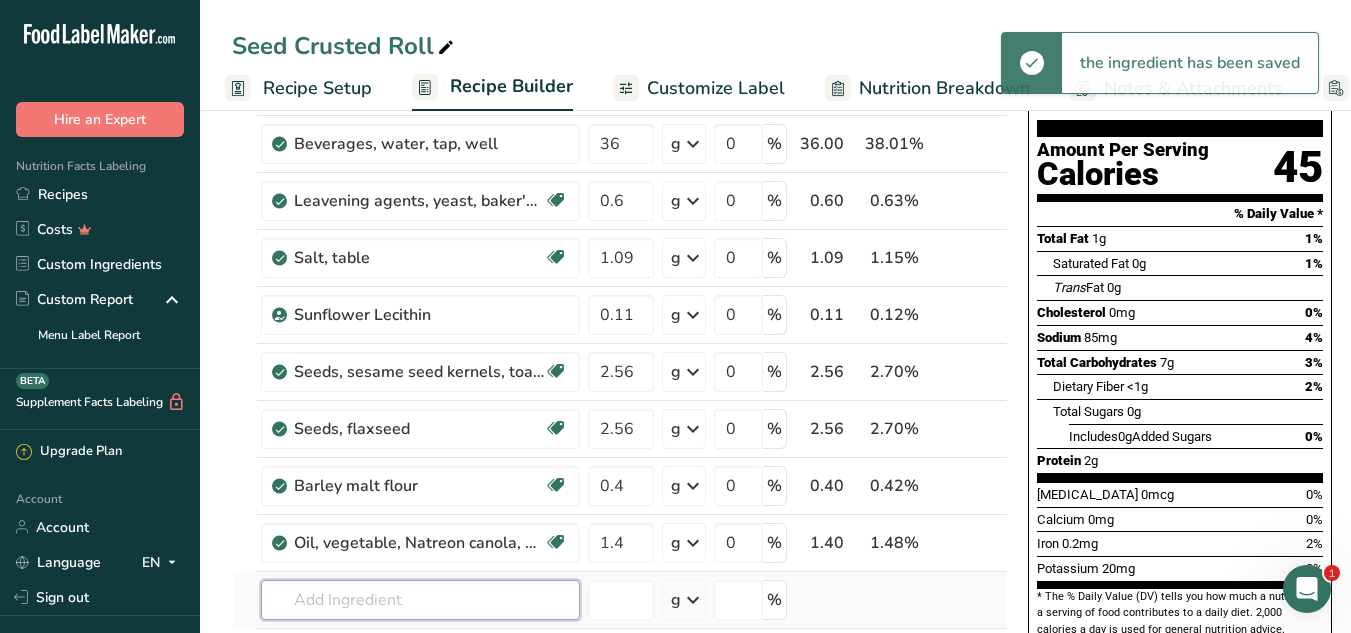 click at bounding box center [420, 600] 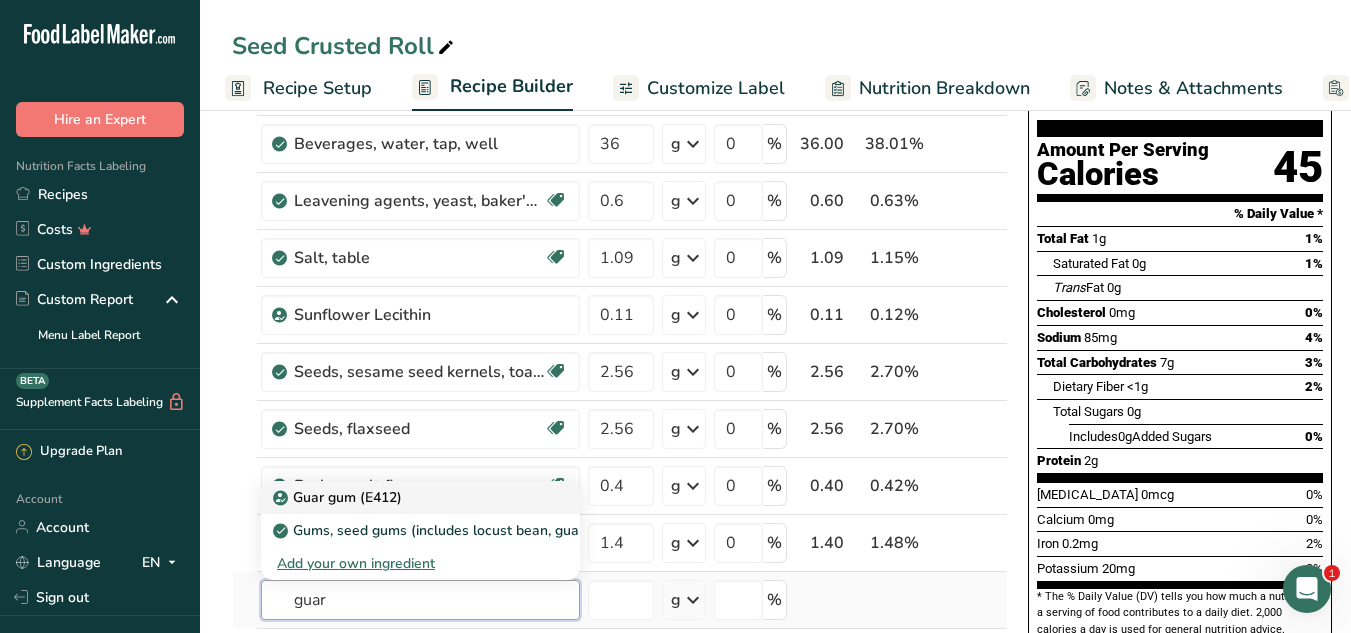 type on "guar" 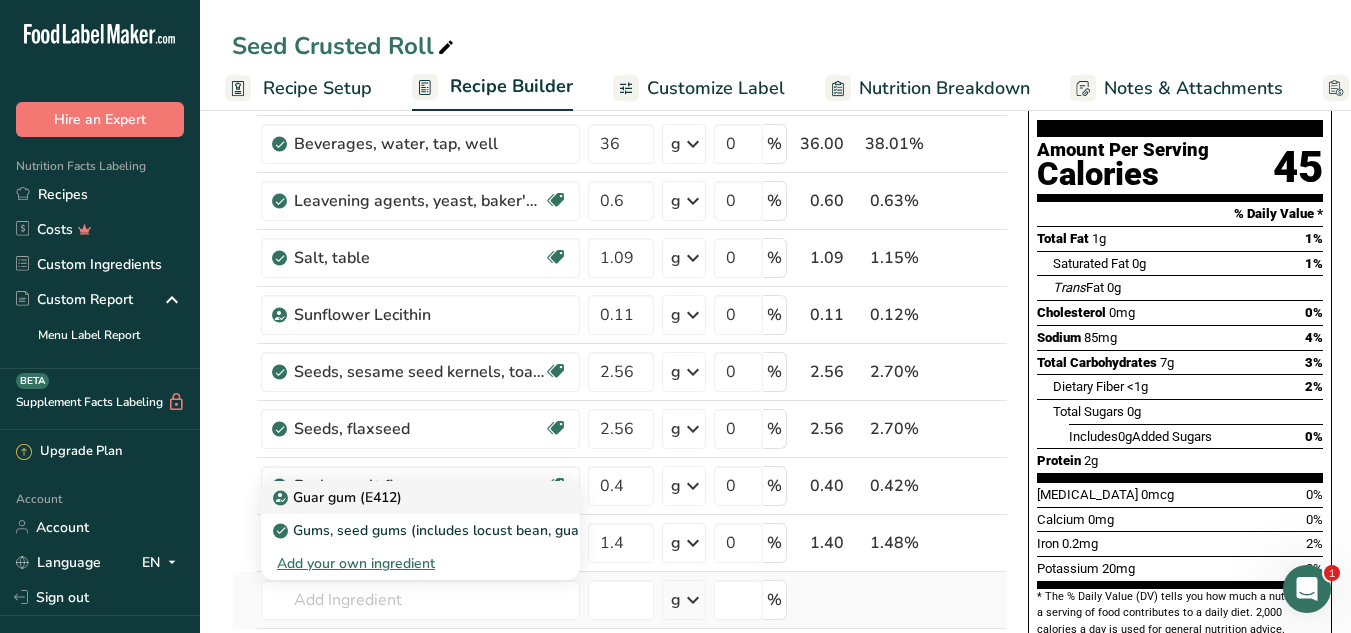 click on "Guar gum (E412)" at bounding box center [404, 497] 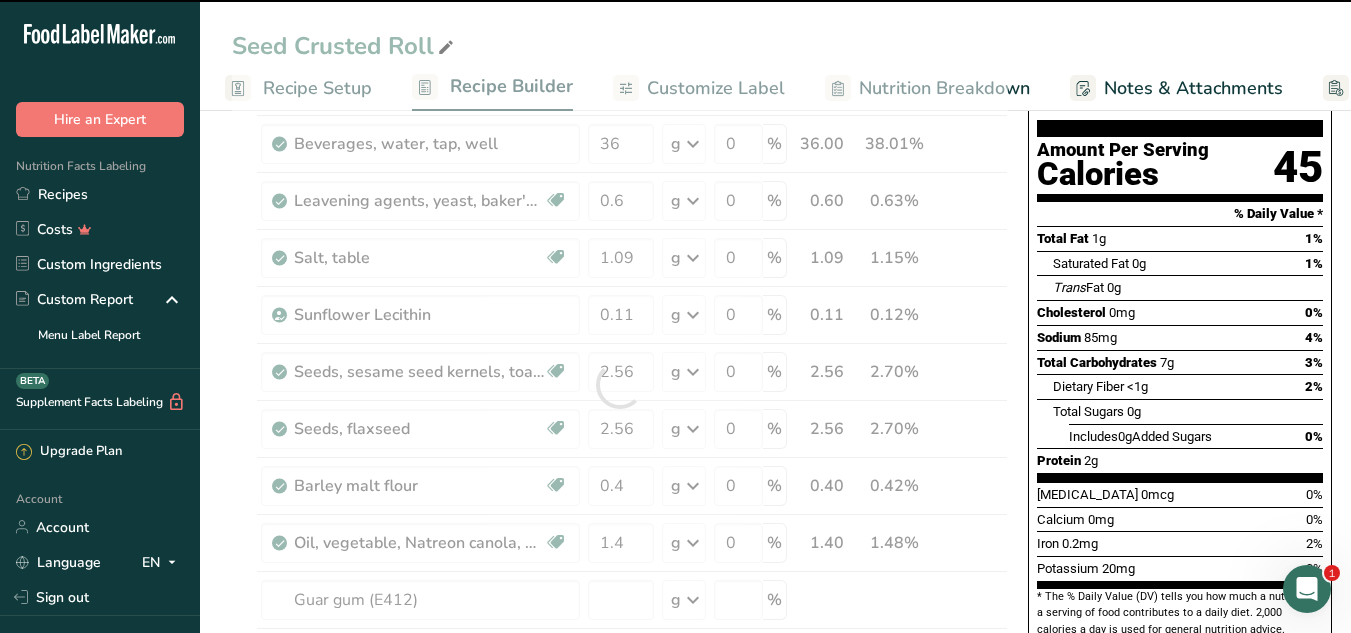 type on "0" 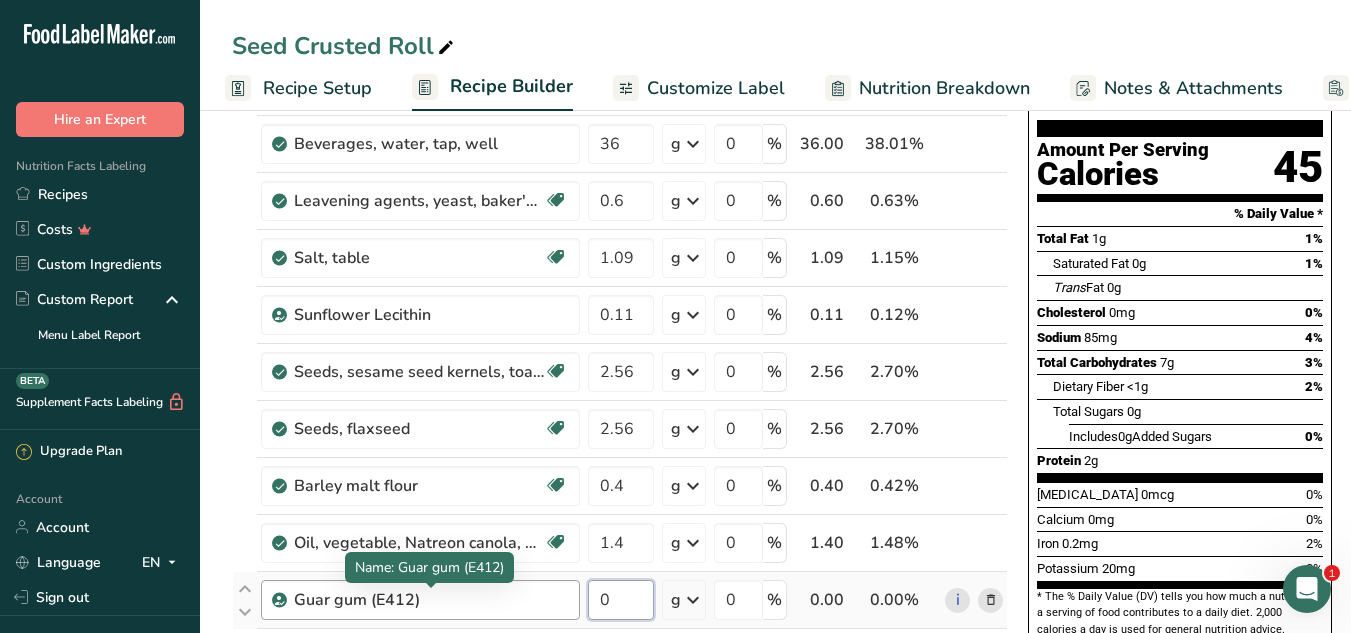 drag, startPoint x: 628, startPoint y: 602, endPoint x: 495, endPoint y: 604, distance: 133.01503 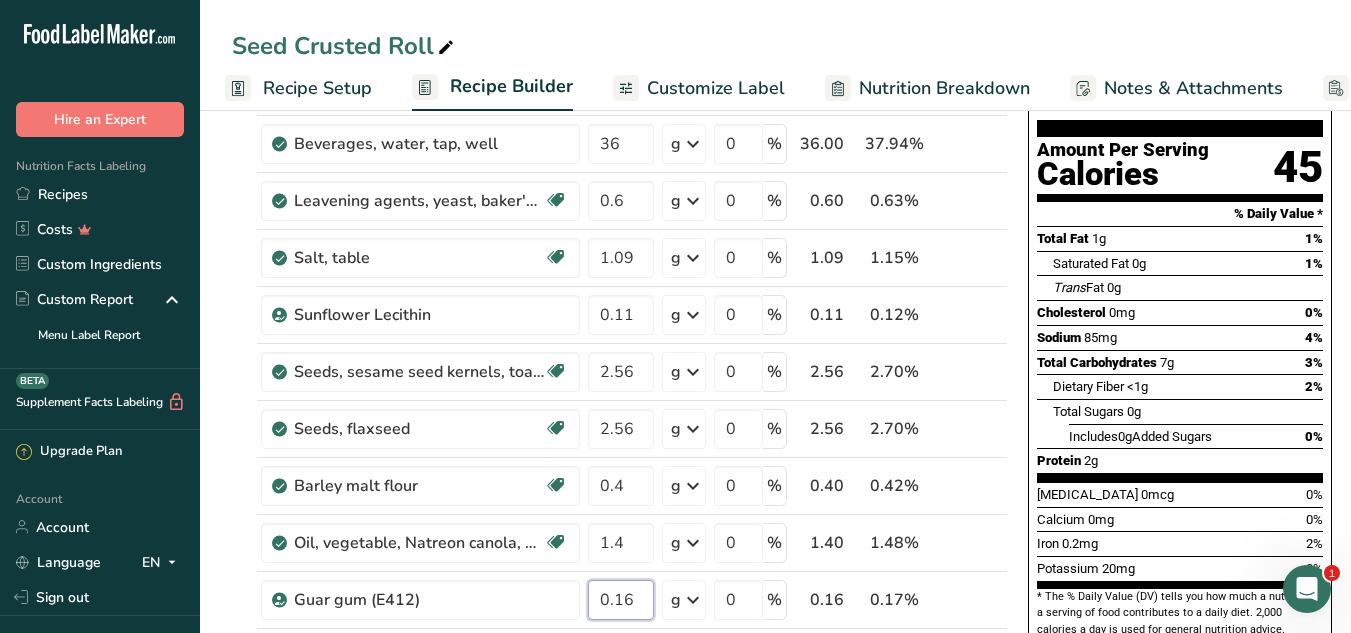 type on "0.16" 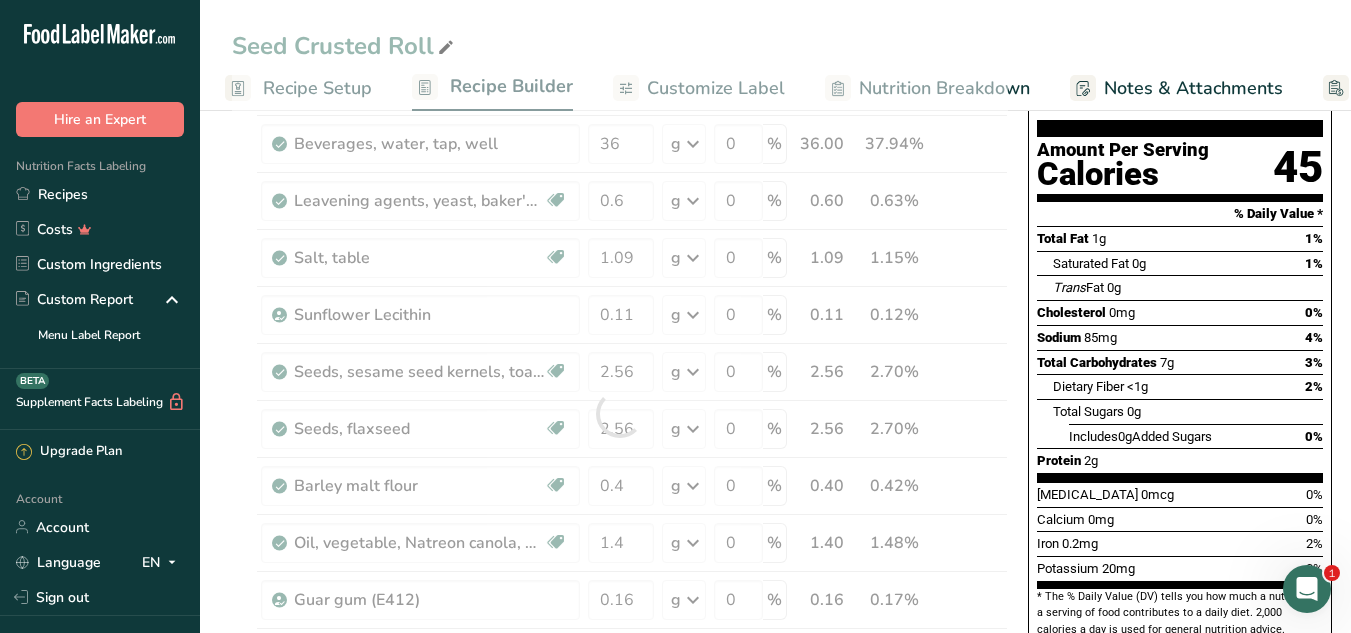 click on "Seed Crusted Roll
Recipe Setup                       Recipe Builder   Customize Label               Nutrition Breakdown               Notes & Attachments                 Recipe Costing
Add Ingredients
Manage Recipe         Delete Recipe           Duplicate Recipe             Scale Recipe             Save as Sub-Recipe   .a-a{fill:#347362;}.b-a{fill:#fff;}                               Nutrition Breakdown                 Recipe Card
NEW
[MEDICAL_DATA] Pattern Report           Activity History
Download
Choose your preferred label style
Standard FDA label
Standard FDA label
The most common format for nutrition facts labels in compliance with the FDA's typeface, style and requirements
Tabular FDA label
Linear FDA label" at bounding box center (775, 751) 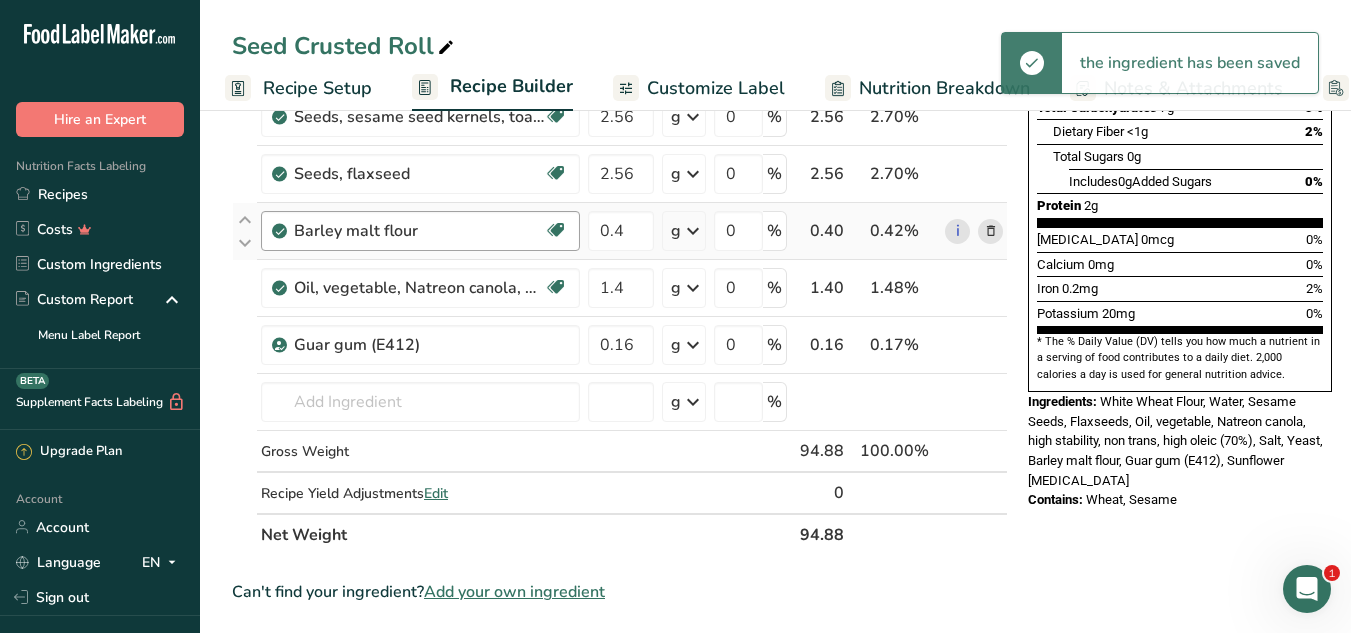 scroll, scrollTop: 500, scrollLeft: 0, axis: vertical 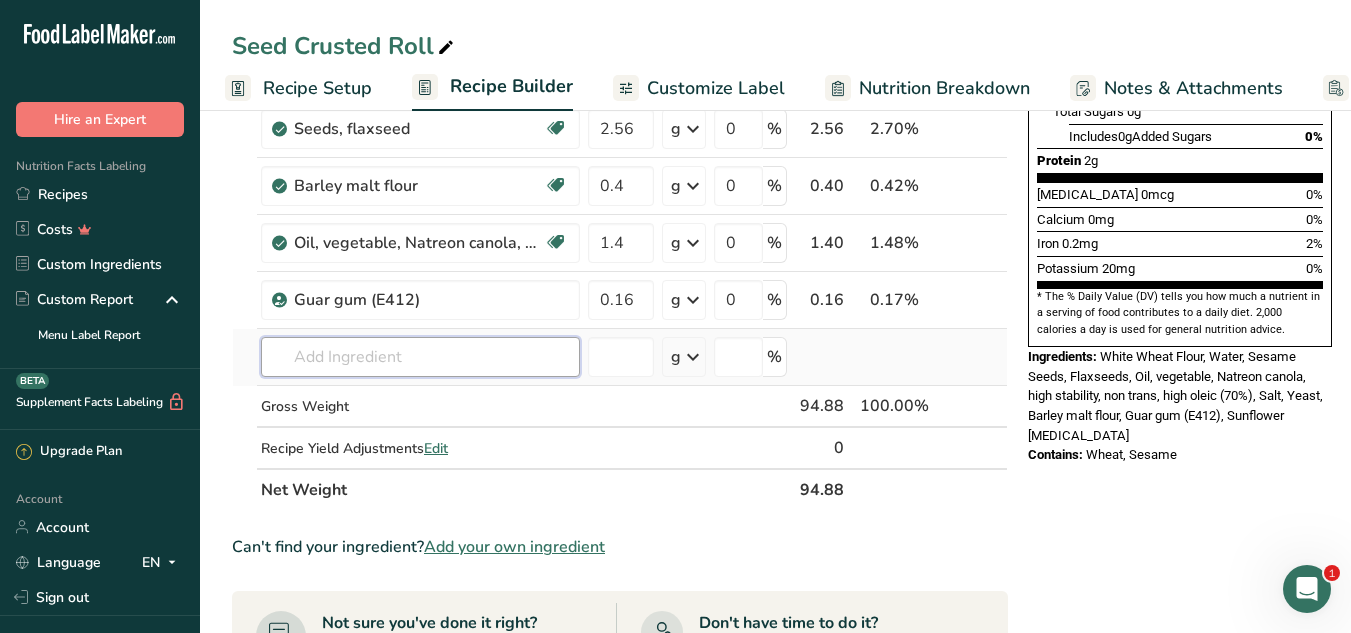 click at bounding box center [420, 357] 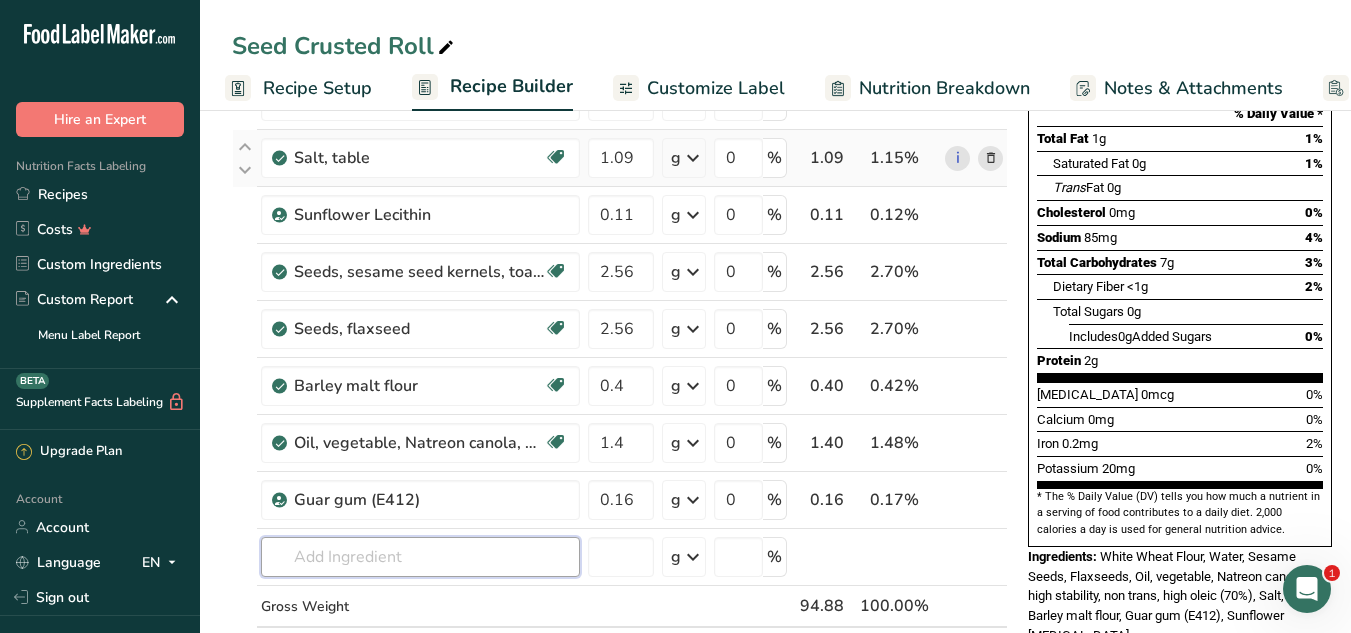 scroll, scrollTop: 100, scrollLeft: 0, axis: vertical 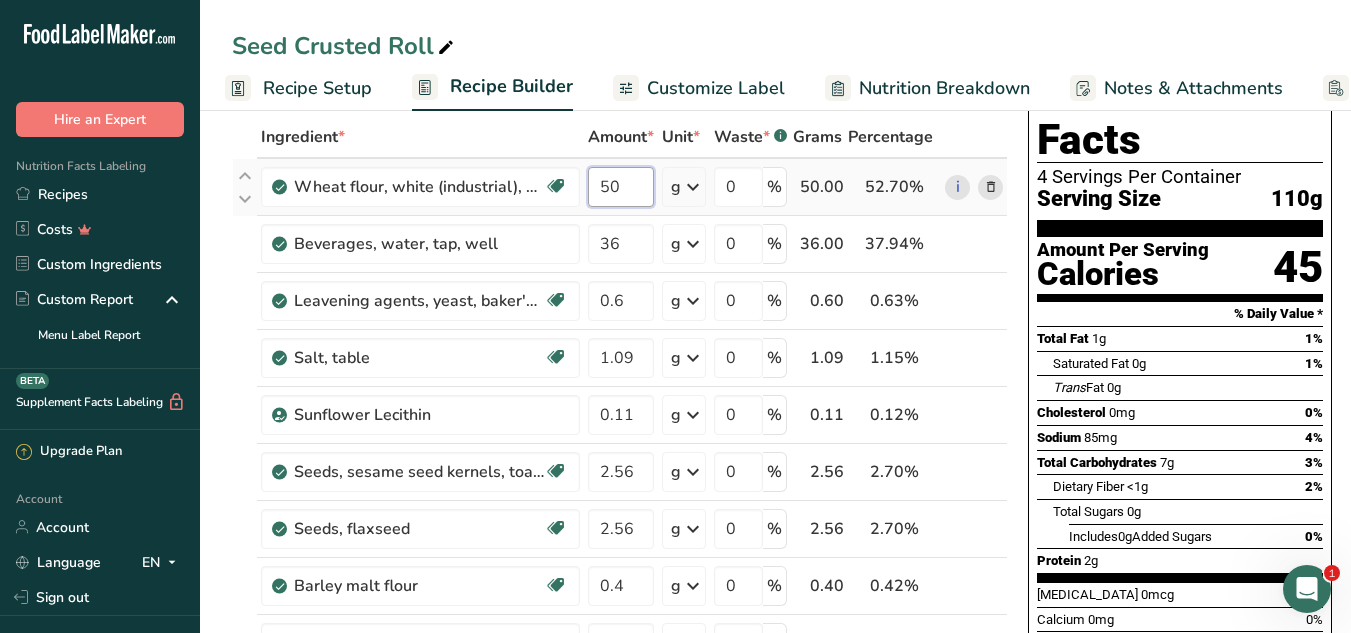 click on "50" at bounding box center [621, 187] 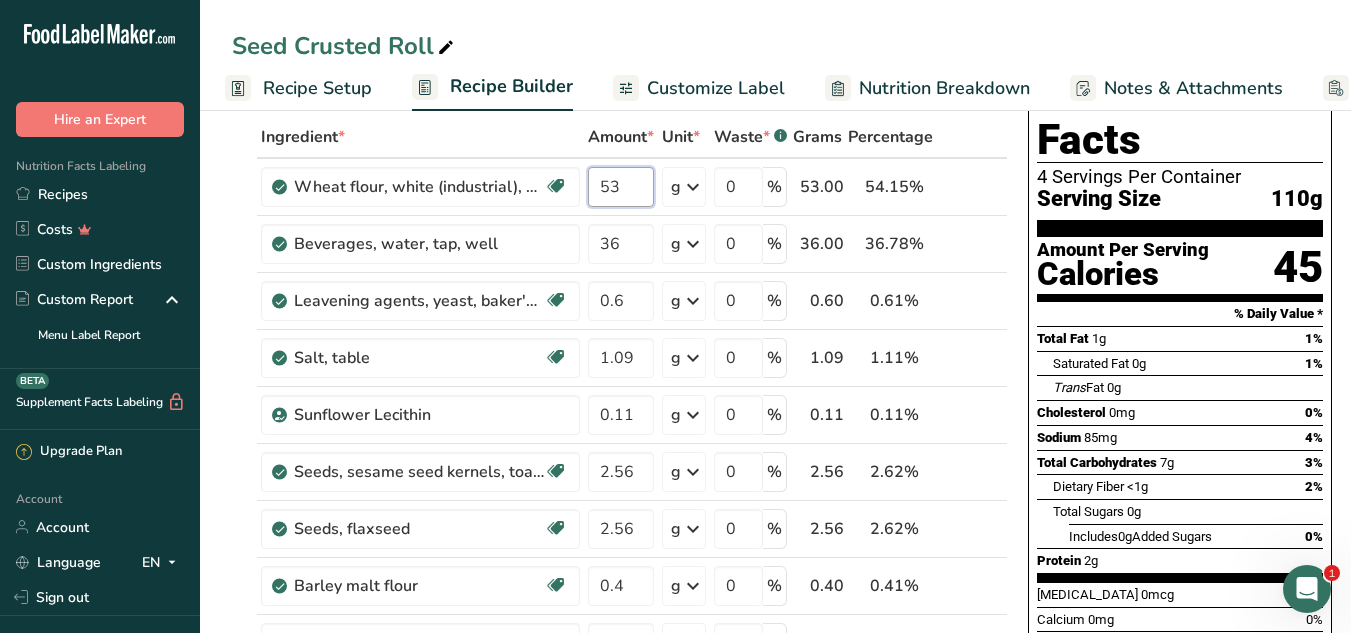 type on "53" 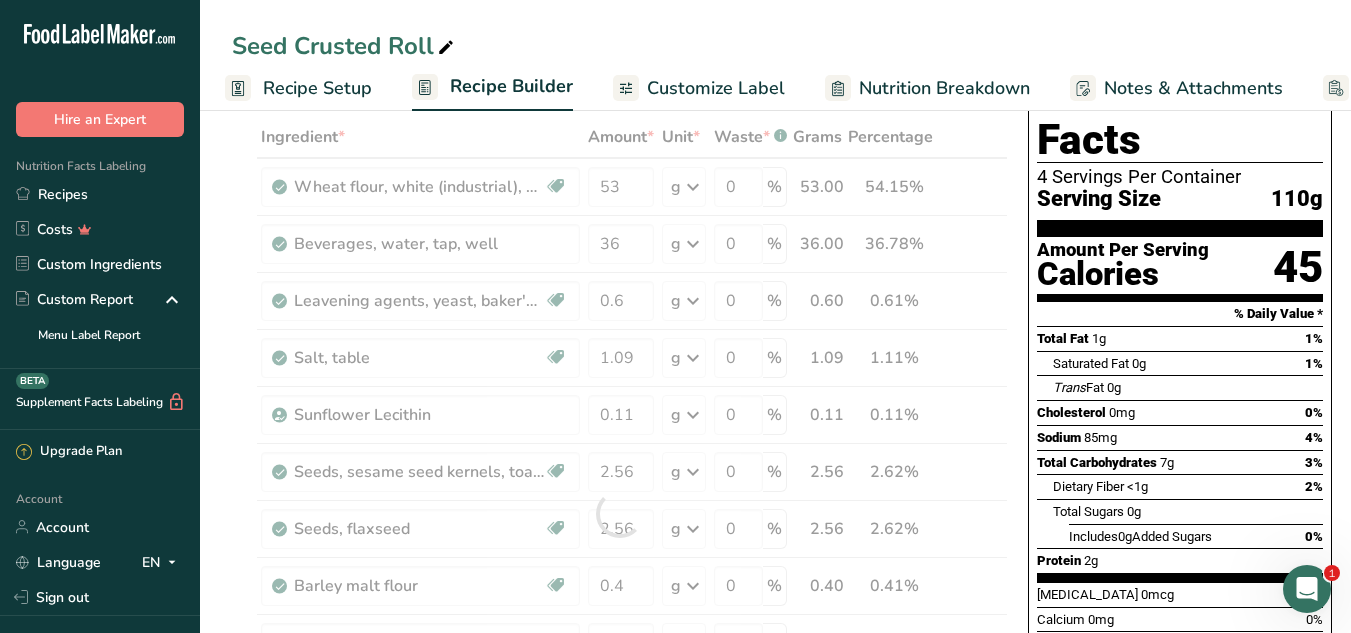 click on "Seed Crusted Roll" at bounding box center [775, 46] 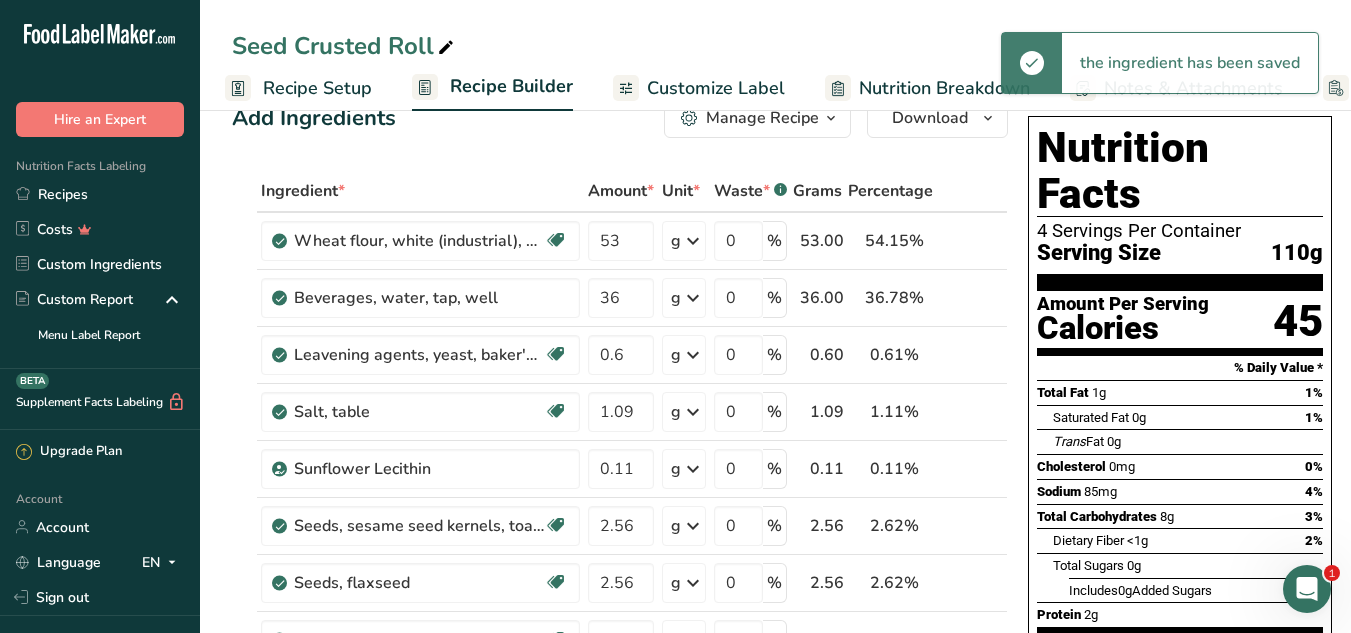 scroll, scrollTop: 0, scrollLeft: 0, axis: both 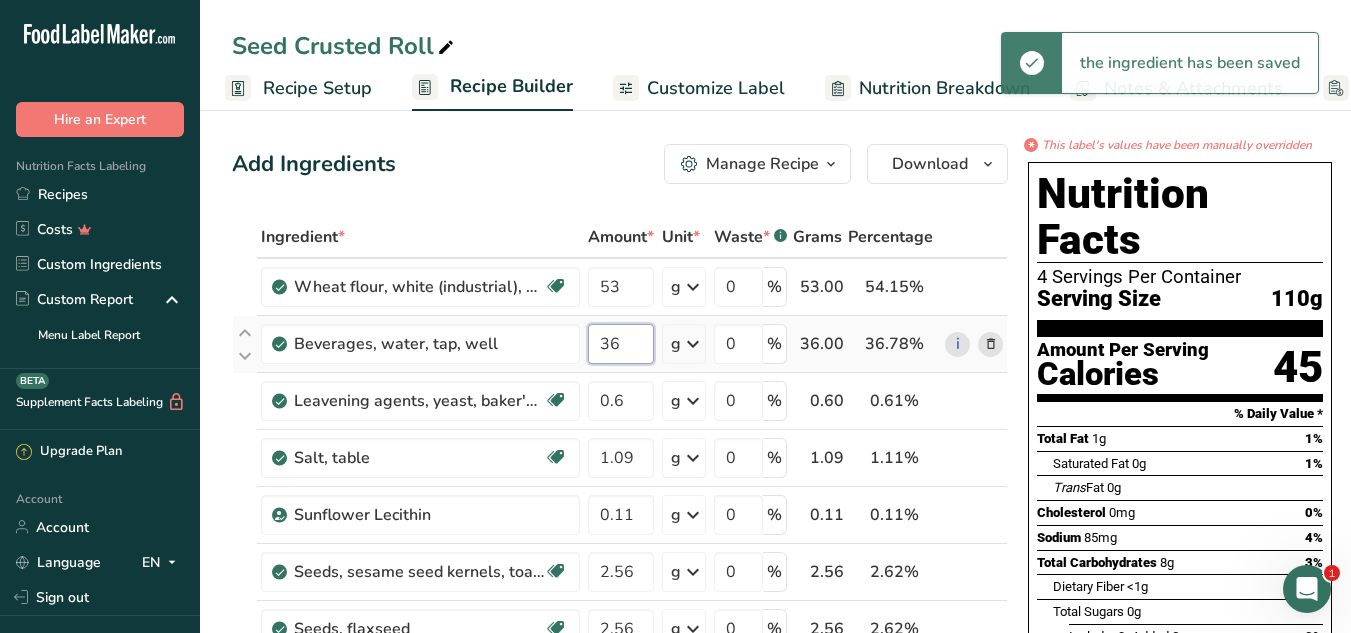 click on "36" at bounding box center (621, 344) 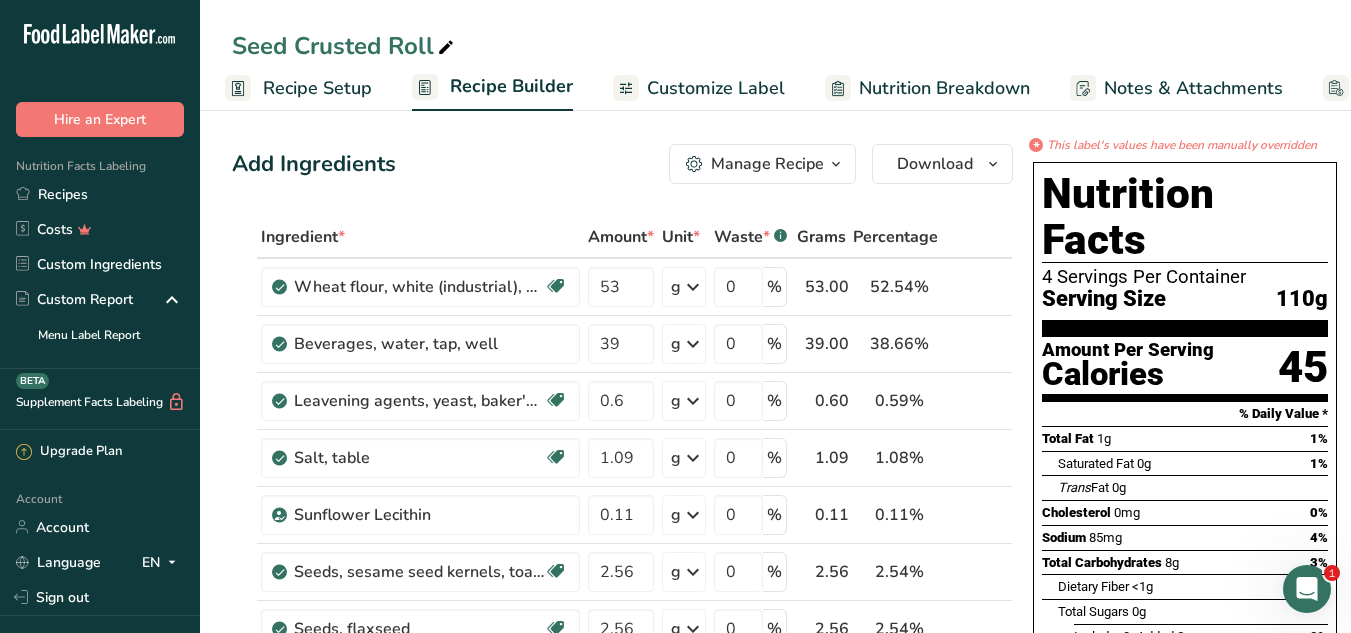 click on "Add Ingredients
Manage Recipe         Delete Recipe           Duplicate Recipe             Scale Recipe             Save as Sub-Recipe   .a-a{fill:#347362;}.b-a{fill:#fff;}                               Nutrition Breakdown                 Recipe Card
NEW
[MEDICAL_DATA] Pattern Report           Activity History
Download
Choose your preferred label style
Standard FDA label
Standard FDA label
The most common format for nutrition facts labels in compliance with the FDA's typeface, style and requirements
Tabular FDA label
A label format compliant with the FDA regulations presented in a tabular (horizontal) display.
Linear FDA label
A simple linear display for small sized packages.
Simplified FDA label" at bounding box center (622, 164) 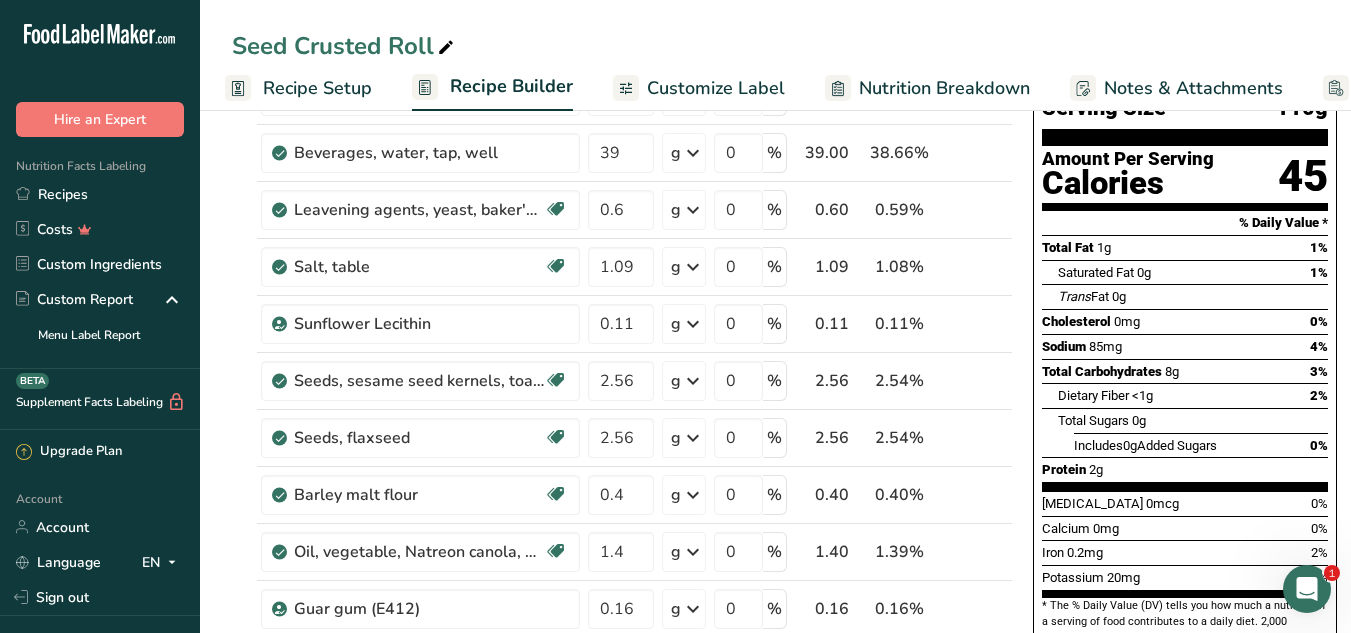 scroll, scrollTop: 166, scrollLeft: 0, axis: vertical 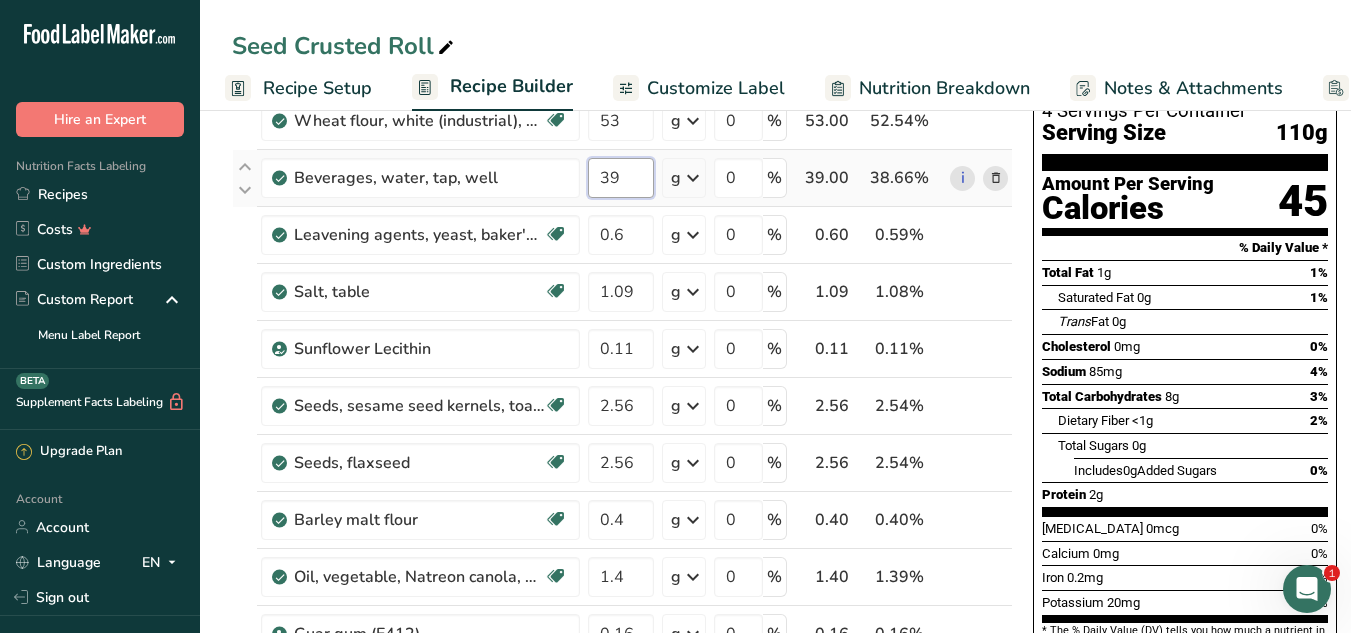 click on "39" at bounding box center (621, 178) 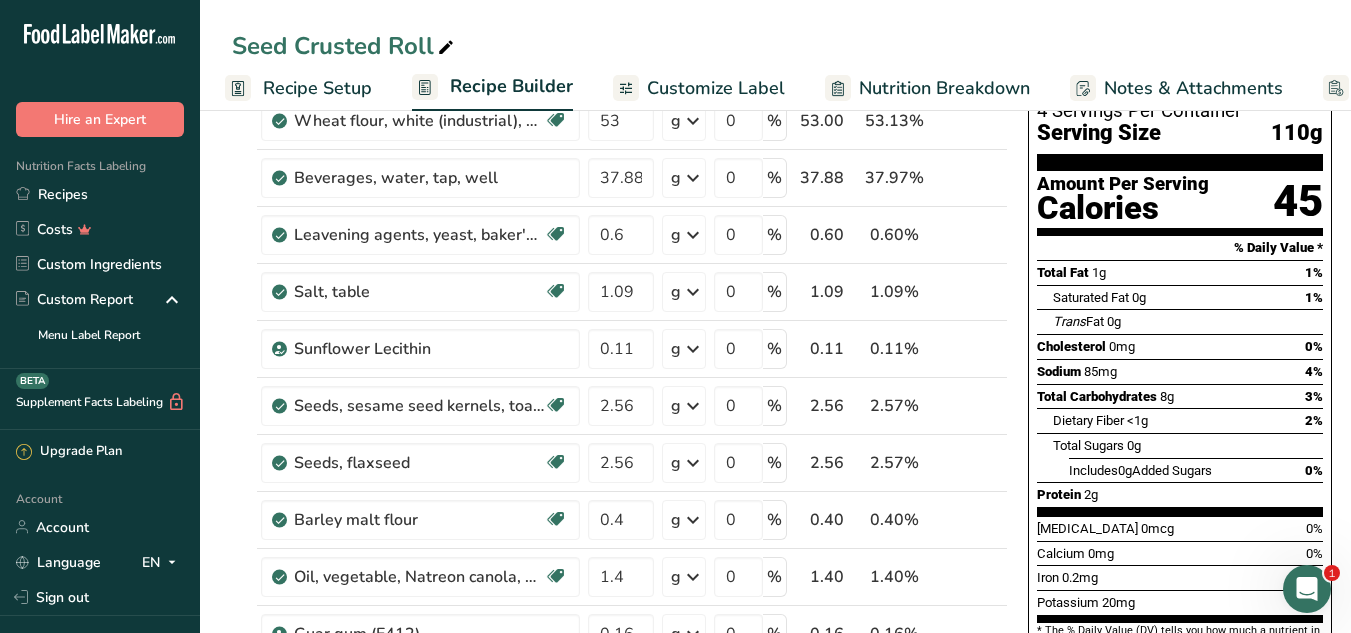 click on "Seed Crusted Roll
Recipe Setup                       Recipe Builder   Customize Label               Nutrition Breakdown               Notes & Attachments                 Recipe Costing" at bounding box center [775, 55] 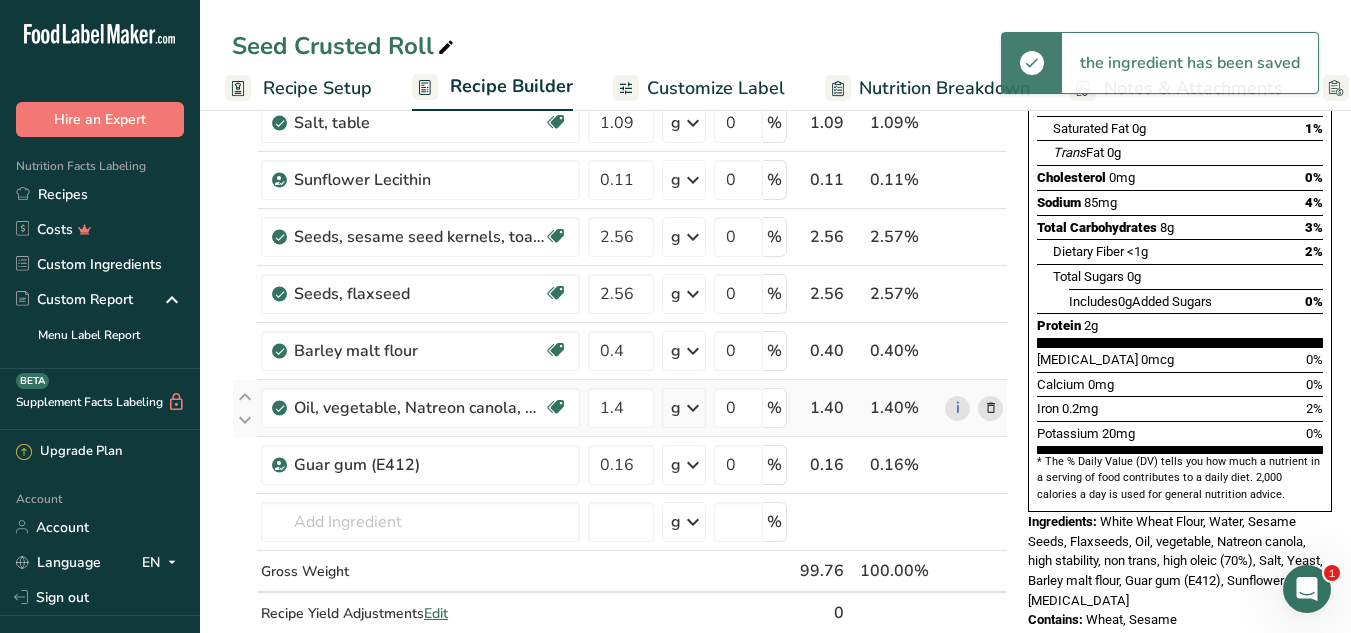 scroll, scrollTop: 166, scrollLeft: 0, axis: vertical 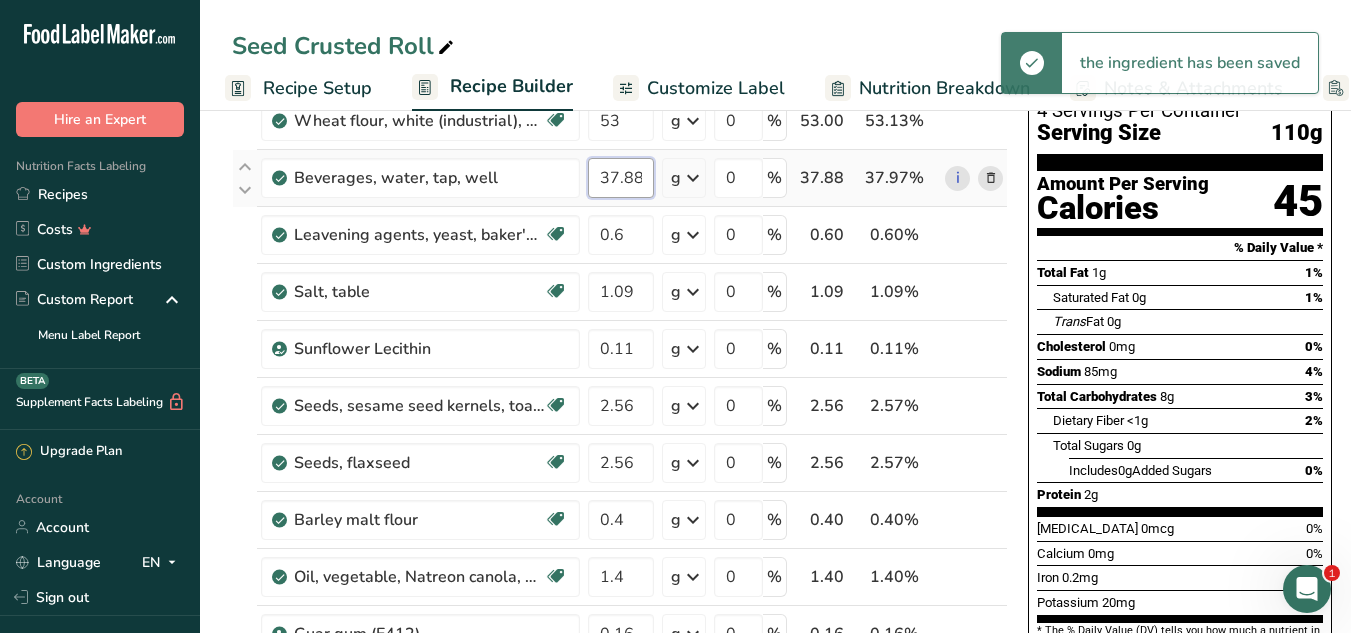 click on "37.88" at bounding box center (621, 178) 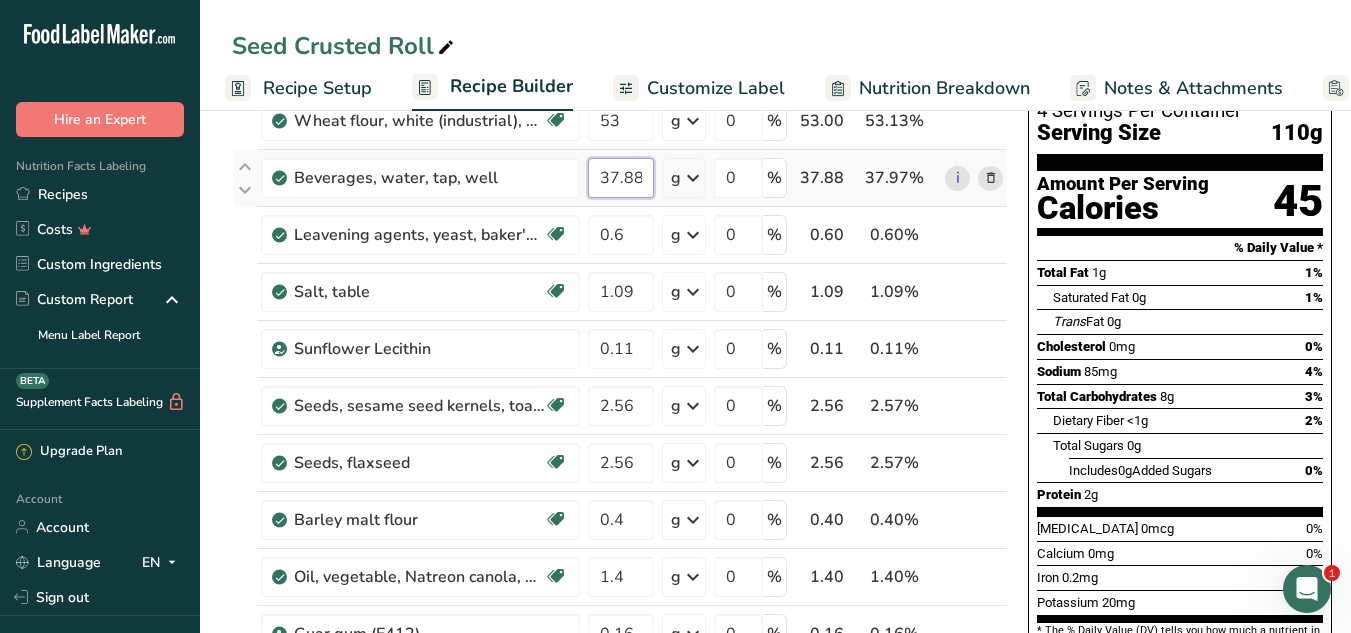 drag, startPoint x: 644, startPoint y: 188, endPoint x: 608, endPoint y: 186, distance: 36.05551 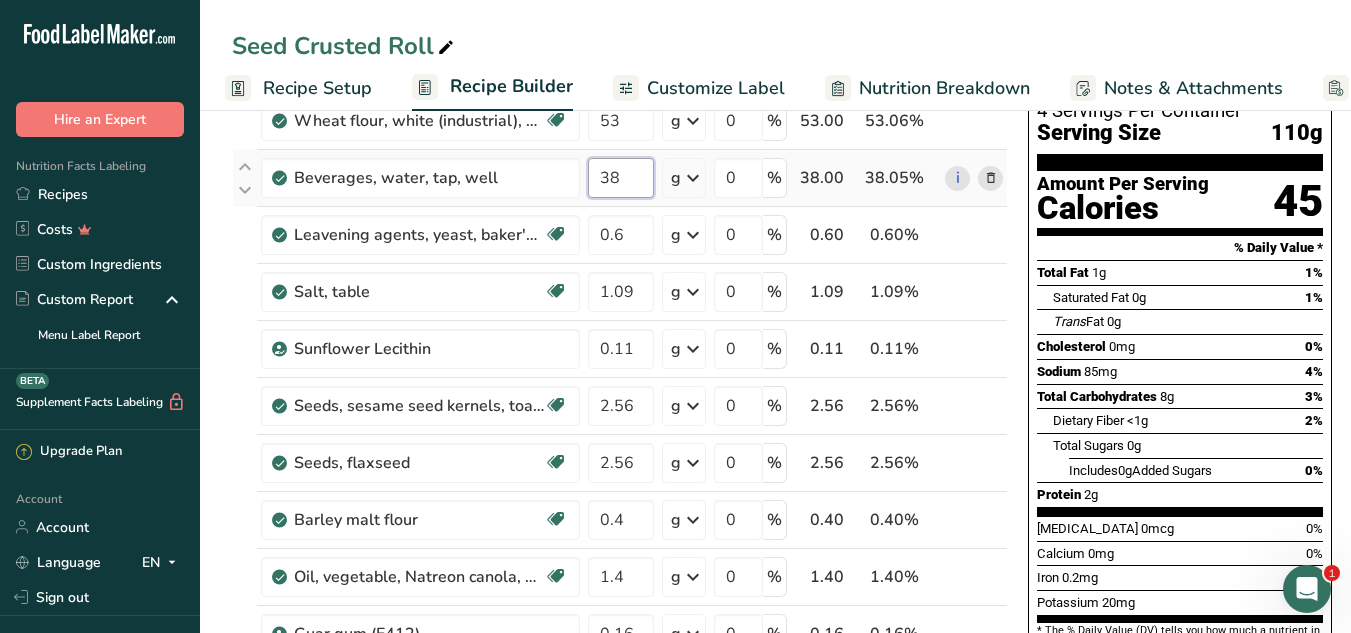 type on "38" 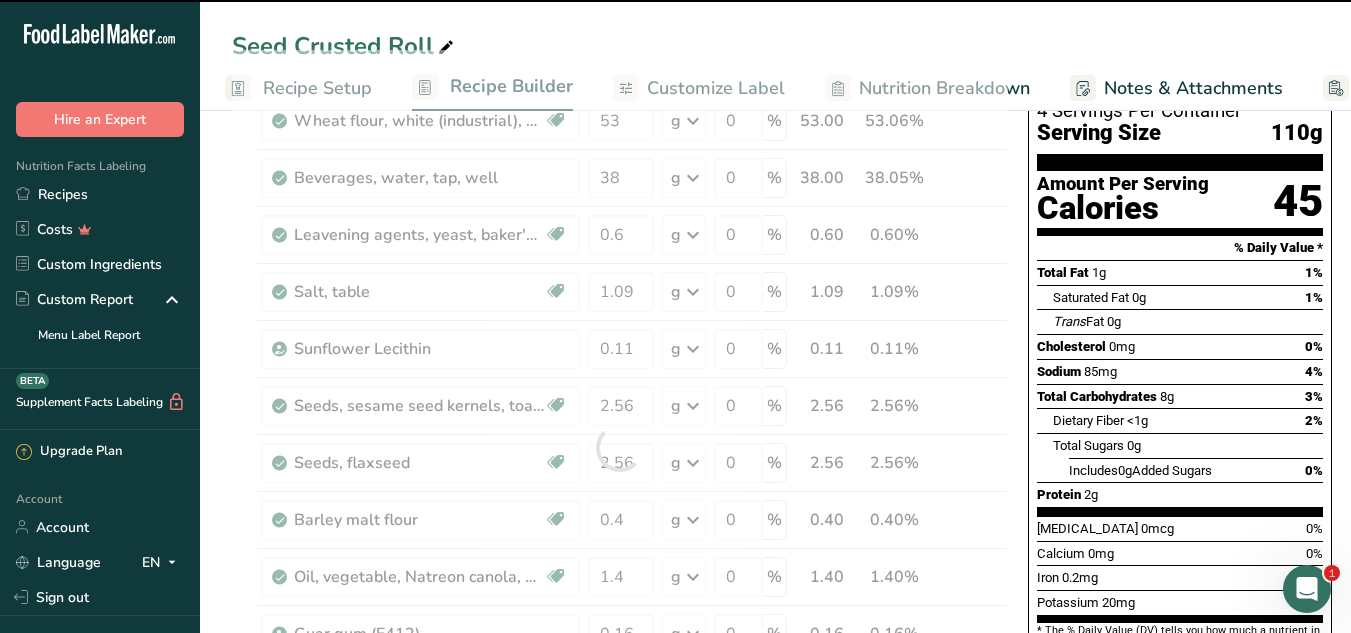 click on "Seed Crusted Roll
Recipe Setup                       Recipe Builder   Customize Label               Nutrition Breakdown               Notes & Attachments                 Recipe Costing" at bounding box center [775, 55] 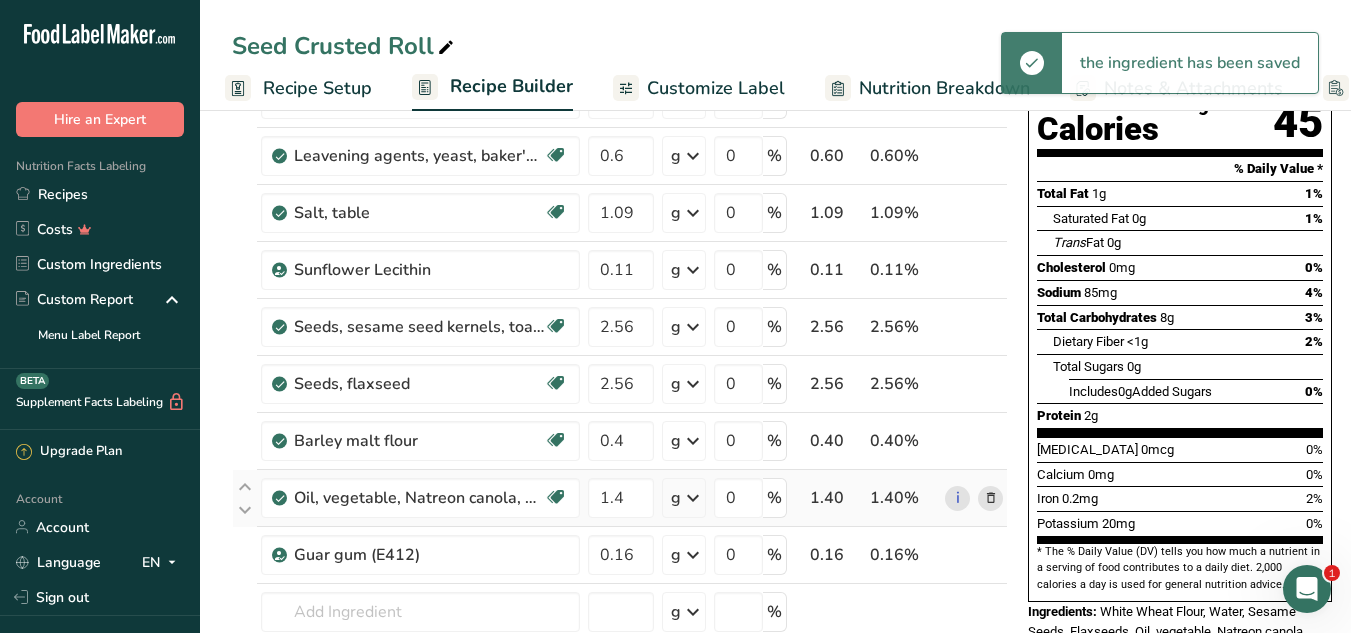 scroll, scrollTop: 0, scrollLeft: 0, axis: both 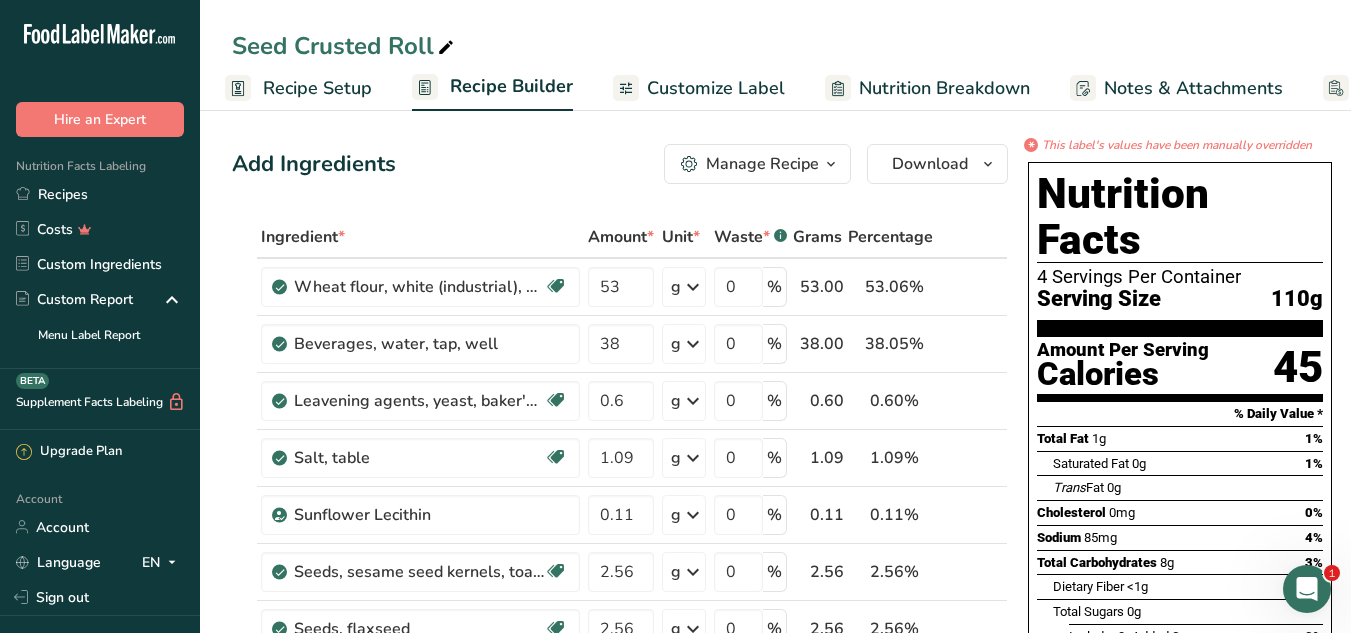 click on "Customize Label" at bounding box center (716, 88) 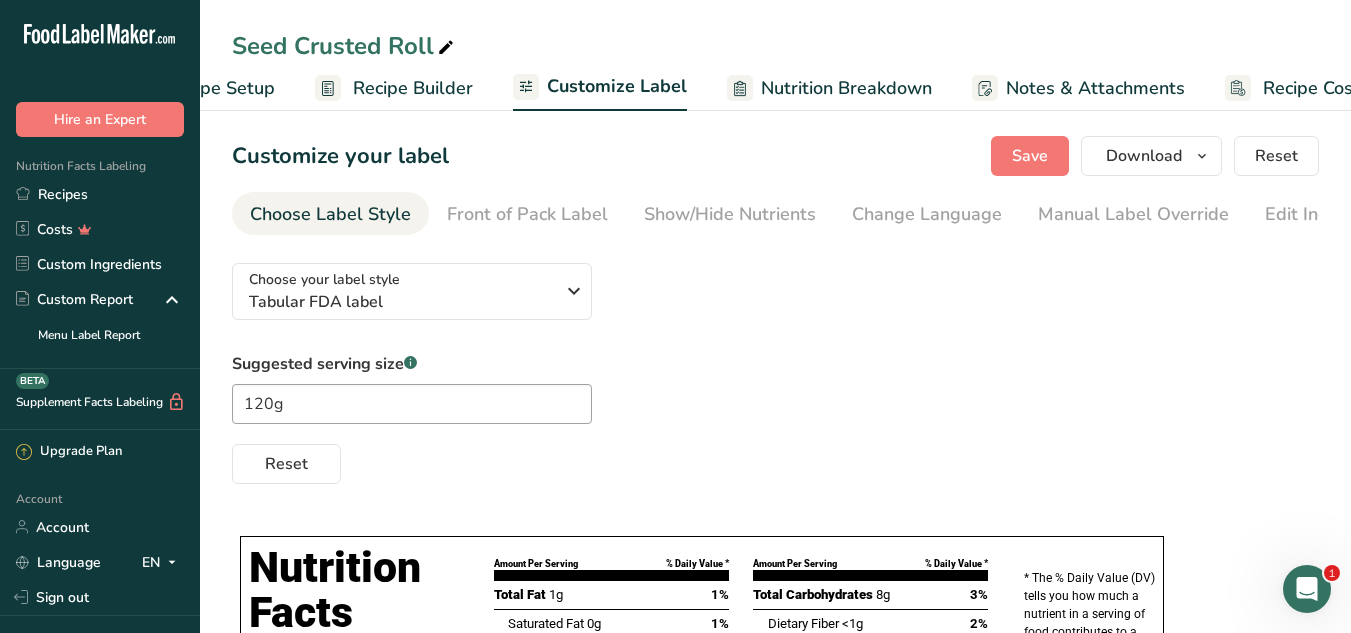 scroll, scrollTop: 0, scrollLeft: 189, axis: horizontal 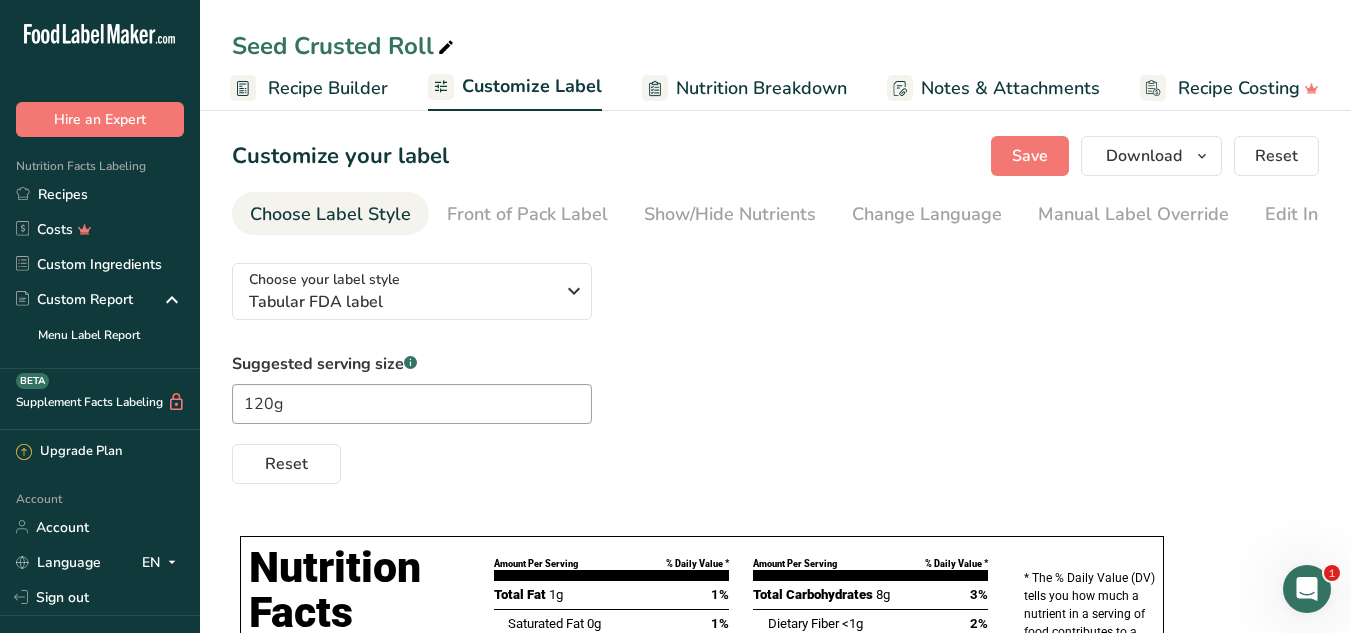 click on "Recipe Builder" at bounding box center (328, 88) 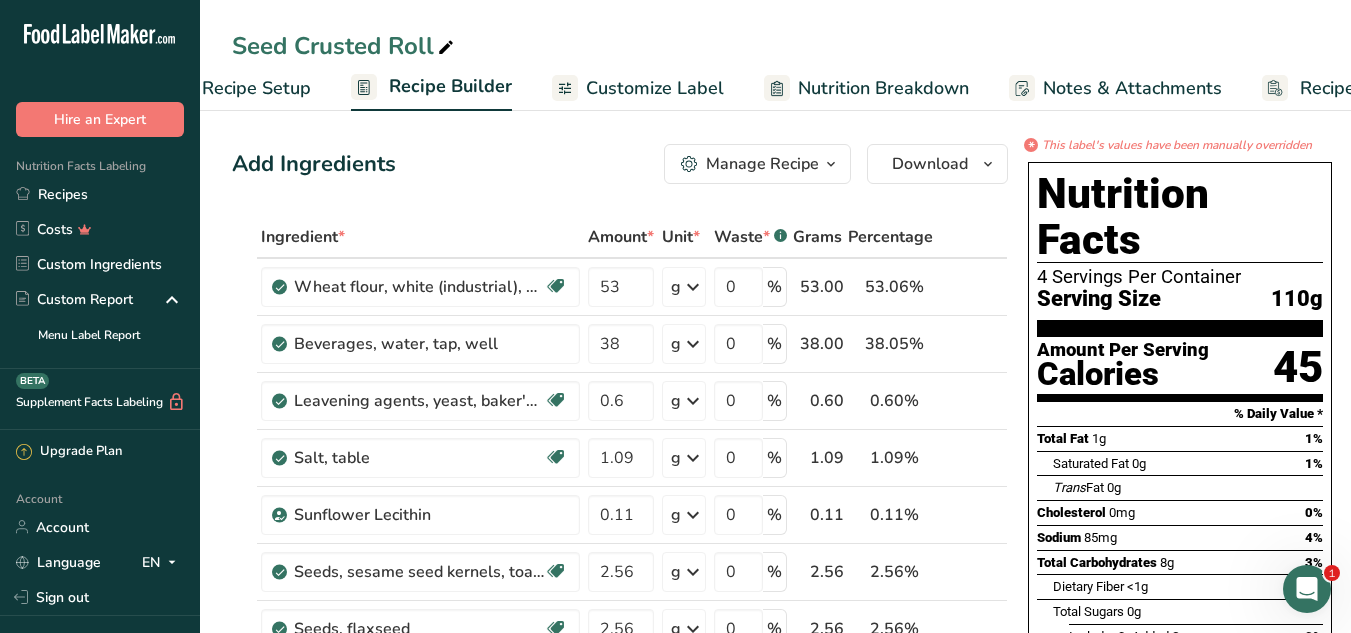 scroll, scrollTop: 0, scrollLeft: 0, axis: both 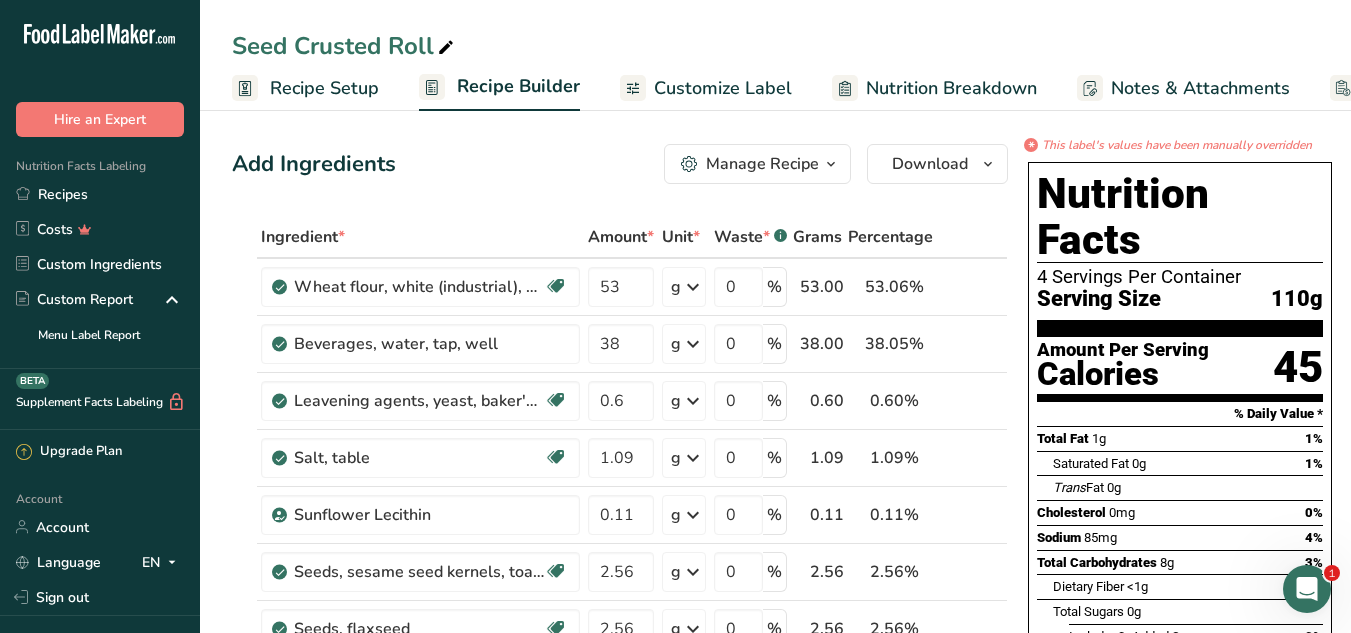 click on "Recipe Setup" at bounding box center [324, 88] 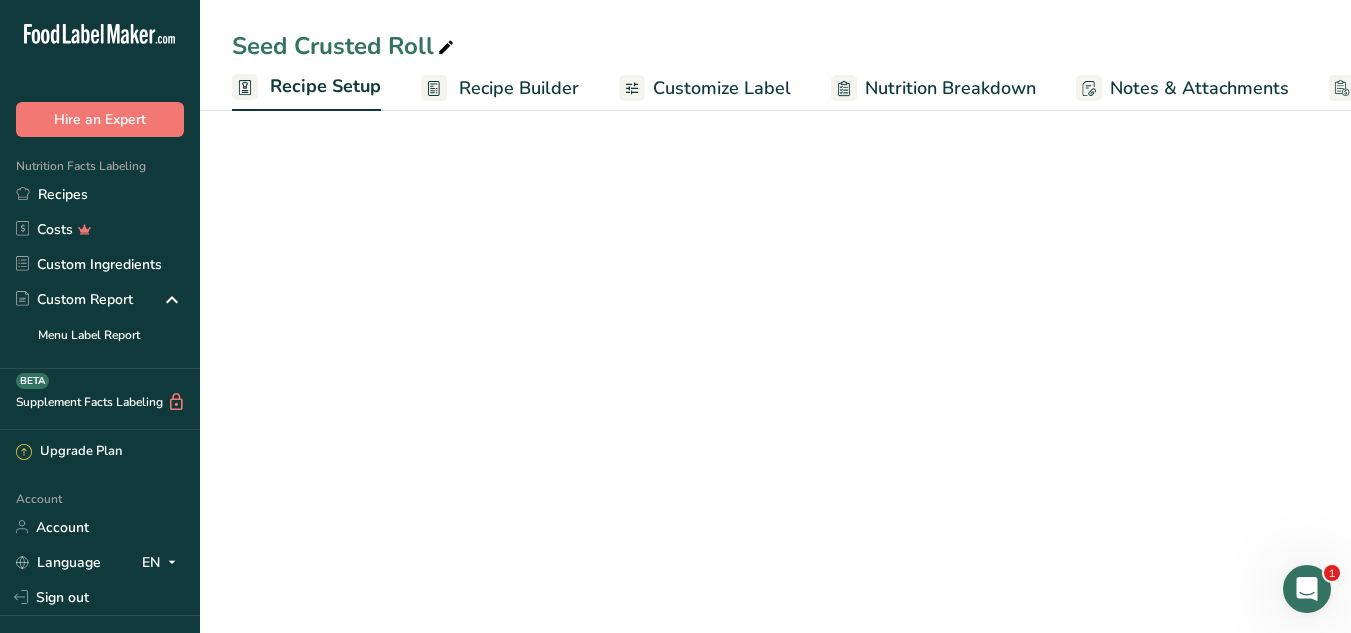 scroll, scrollTop: 0, scrollLeft: 7, axis: horizontal 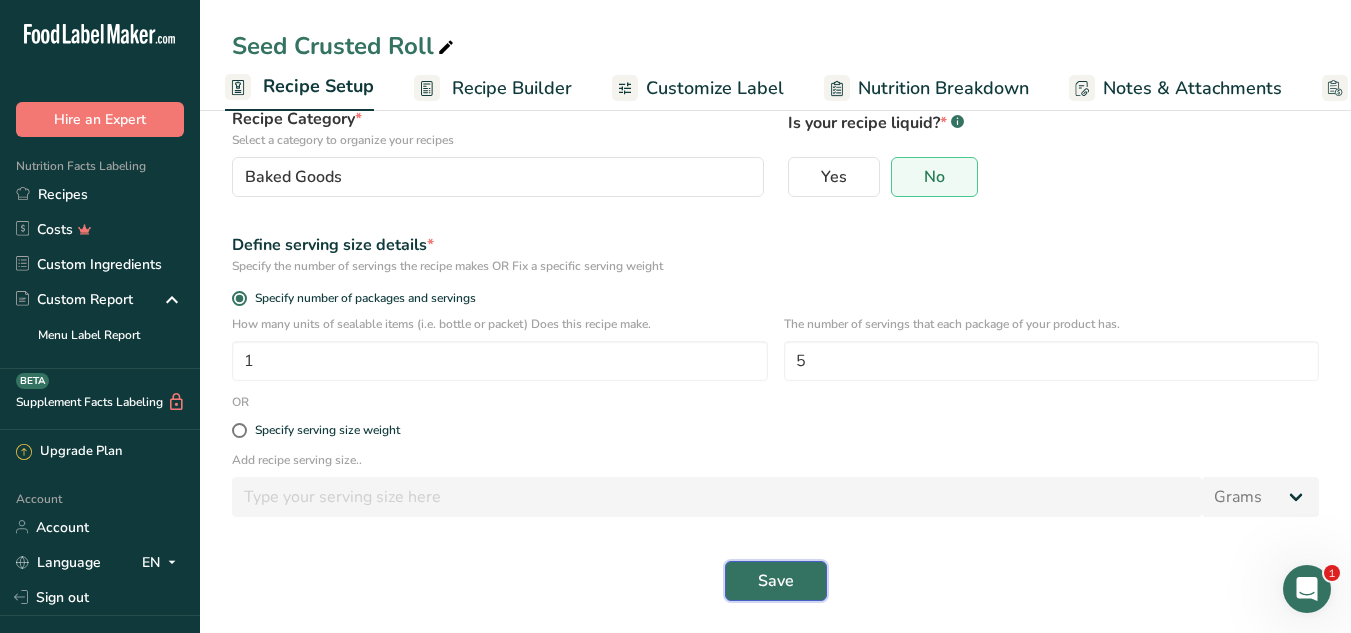 click on "Save" at bounding box center (776, 581) 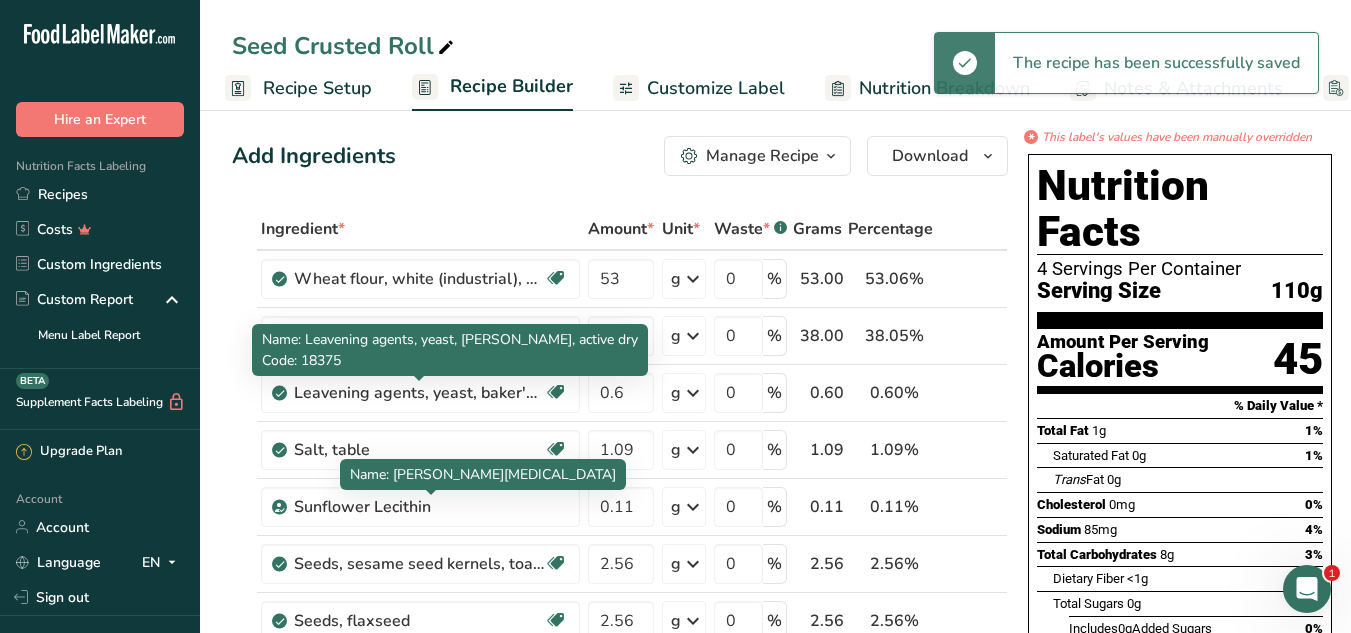 scroll, scrollTop: 0, scrollLeft: 0, axis: both 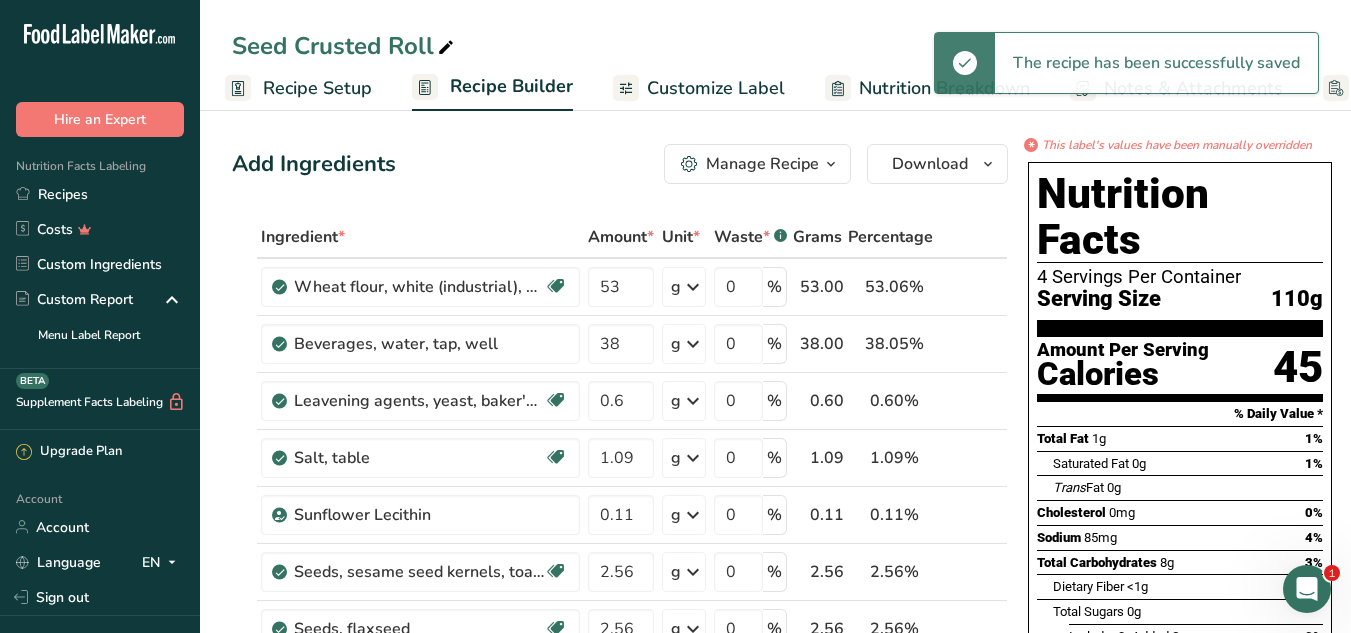 click on "Recipe Setup" at bounding box center (317, 88) 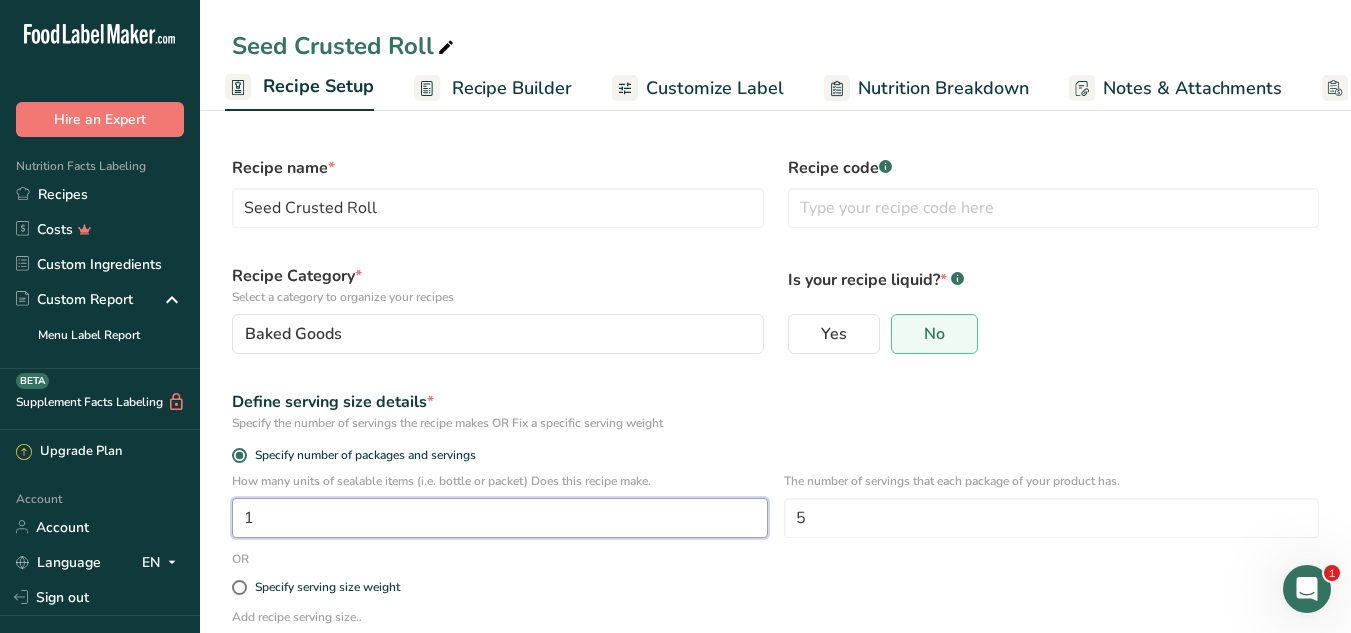 drag, startPoint x: 330, startPoint y: 520, endPoint x: 230, endPoint y: 511, distance: 100.40418 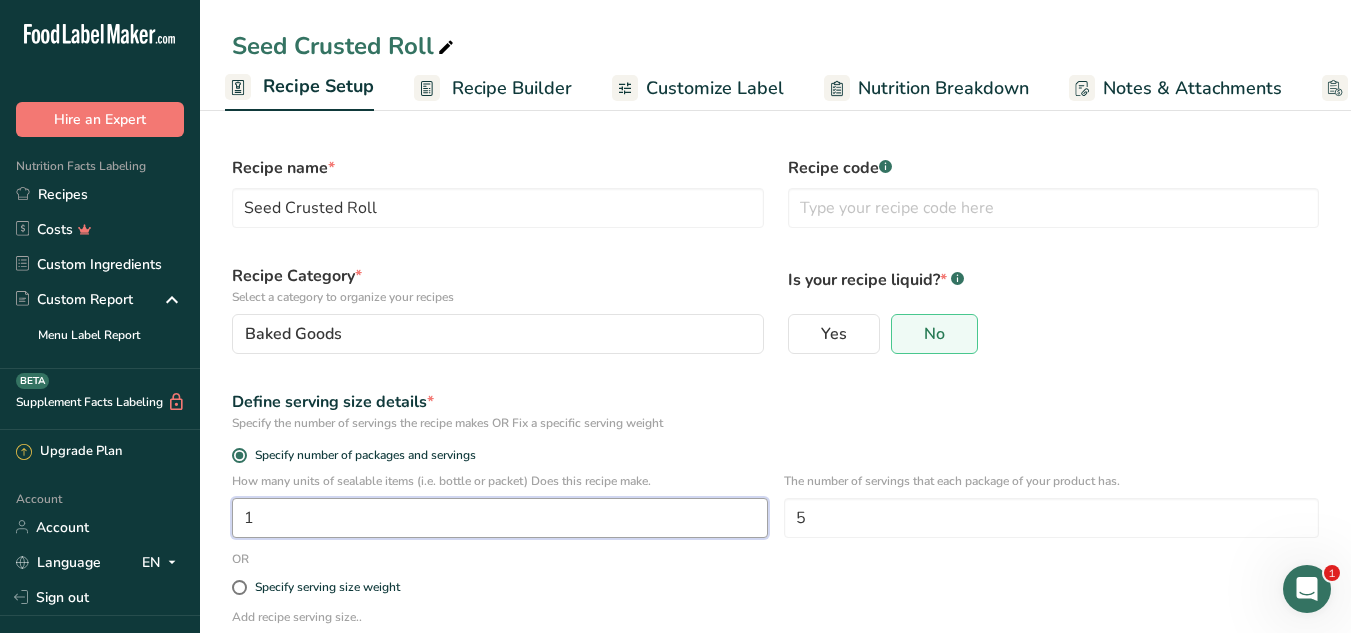 click on "How many units of sealable items (i.e. bottle or packet) Does this recipe make.
1
The number of servings that each package of your product has.
5" at bounding box center (775, 511) 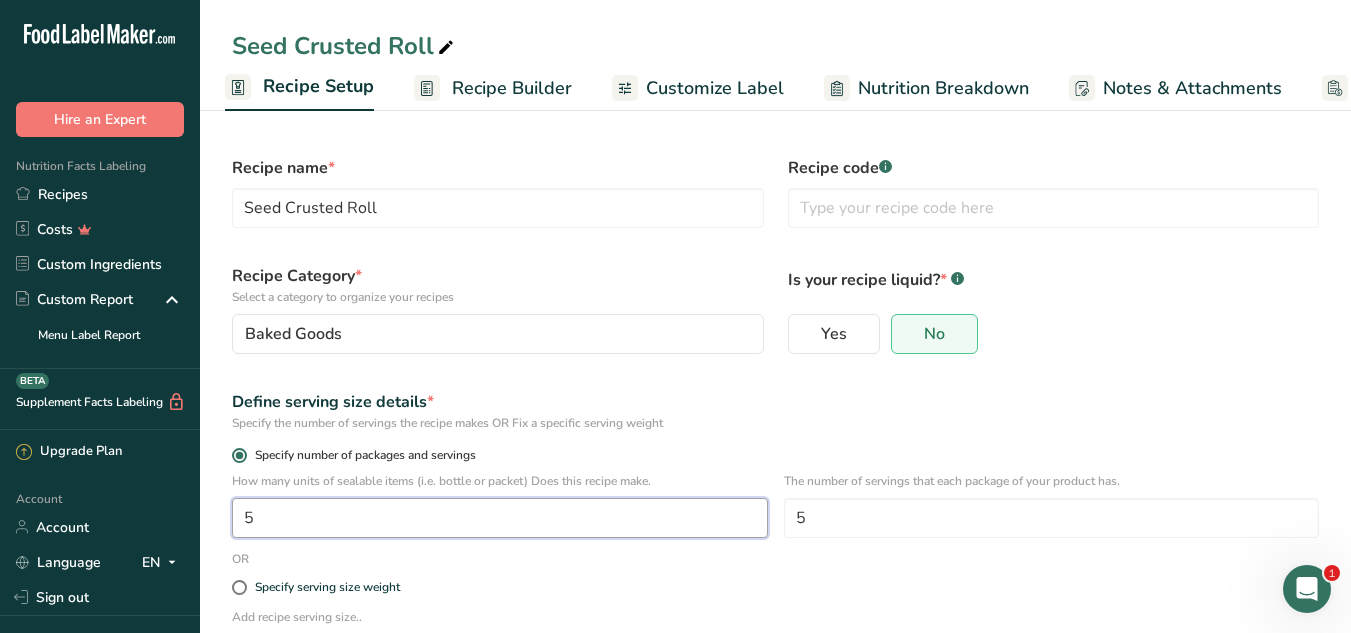 type on "5" 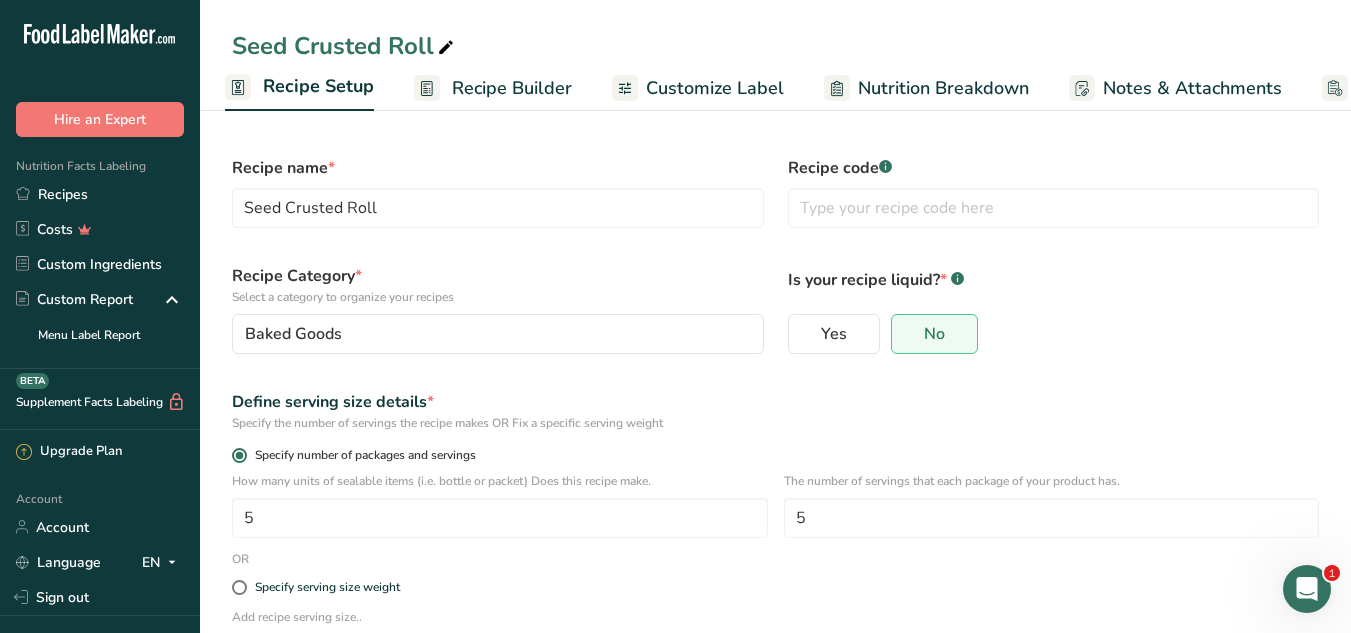click on "Specify number of packages and servings" at bounding box center [775, 455] 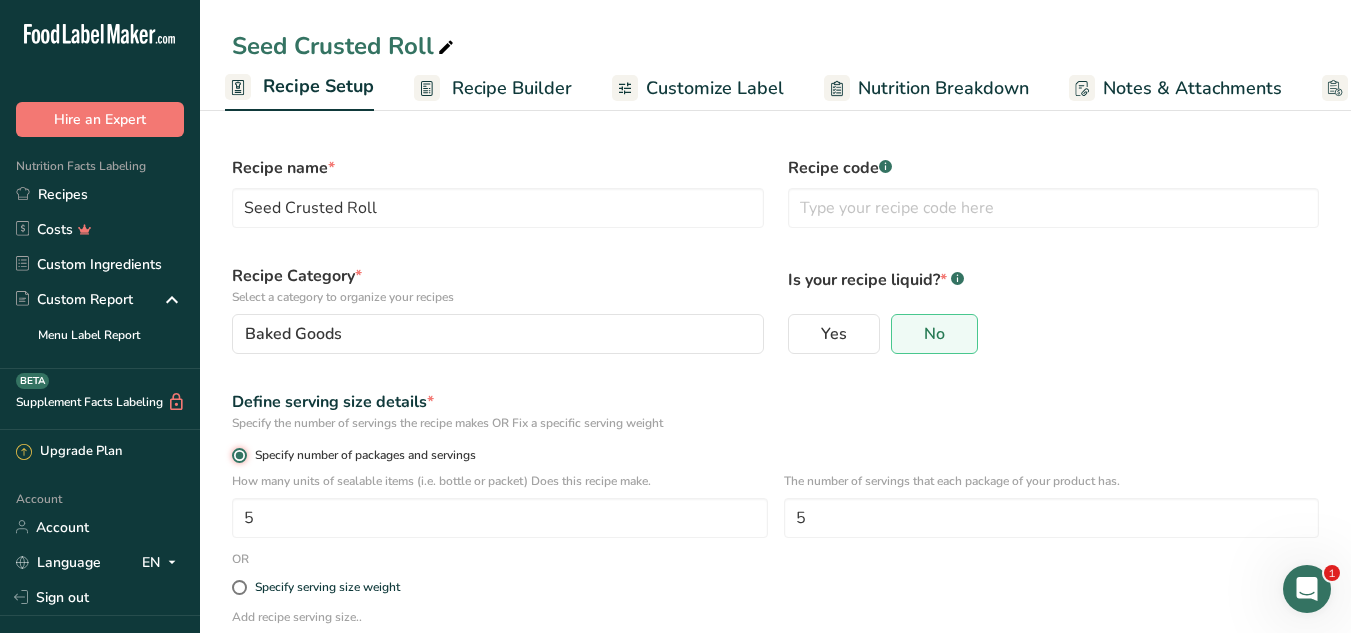 click on "Specify number of packages and servings" at bounding box center [238, 455] 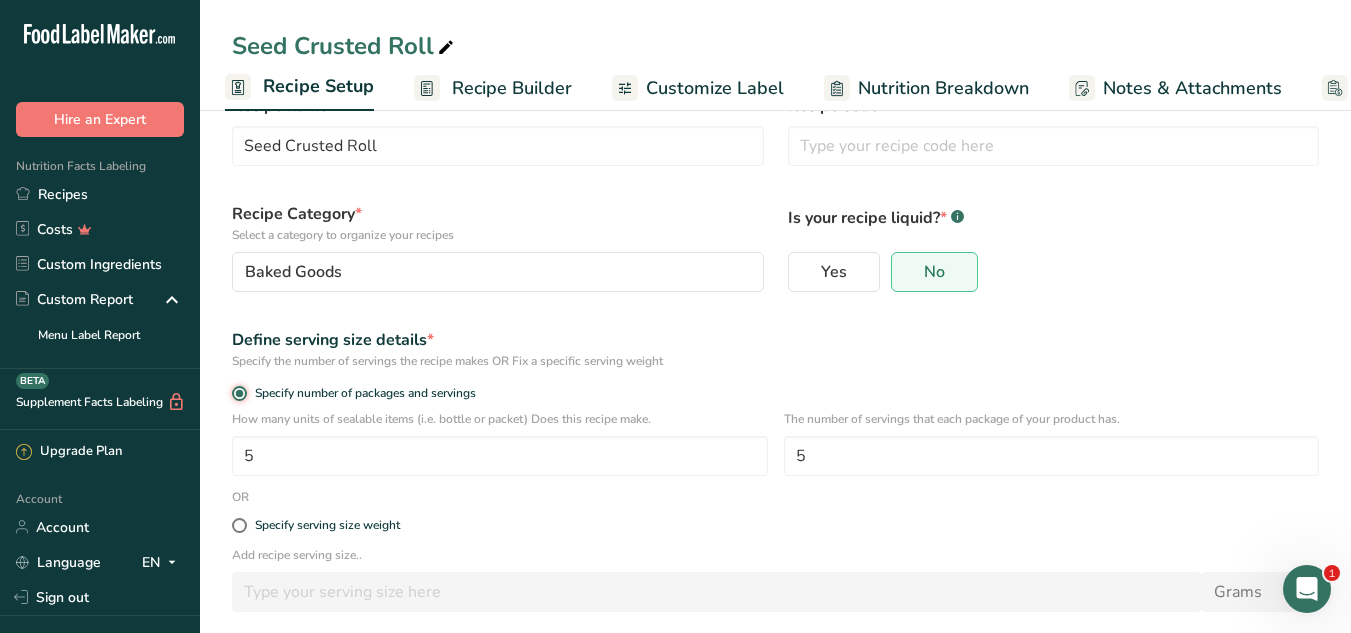 scroll, scrollTop: 157, scrollLeft: 0, axis: vertical 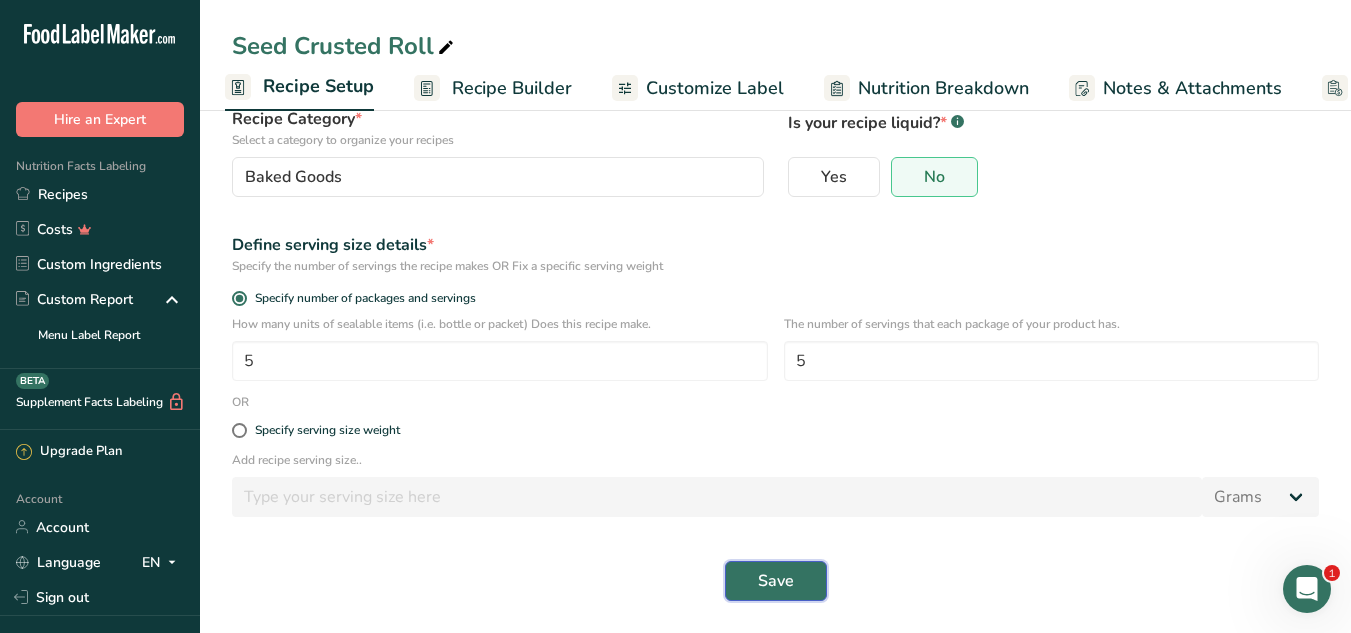 click on "Save" at bounding box center (776, 581) 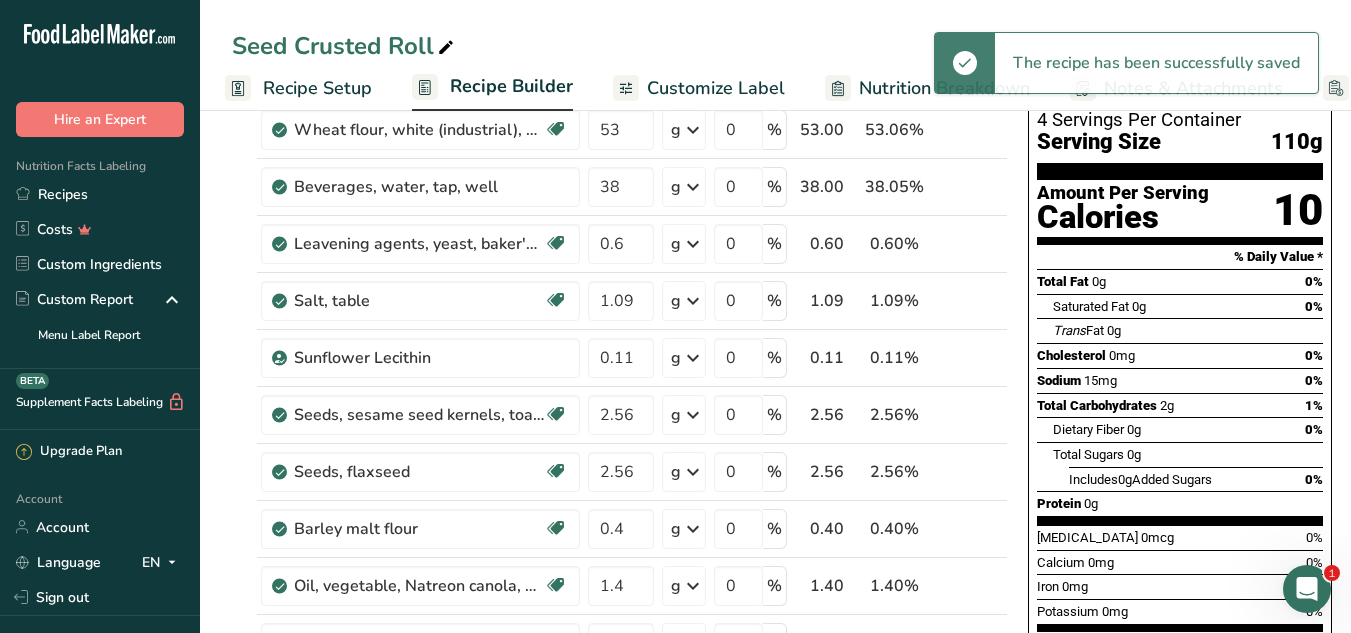 click on "Recipe Builder" at bounding box center (511, 86) 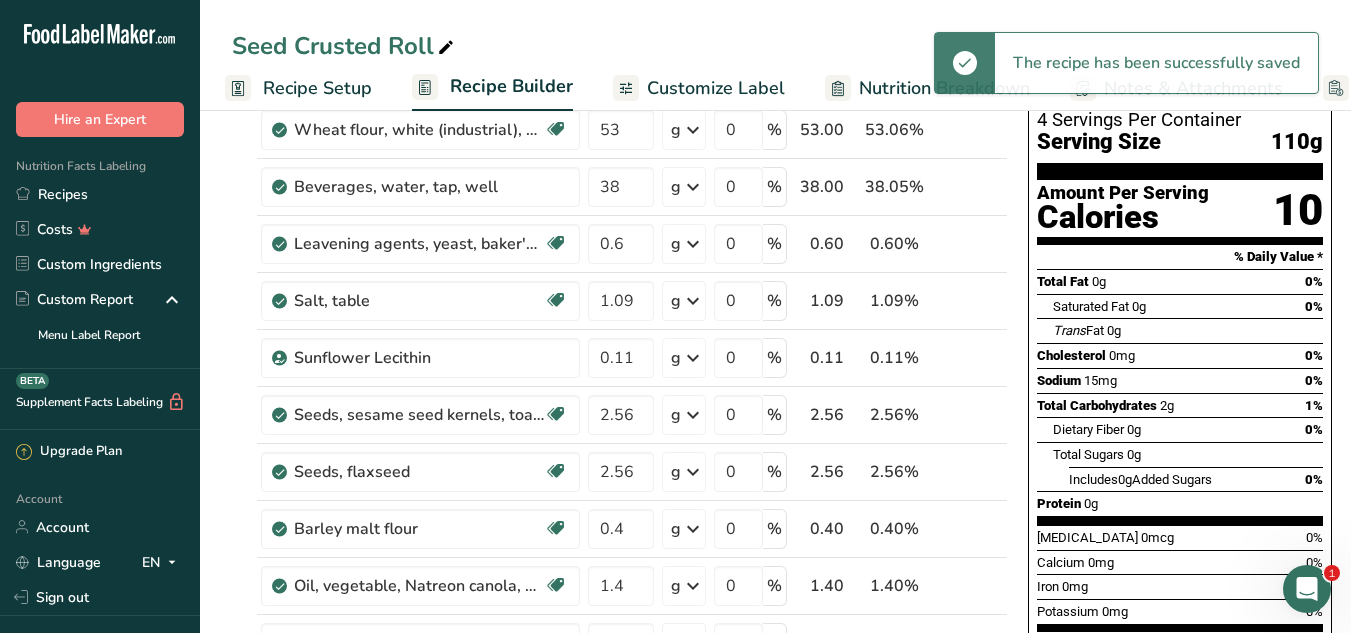 scroll, scrollTop: 0, scrollLeft: 189, axis: horizontal 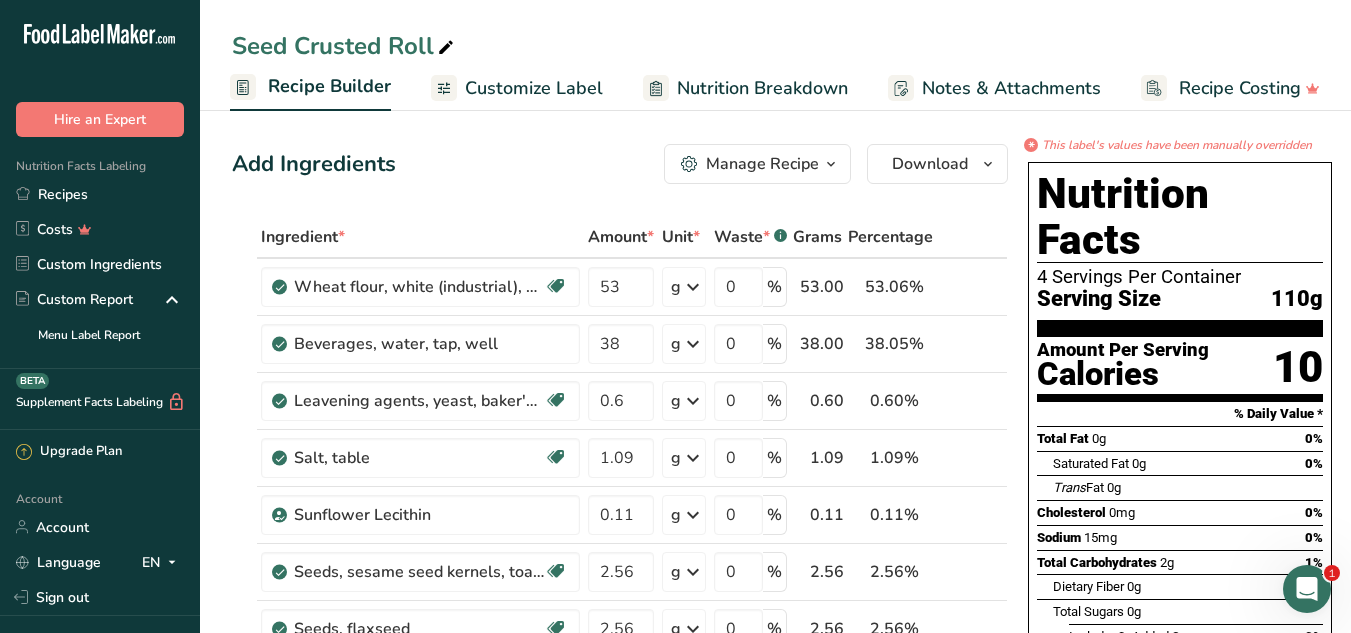 click on "Customize Label" at bounding box center [534, 88] 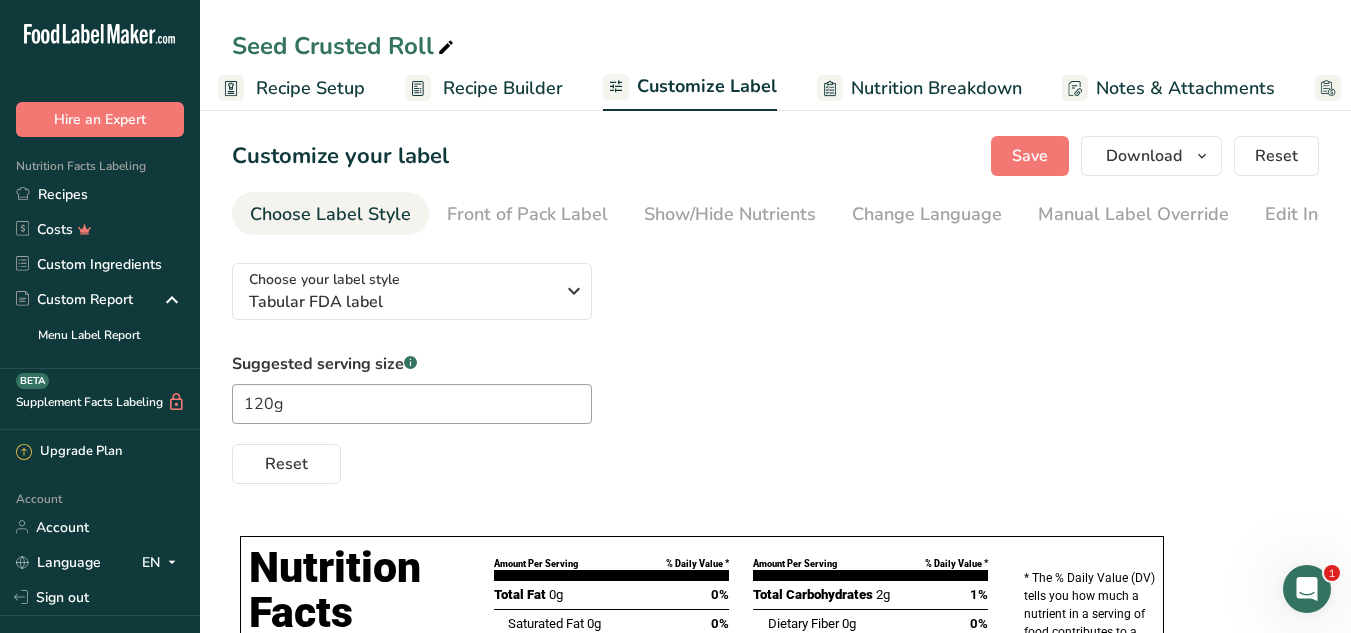 scroll, scrollTop: 0, scrollLeft: 0, axis: both 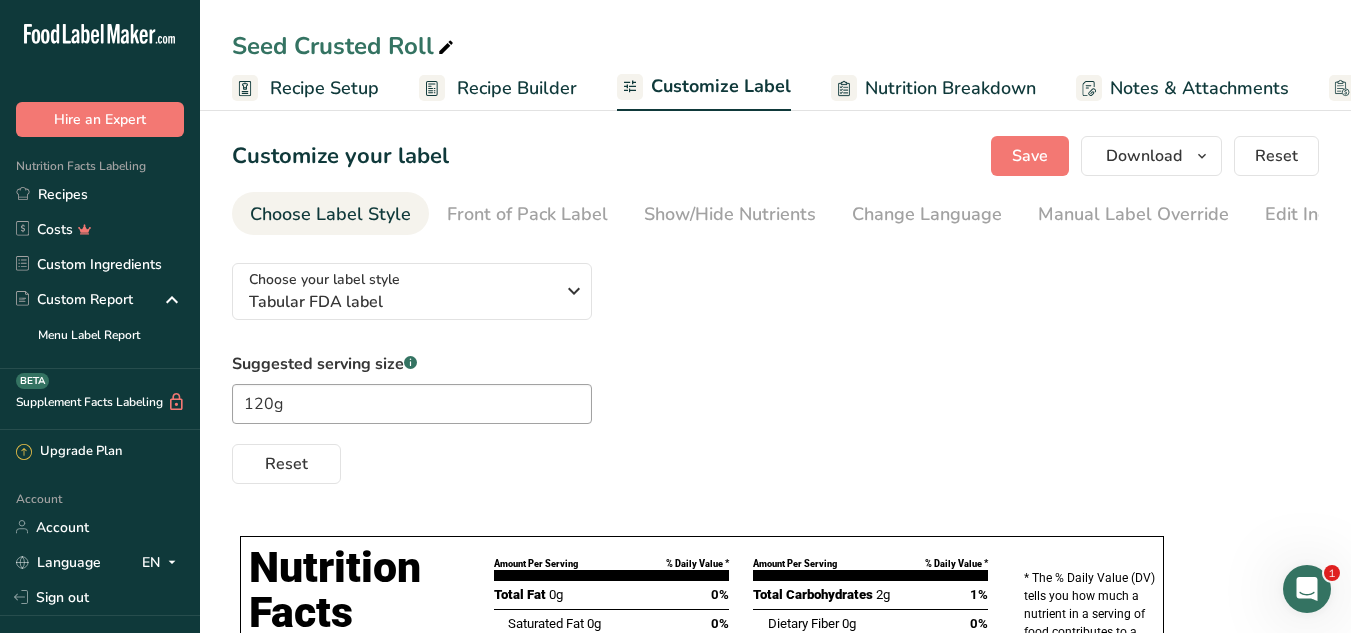 click on "Recipe Setup" at bounding box center [324, 88] 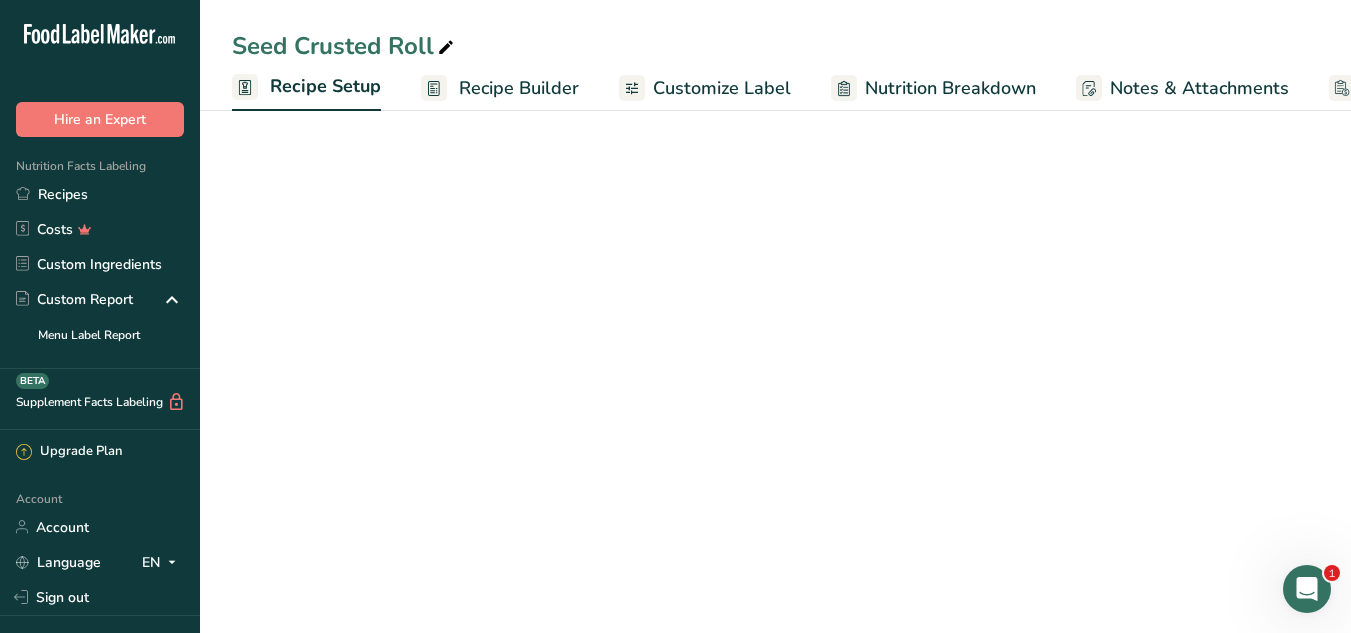 scroll, scrollTop: 0, scrollLeft: 7, axis: horizontal 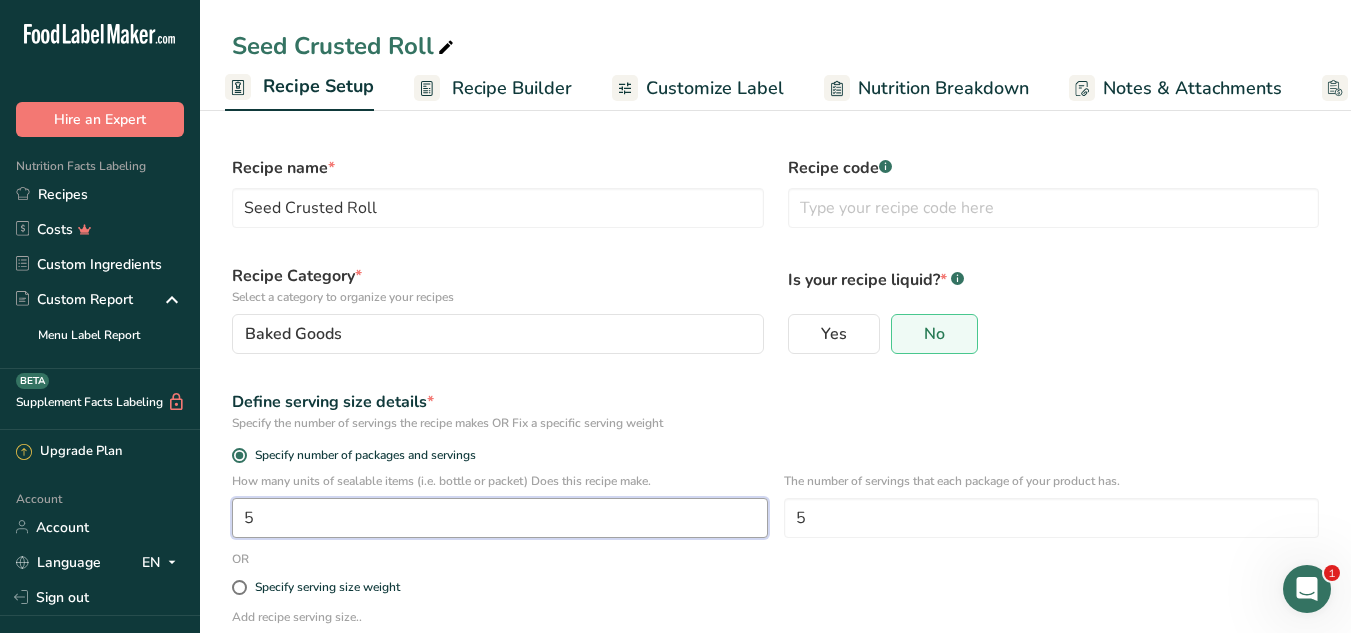 drag, startPoint x: 460, startPoint y: 519, endPoint x: 203, endPoint y: 510, distance: 257.15753 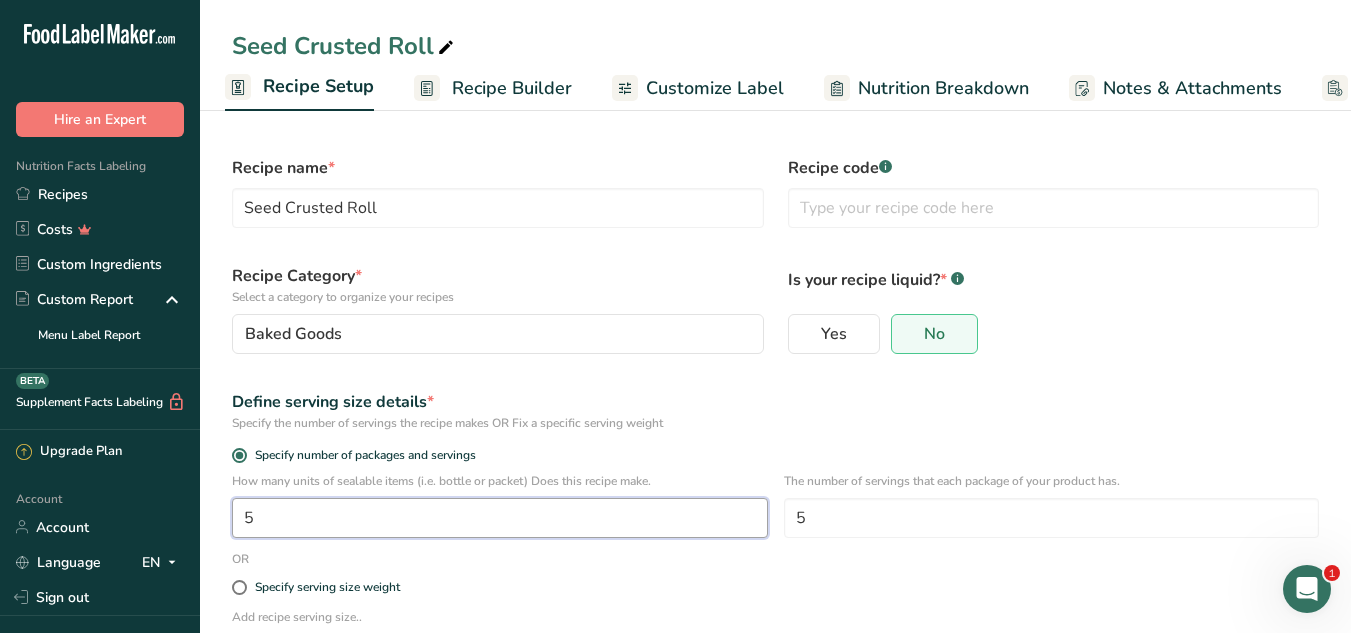 click on "Recipe name *   Seed Crusted Roll
Recipe code
.a-a{fill:#347362;}.b-a{fill:#fff;}
Recipe Category *
Select a category to organize your recipes
Baked Goods
Standard Categories
Custom Categories
.a-a{fill:#347362;}.b-a{fill:#fff;}
Baked Goods
[GEOGRAPHIC_DATA]
Confectionery
Cooked Meals, Salads, & Sauces
[GEOGRAPHIC_DATA]
Snacks
Add New Category
Is your recipe liquid? *   .a-a{fill:#347362;}.b-a{fill:#fff;}           Yes   No
Define serving size details *
Specify the number of servings the recipe makes OR Fix a specific serving weight
Specify number of packages and servings
5     5
OR" at bounding box center [775, 447] 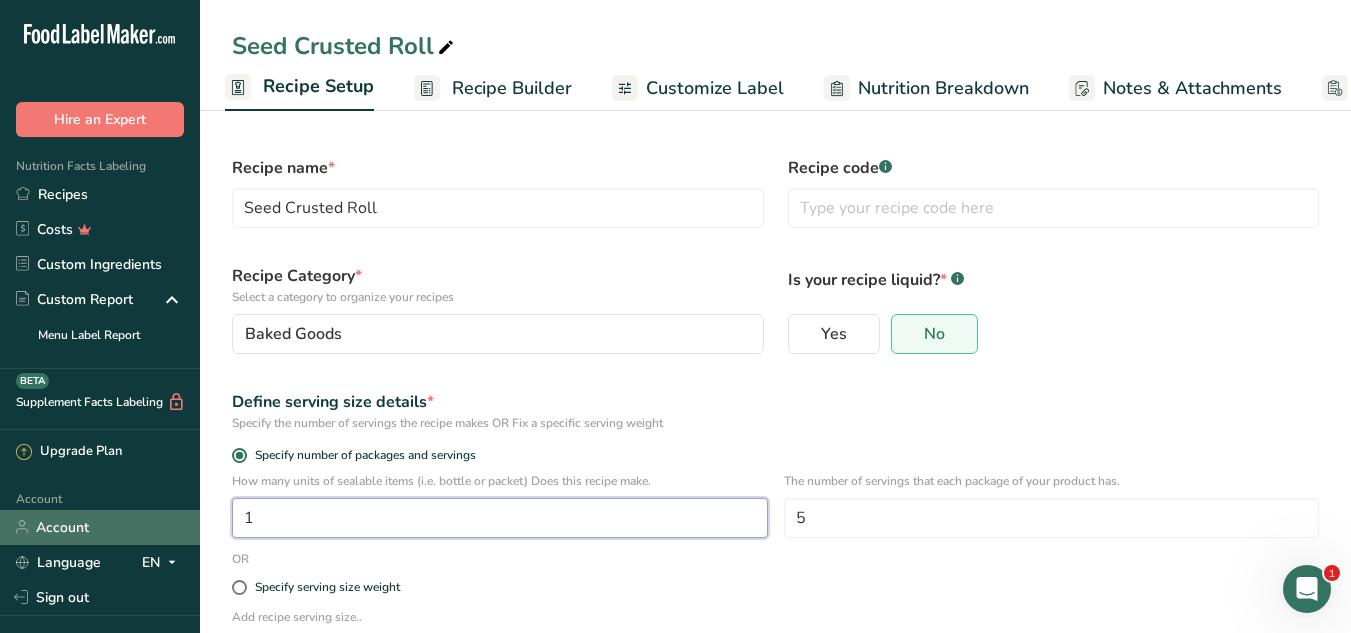 drag, startPoint x: 290, startPoint y: 518, endPoint x: 143, endPoint y: 540, distance: 148.63715 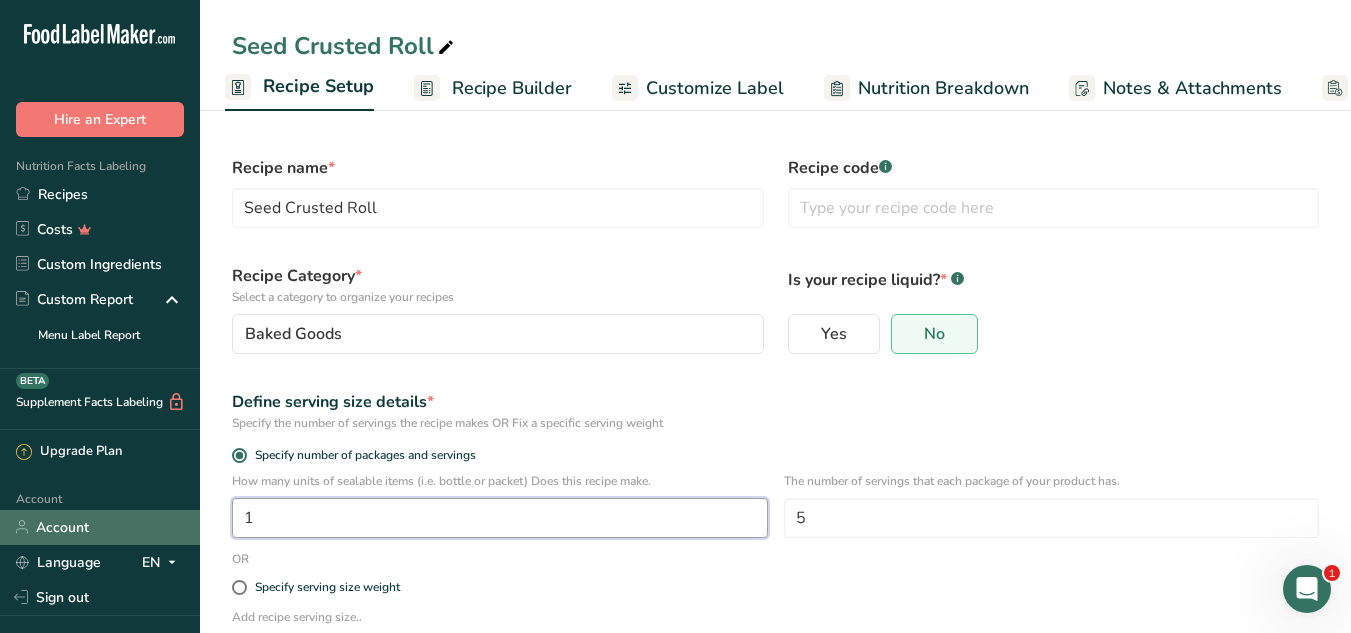 click on ".a-20{fill:#fff;}
Hire an Expert
Nutrition Facts Labeling
Recipes
Costs
Custom Ingredients
Custom Report
Menu Label Report
Supplement Facts Labeling
BETA
Upgrade Plan
Account
Account
Language
EN
English
Spanish
Sign out
Hire an Expert .
FAQ .
About Us .
Terms & Conditions .
Privacy Policy
Powered By FoodLabelMaker ©   2025 All Rights Reserved" at bounding box center (675, 395) 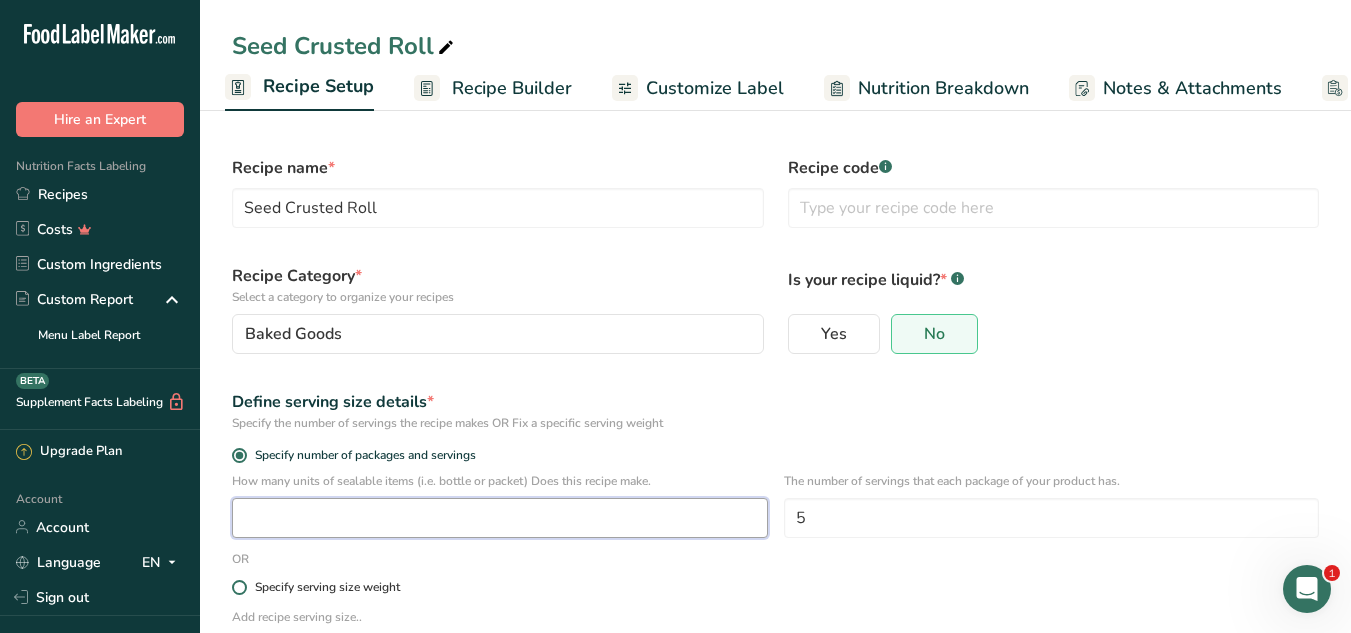 type 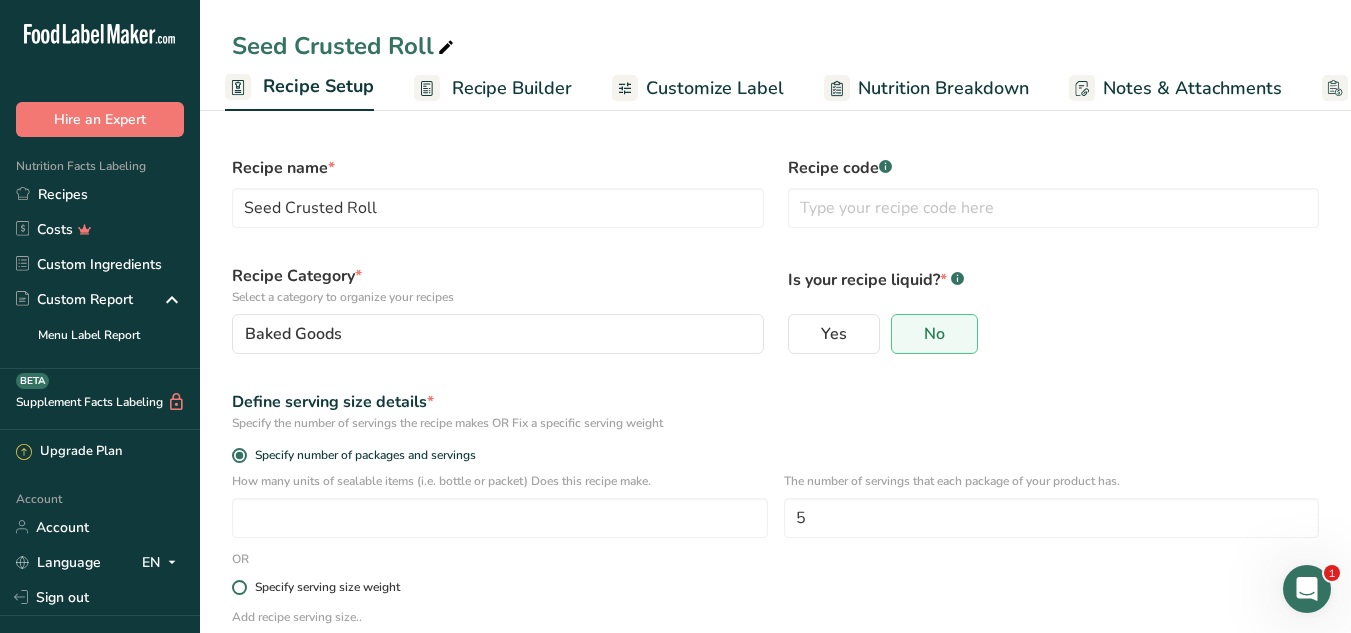 click at bounding box center (239, 587) 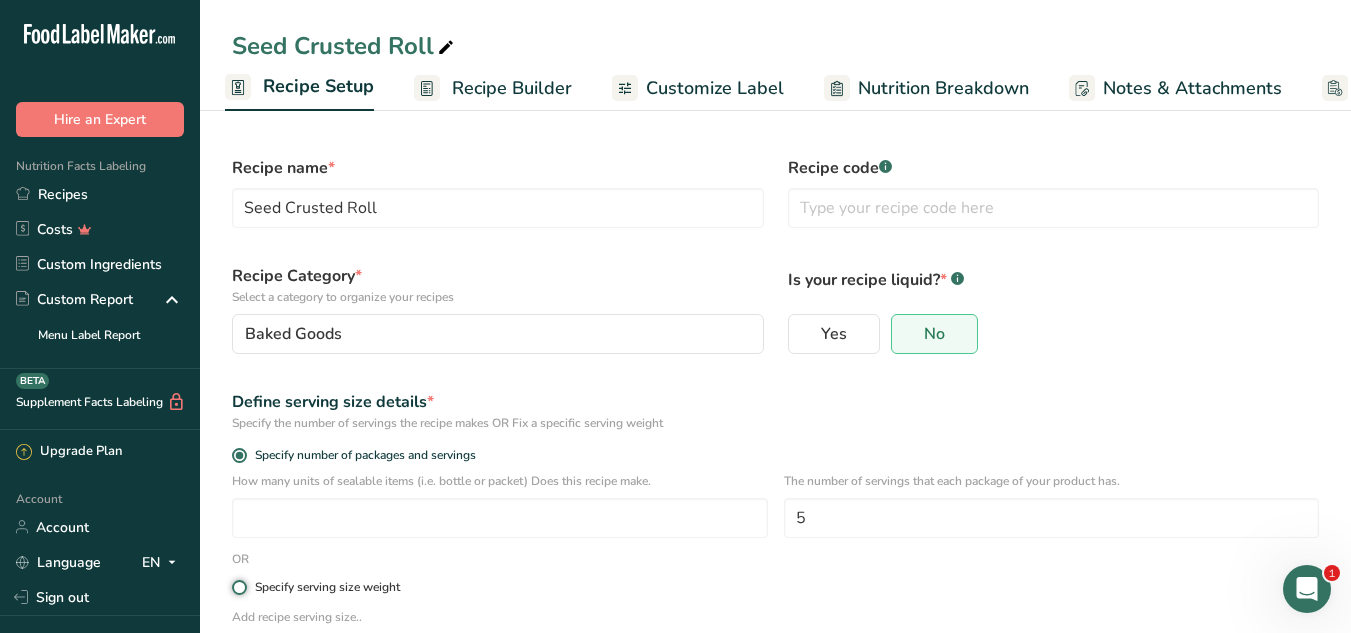 click on "Specify serving size weight" at bounding box center (238, 587) 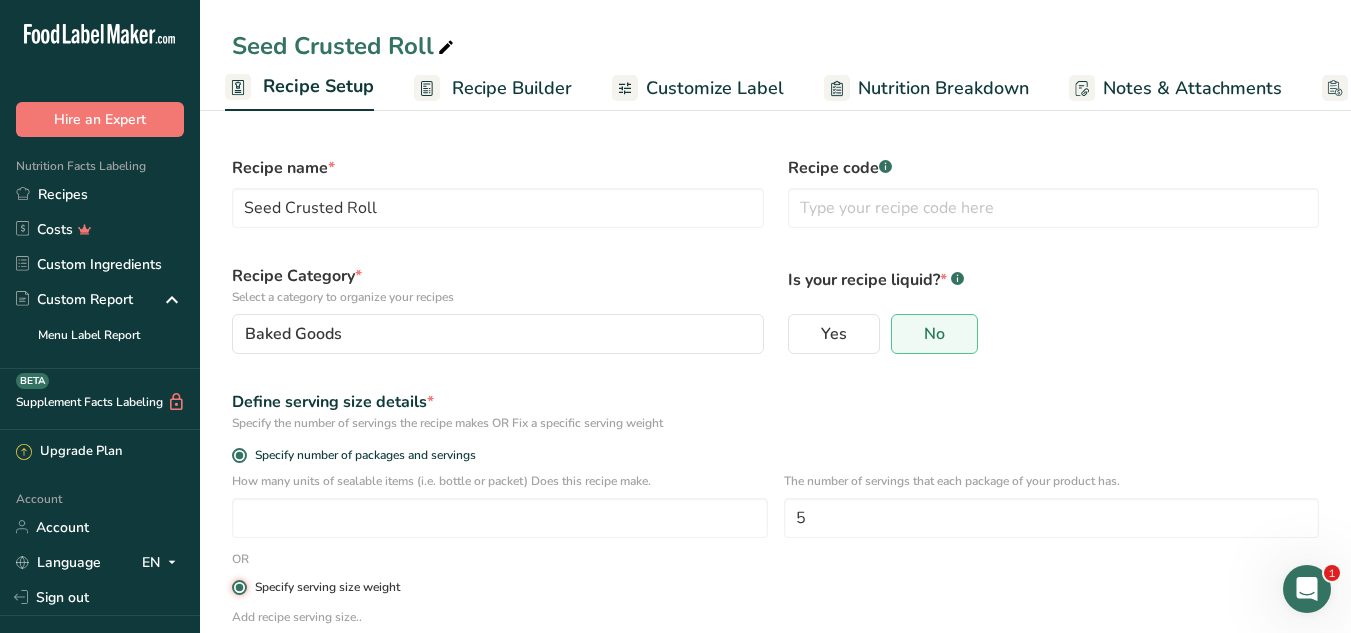 radio on "false" 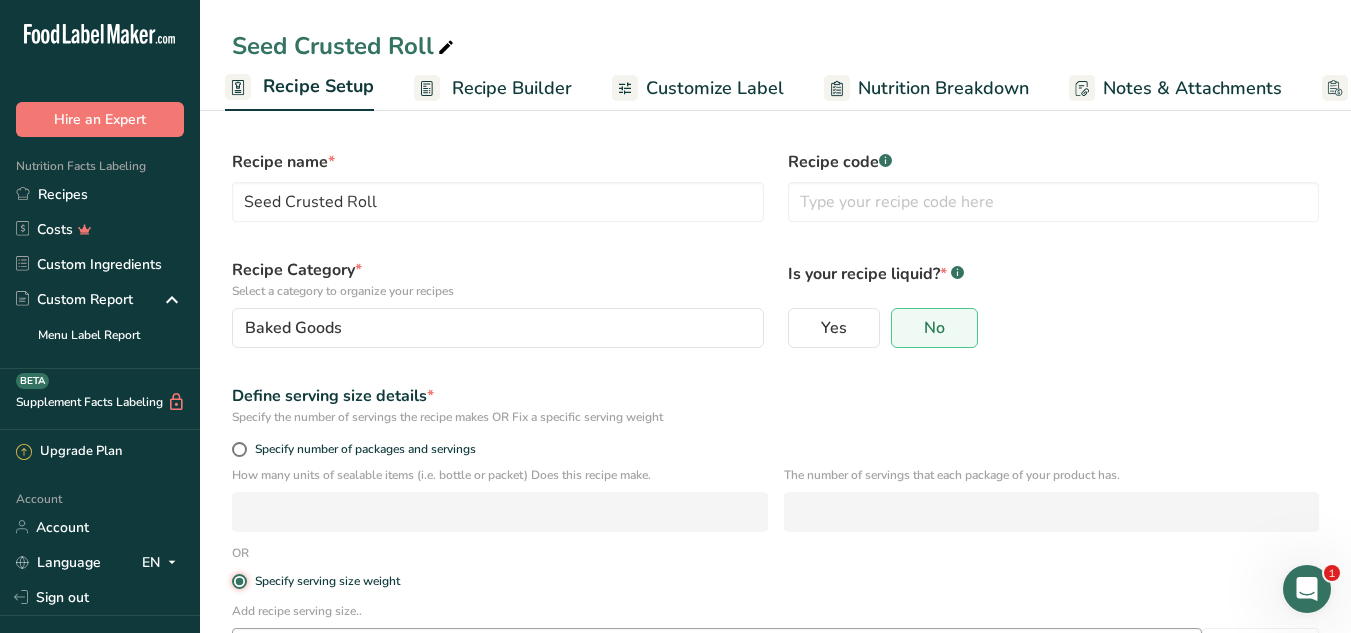 scroll, scrollTop: 157, scrollLeft: 0, axis: vertical 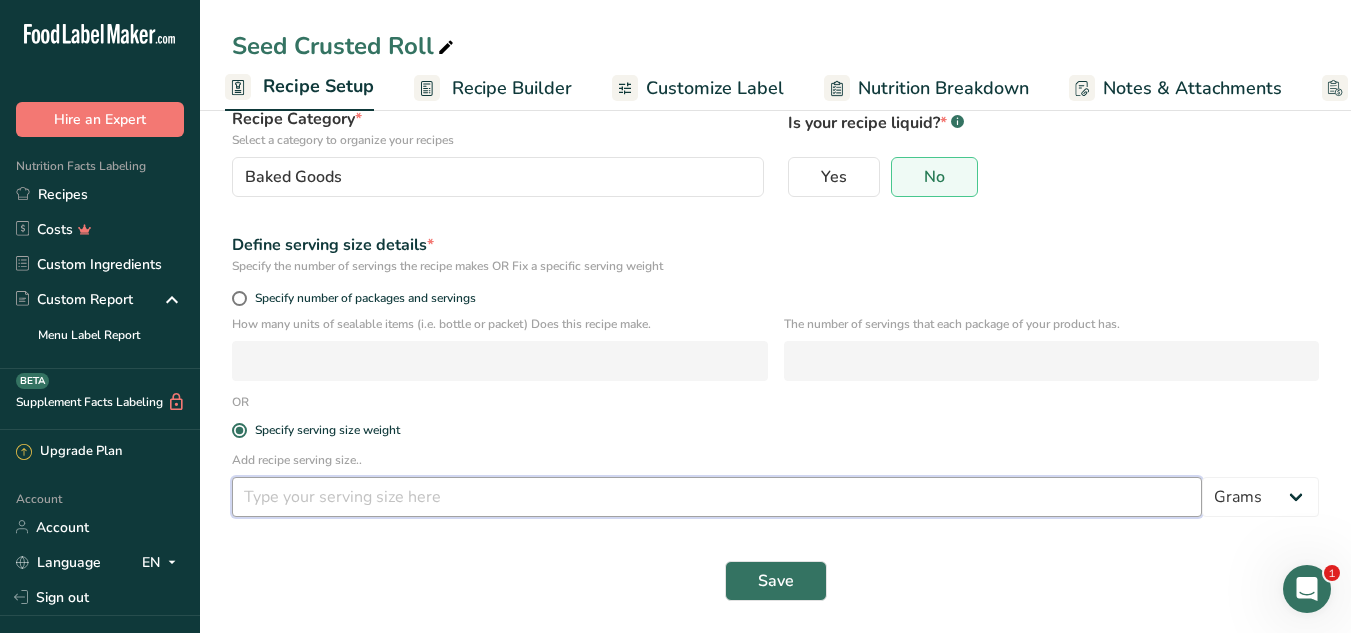 click at bounding box center [717, 497] 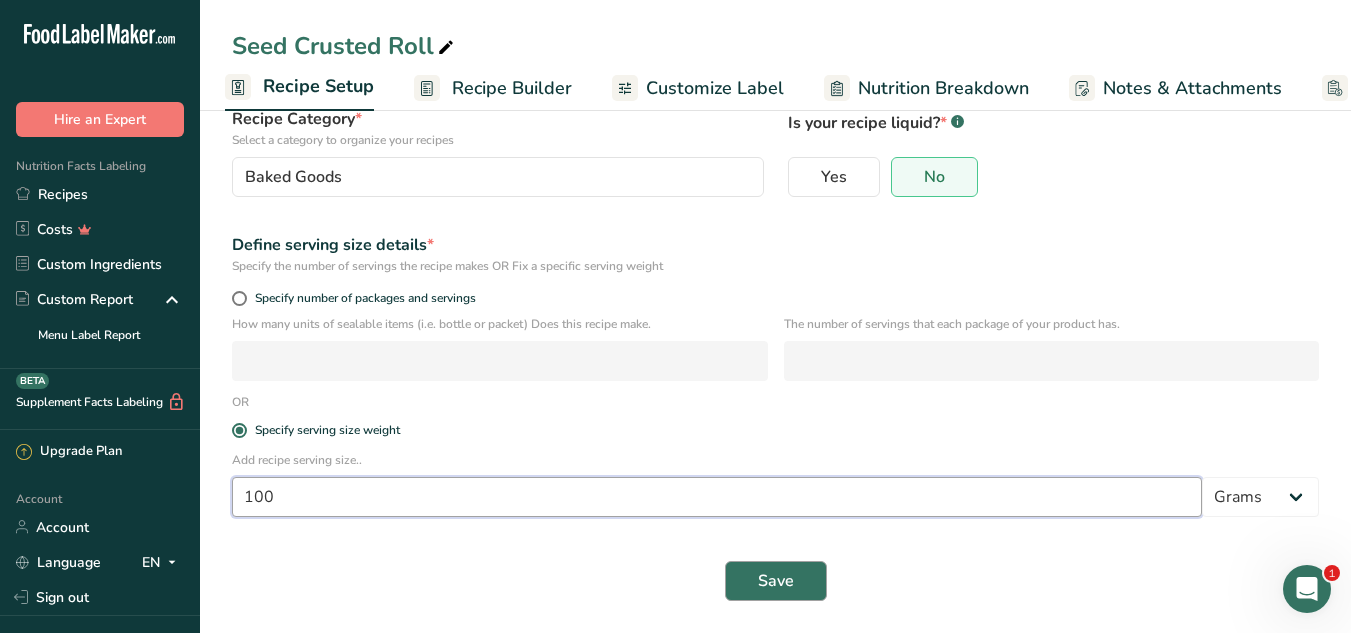 type on "100" 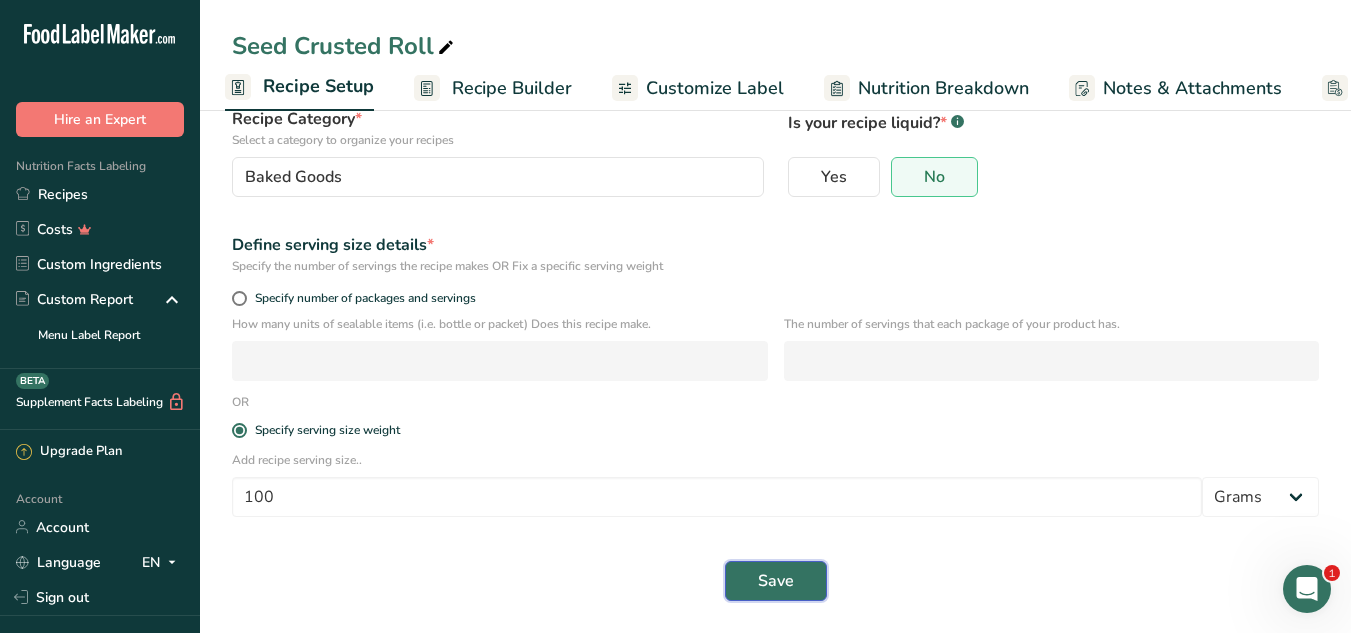 click on "Save" at bounding box center [776, 581] 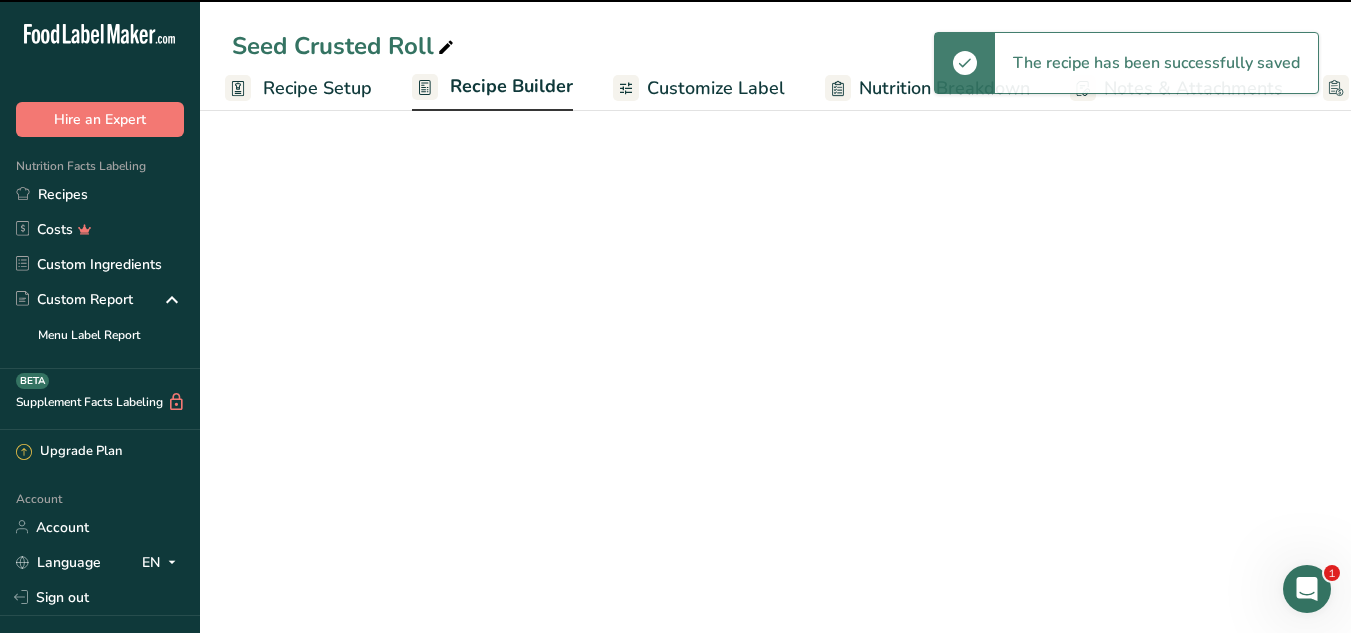 click on "Recipe Builder" at bounding box center (511, 86) 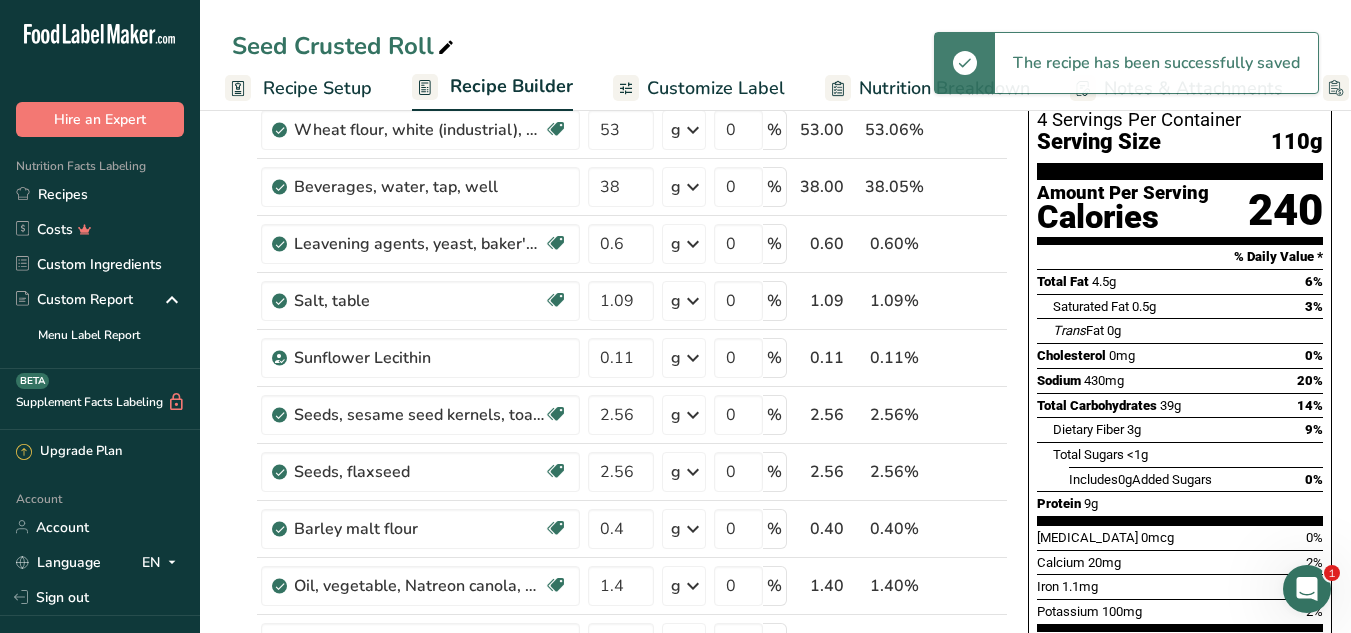 scroll, scrollTop: 0, scrollLeft: 189, axis: horizontal 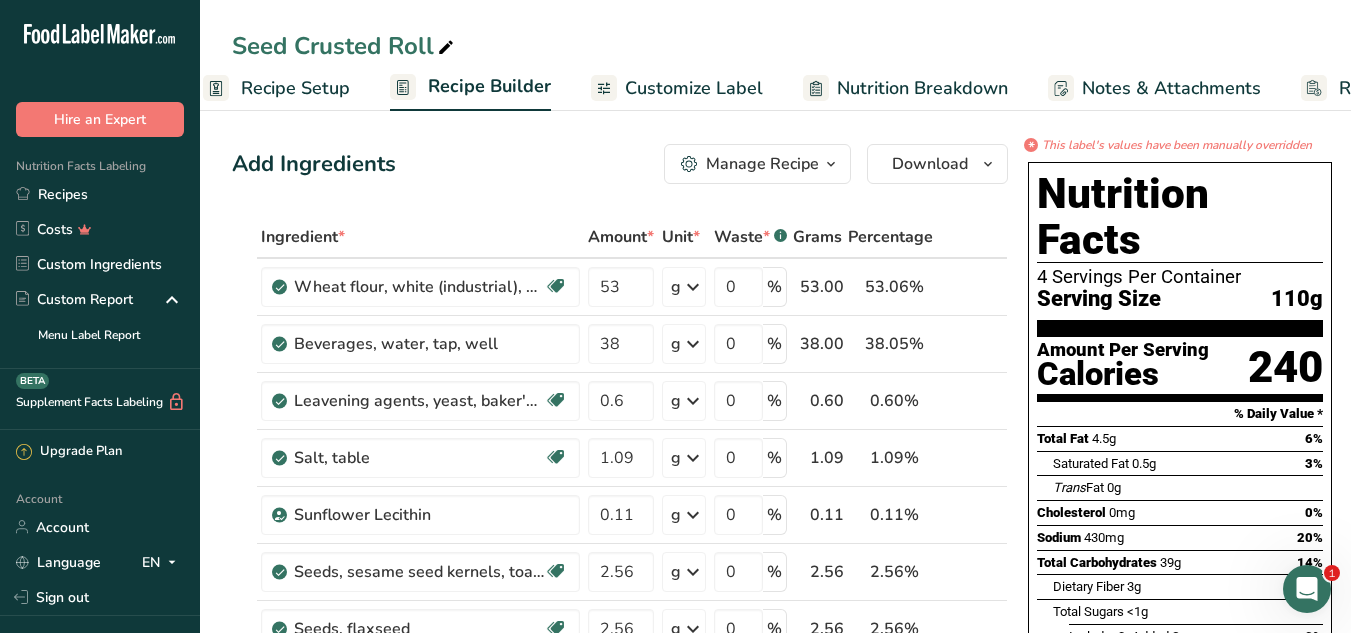 click on "Recipe Setup" at bounding box center [295, 88] 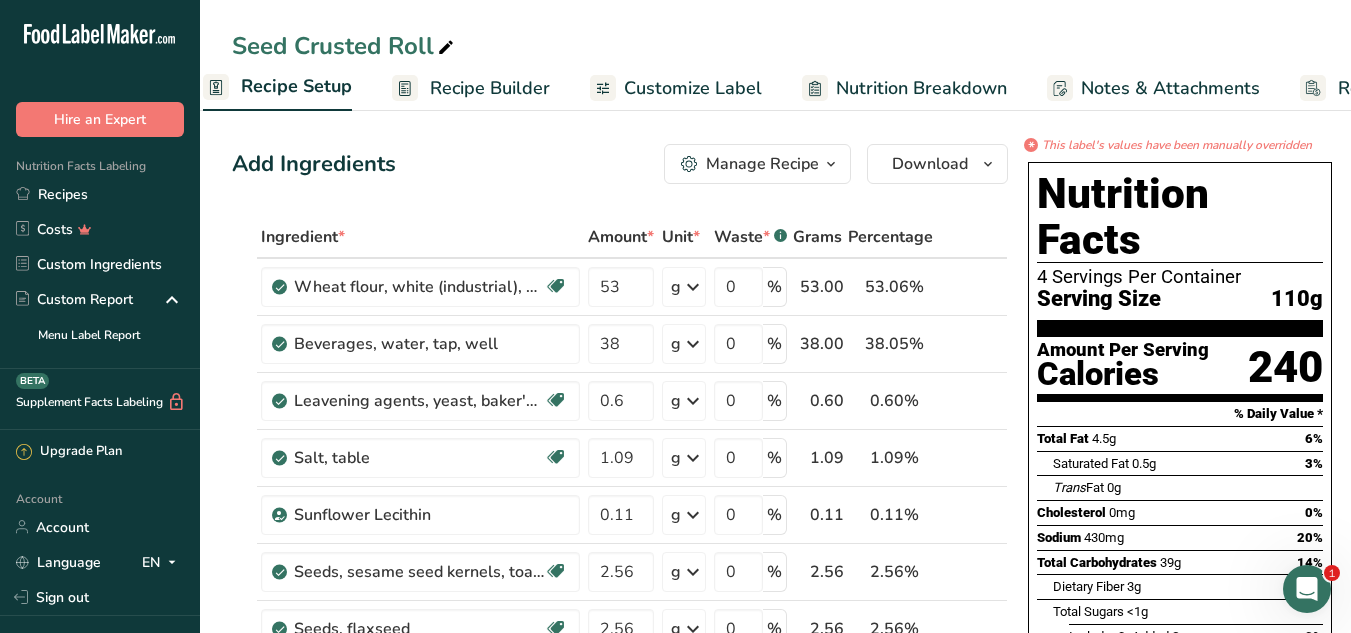 scroll, scrollTop: 0, scrollLeft: 7, axis: horizontal 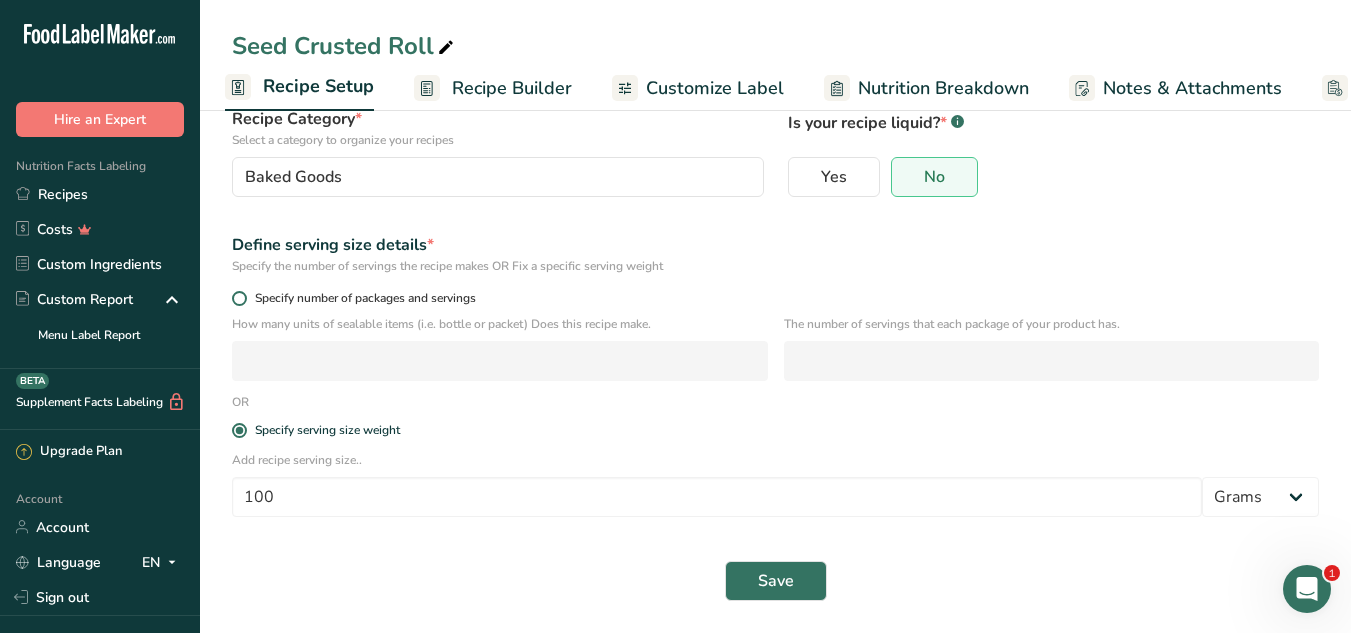 click on "Specify number of packages and servings" at bounding box center [361, 298] 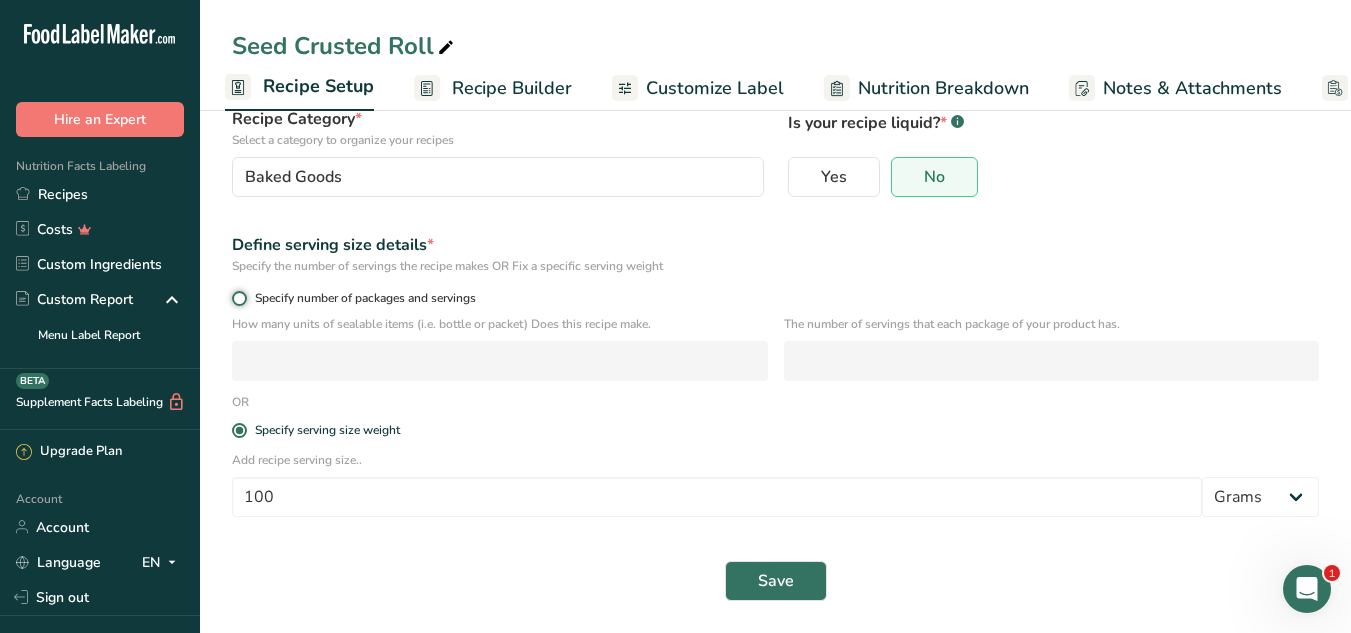click on "Specify number of packages and servings" at bounding box center [238, 298] 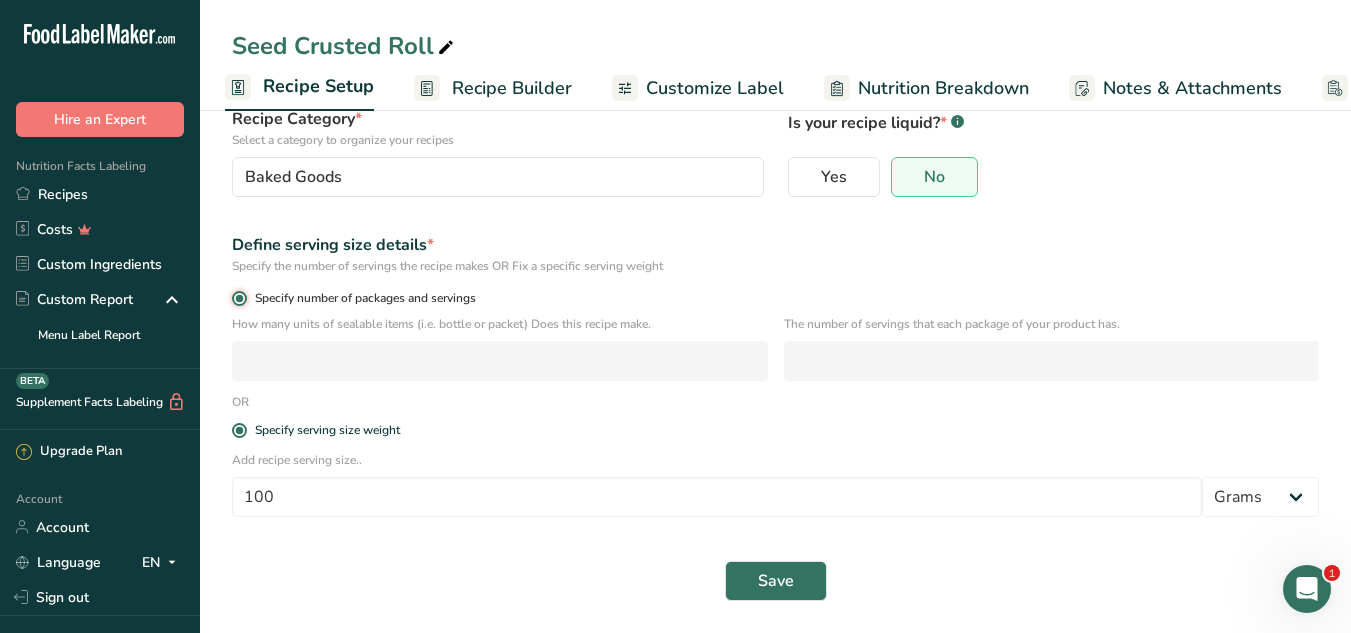 radio on "false" 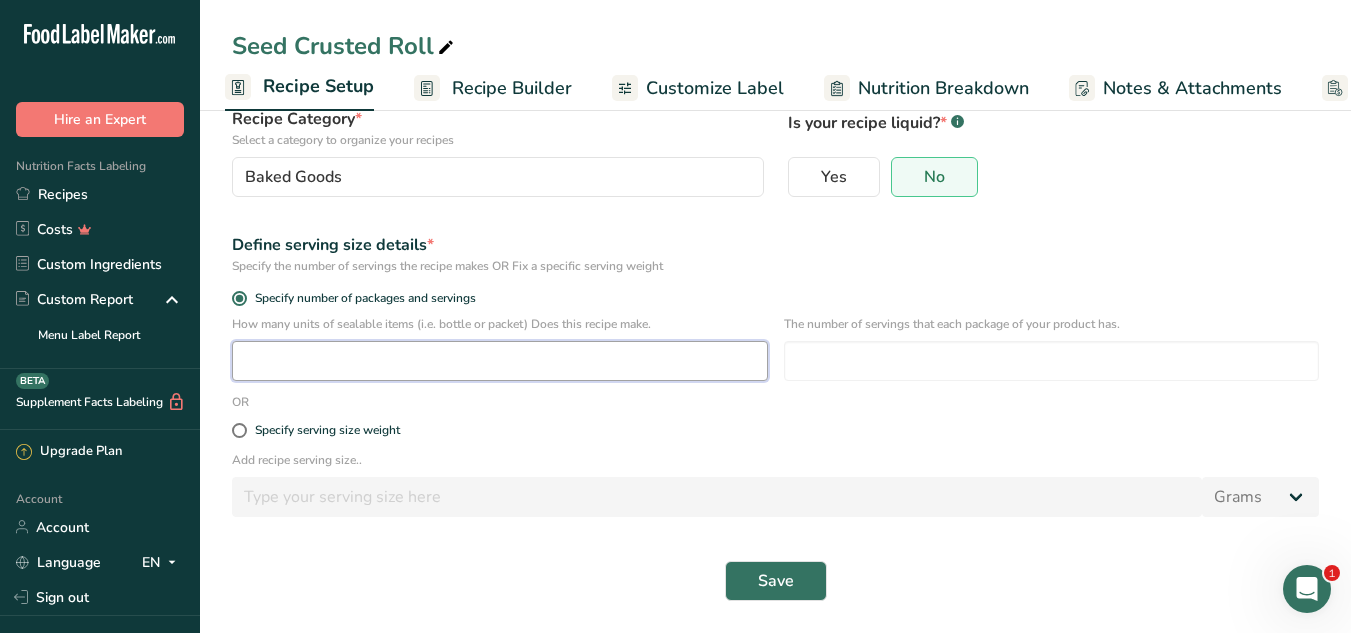 click at bounding box center (500, 361) 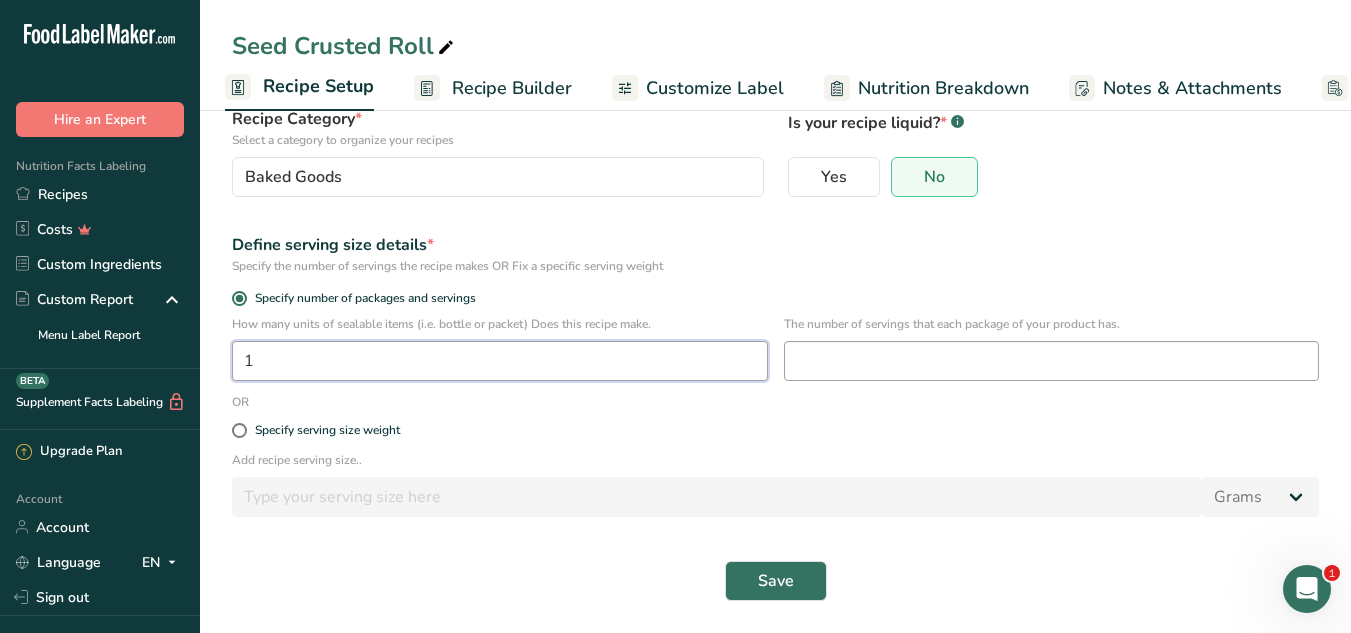type on "1" 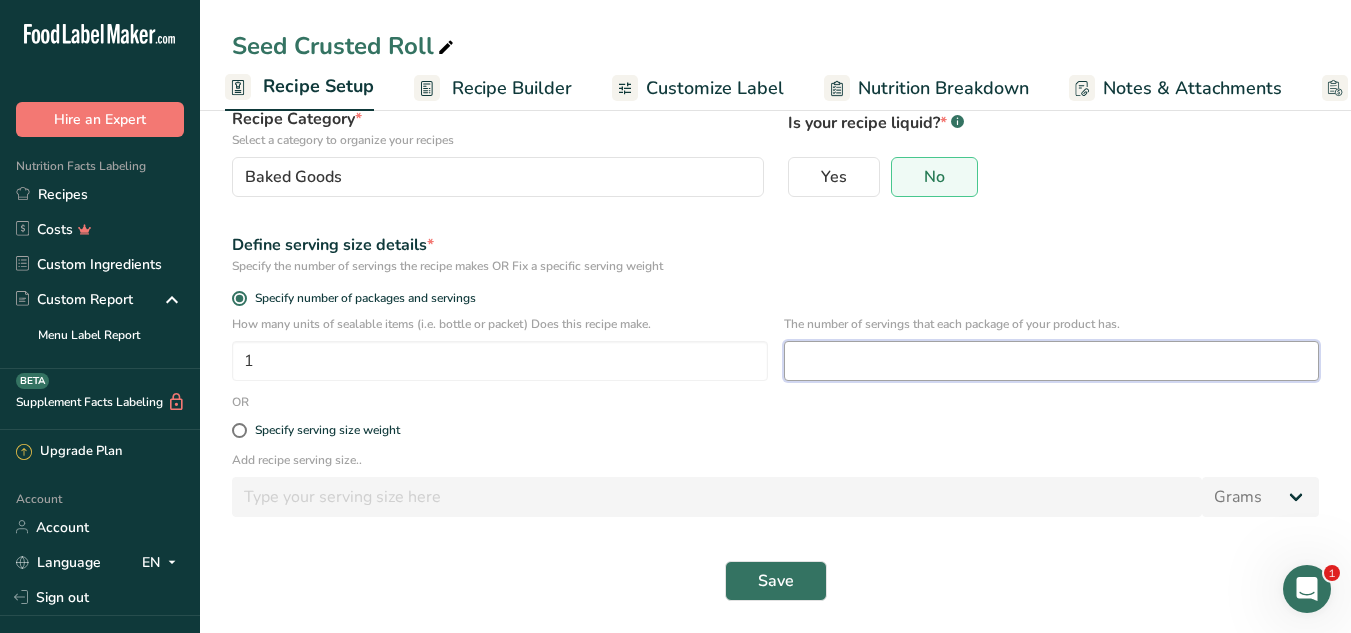 click at bounding box center (1052, 361) 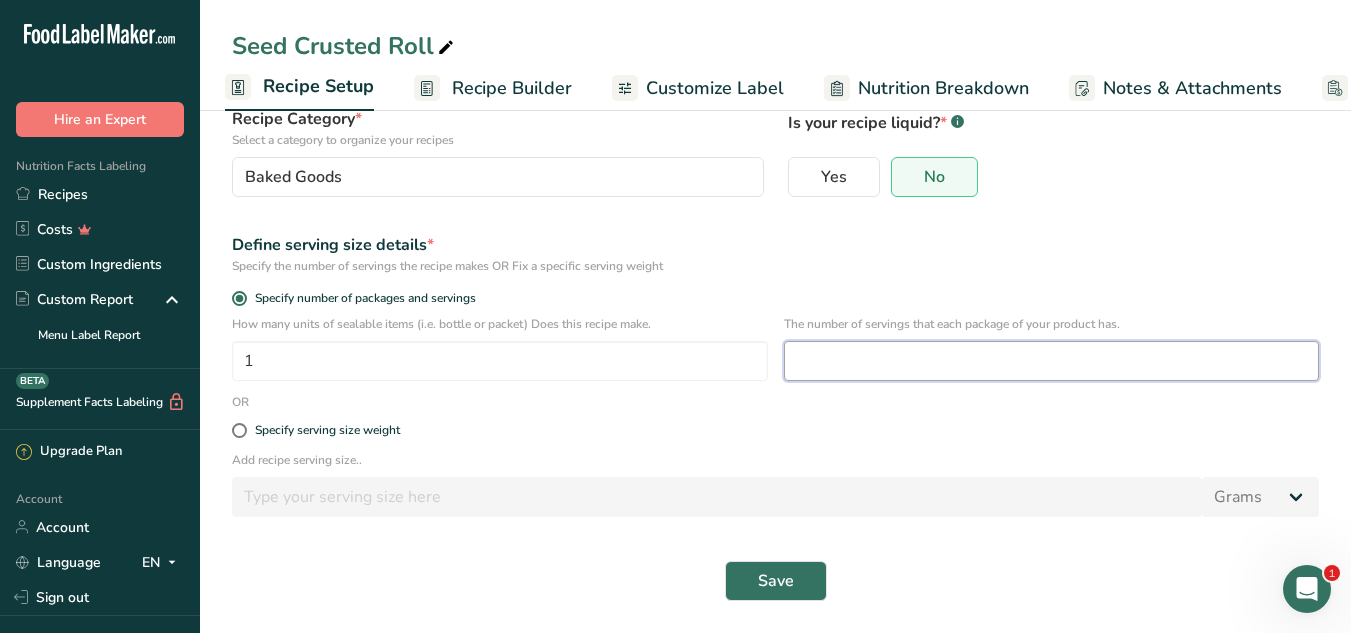 type on "5" 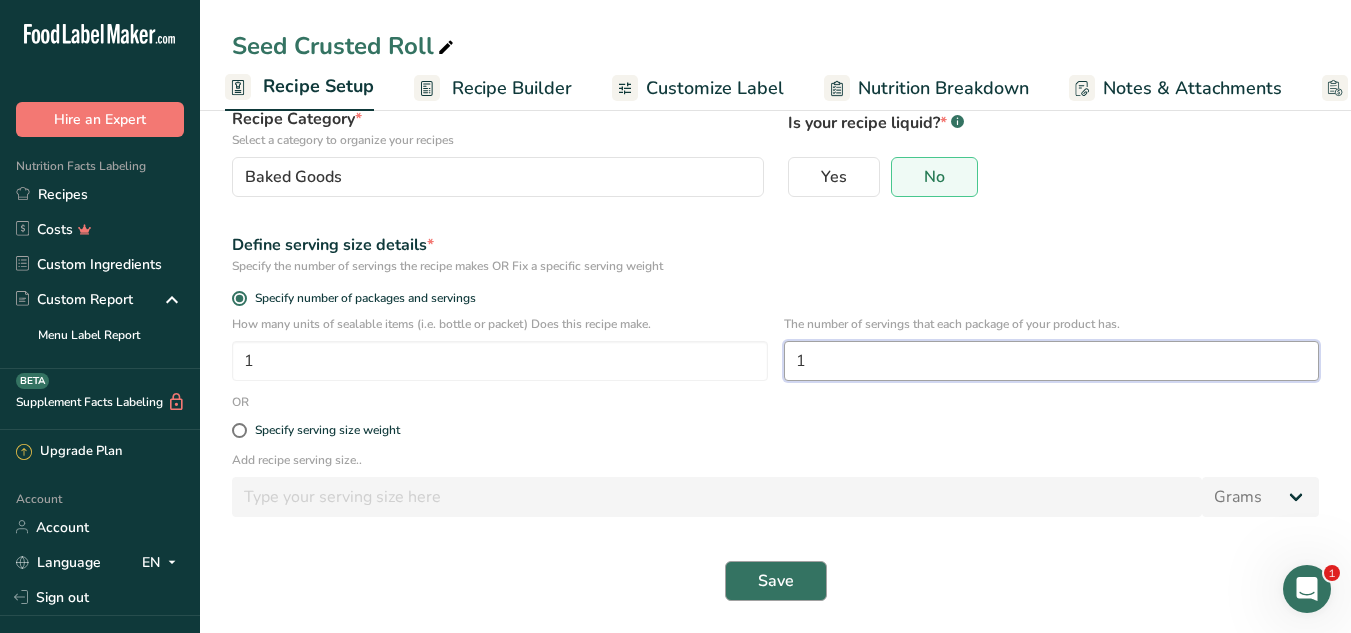 type on "1" 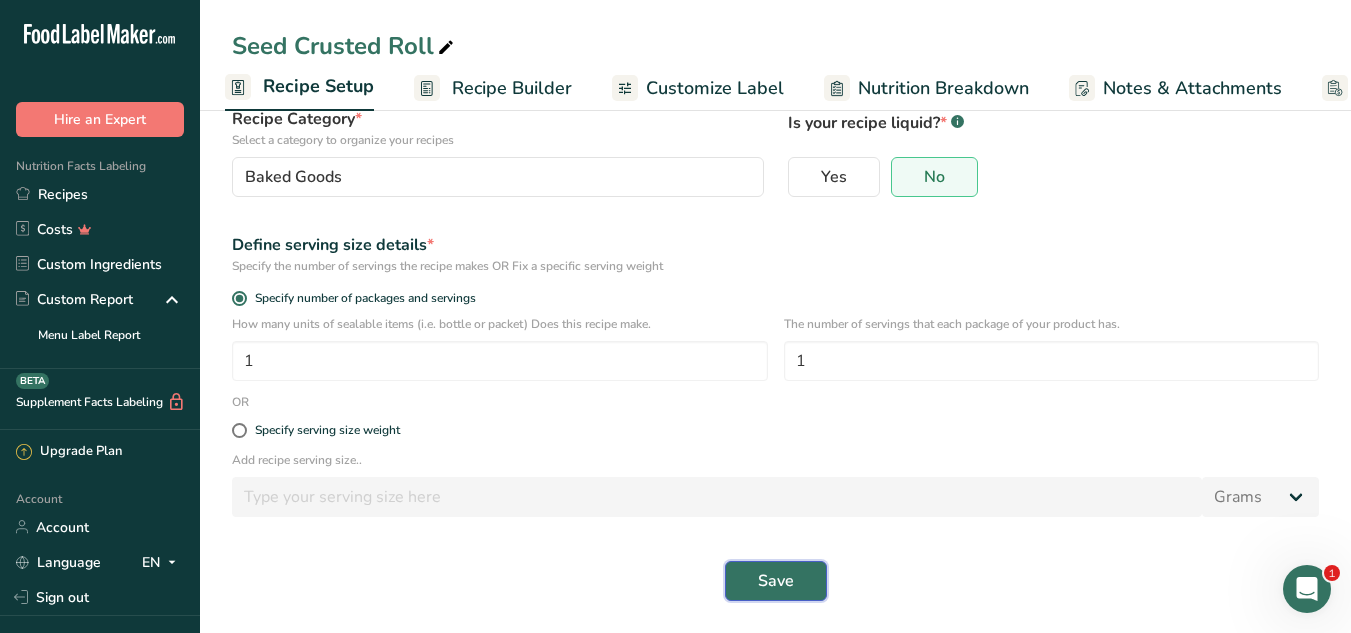 click on "Save" at bounding box center (776, 581) 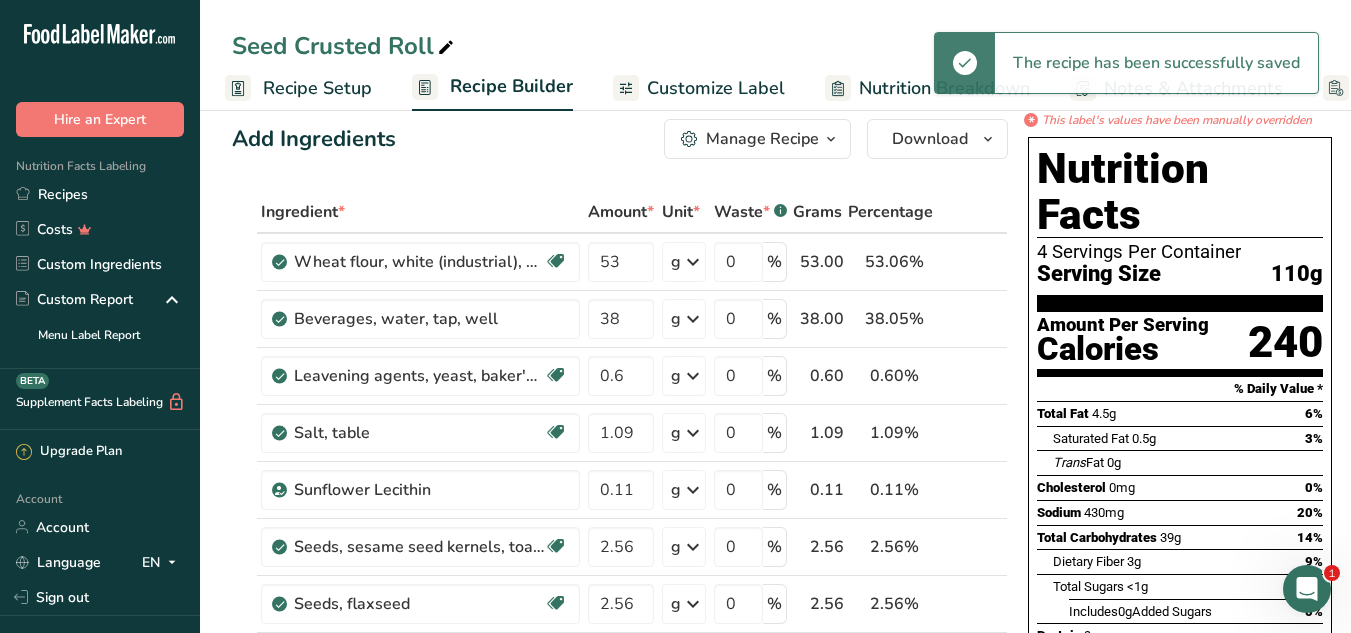 scroll, scrollTop: 0, scrollLeft: 0, axis: both 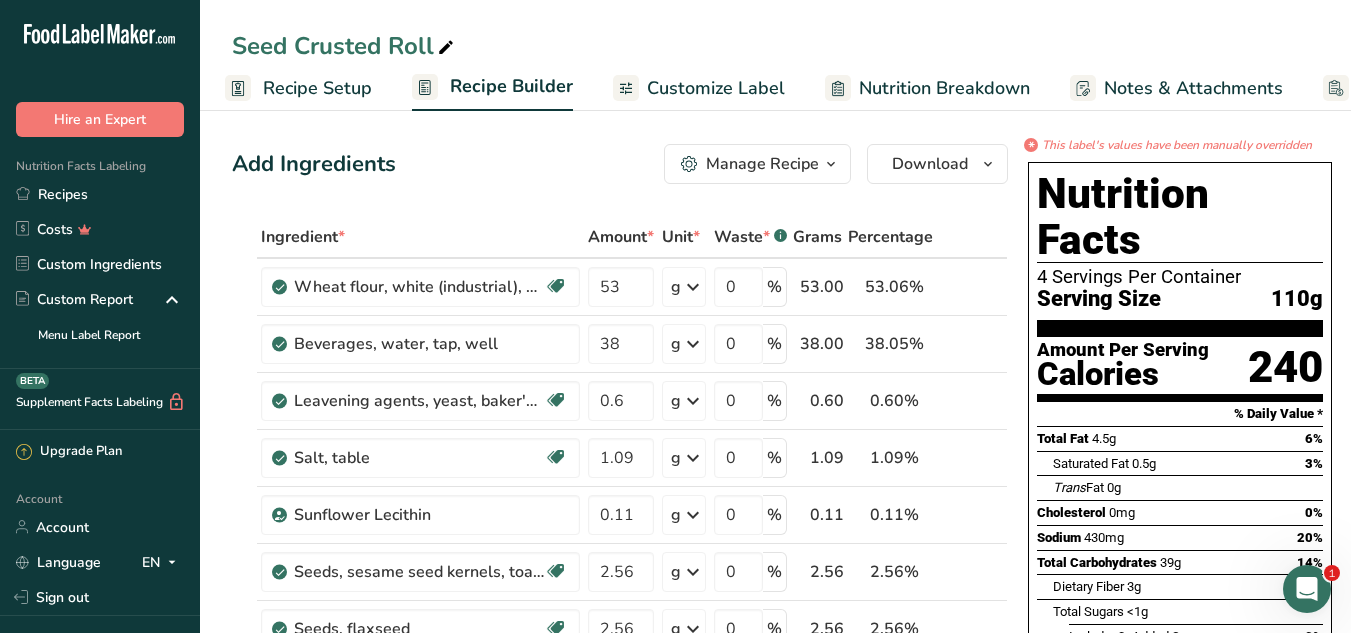 click on "Serving Size
110g" at bounding box center [1180, 299] 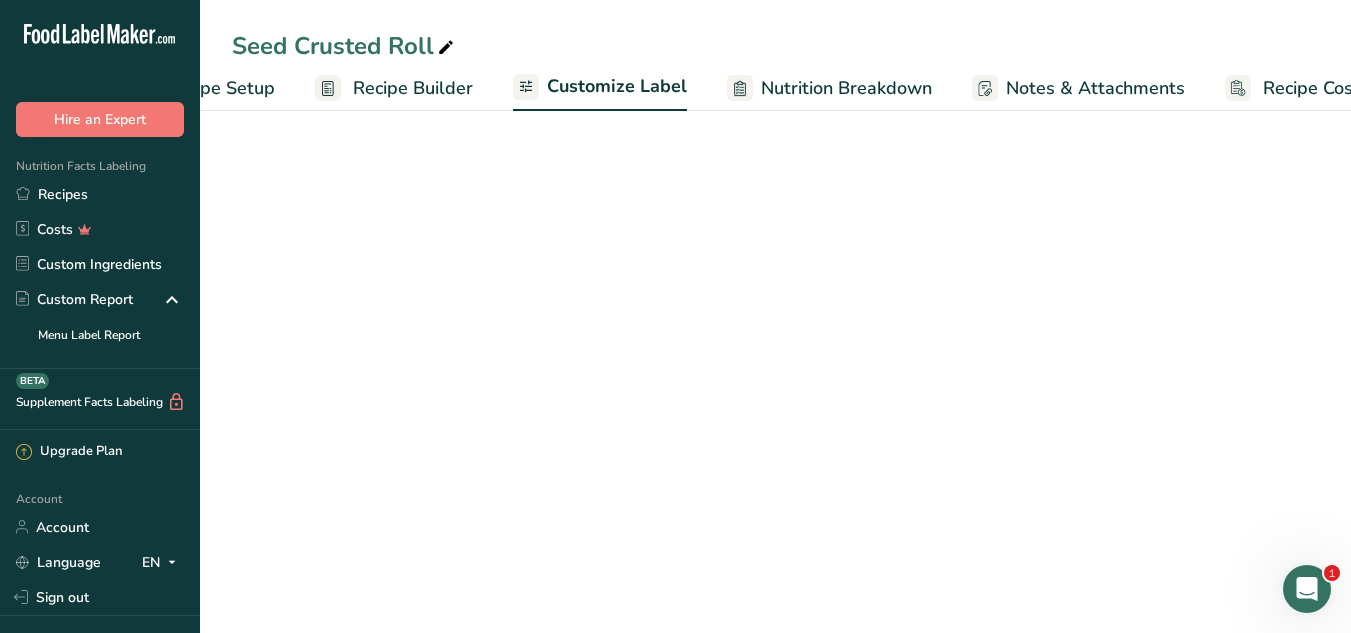 scroll, scrollTop: 0, scrollLeft: 189, axis: horizontal 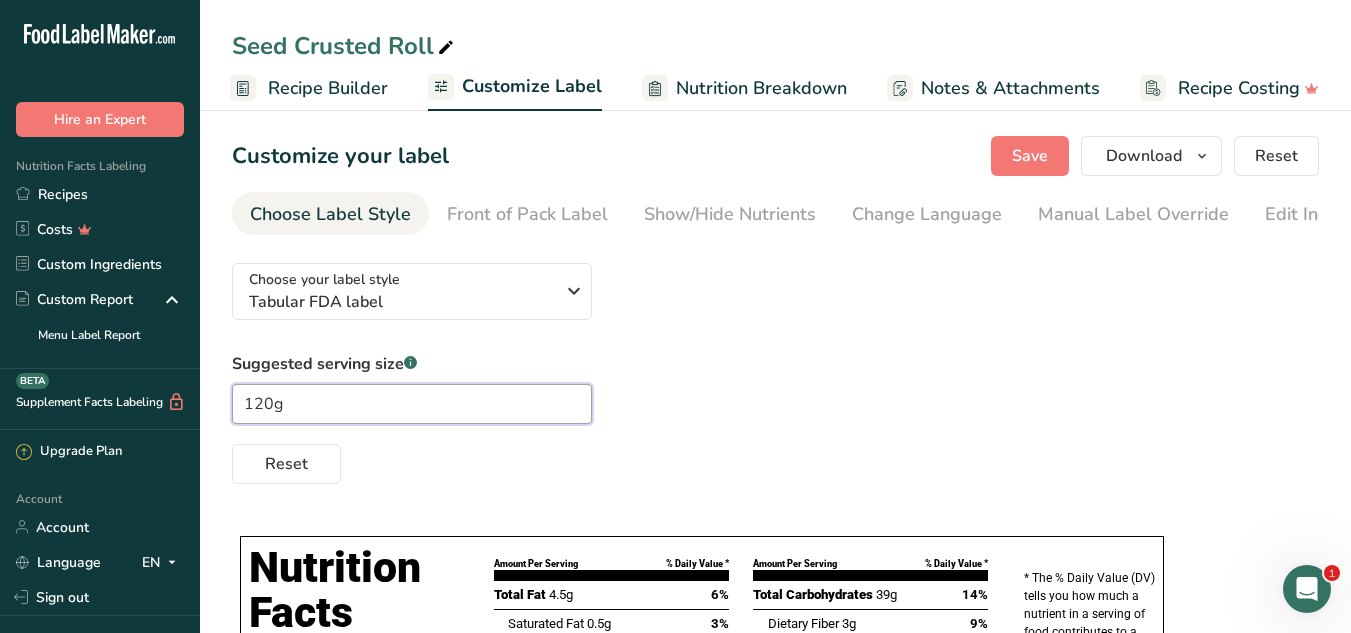 click on "120g" at bounding box center (412, 404) 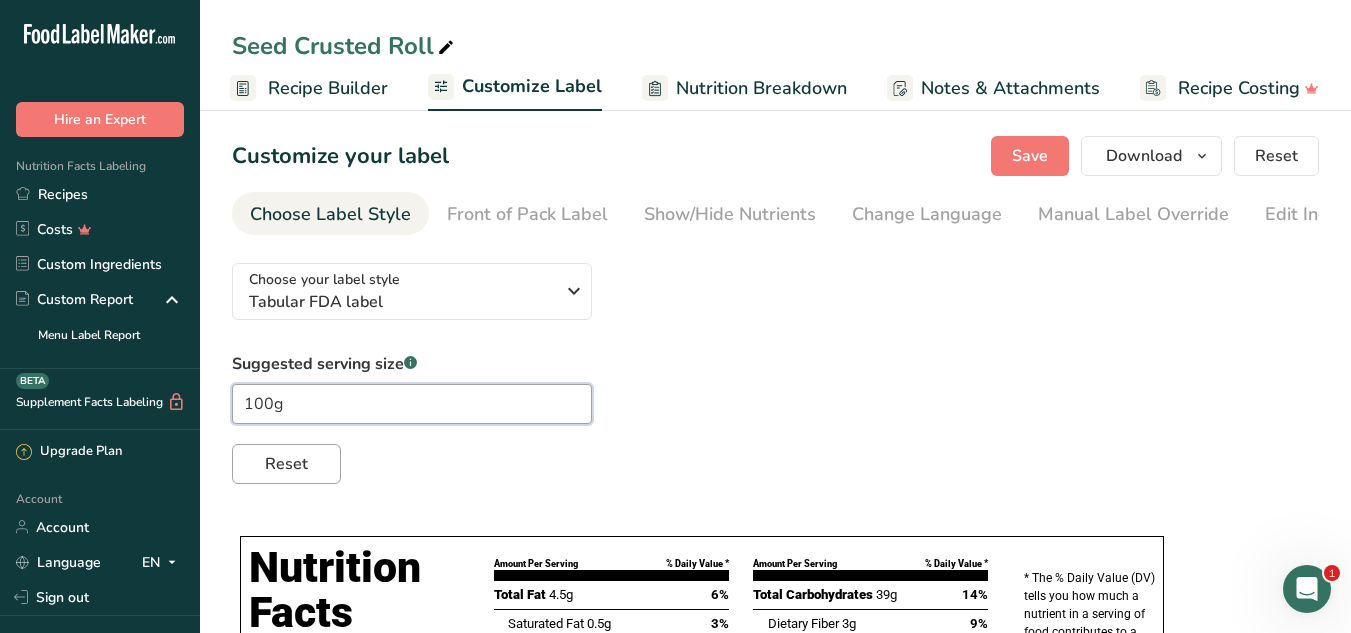 type on "100g" 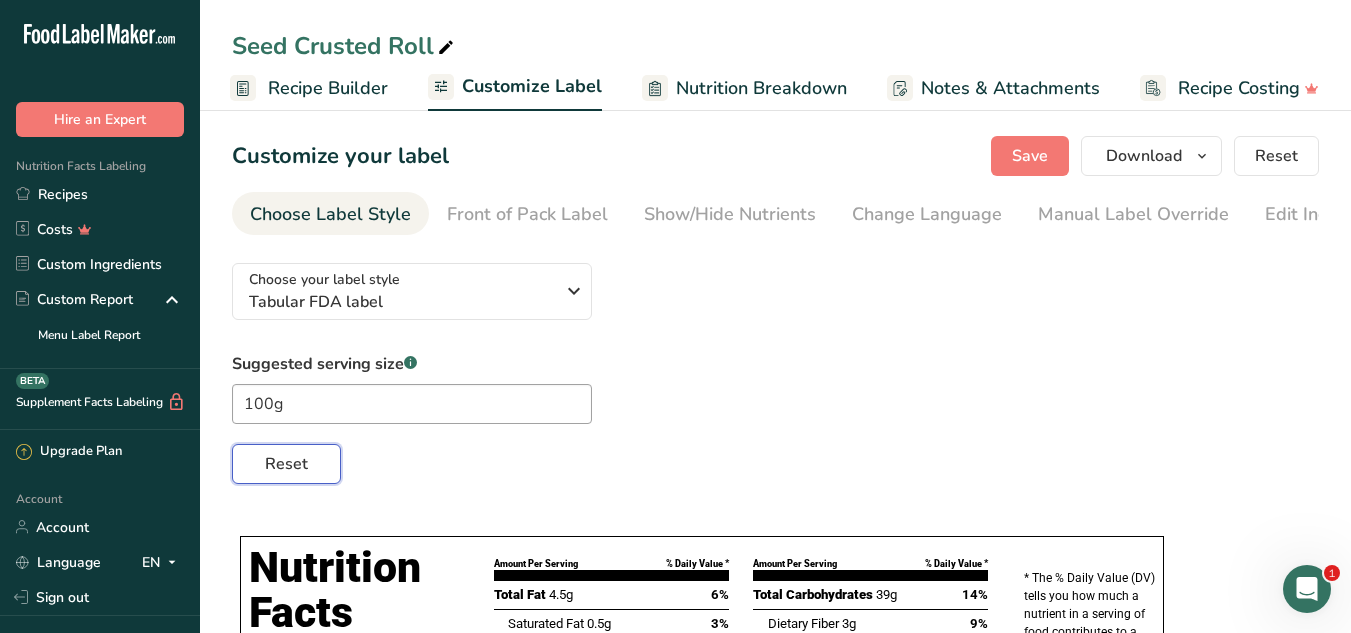 click on "Reset" at bounding box center [286, 464] 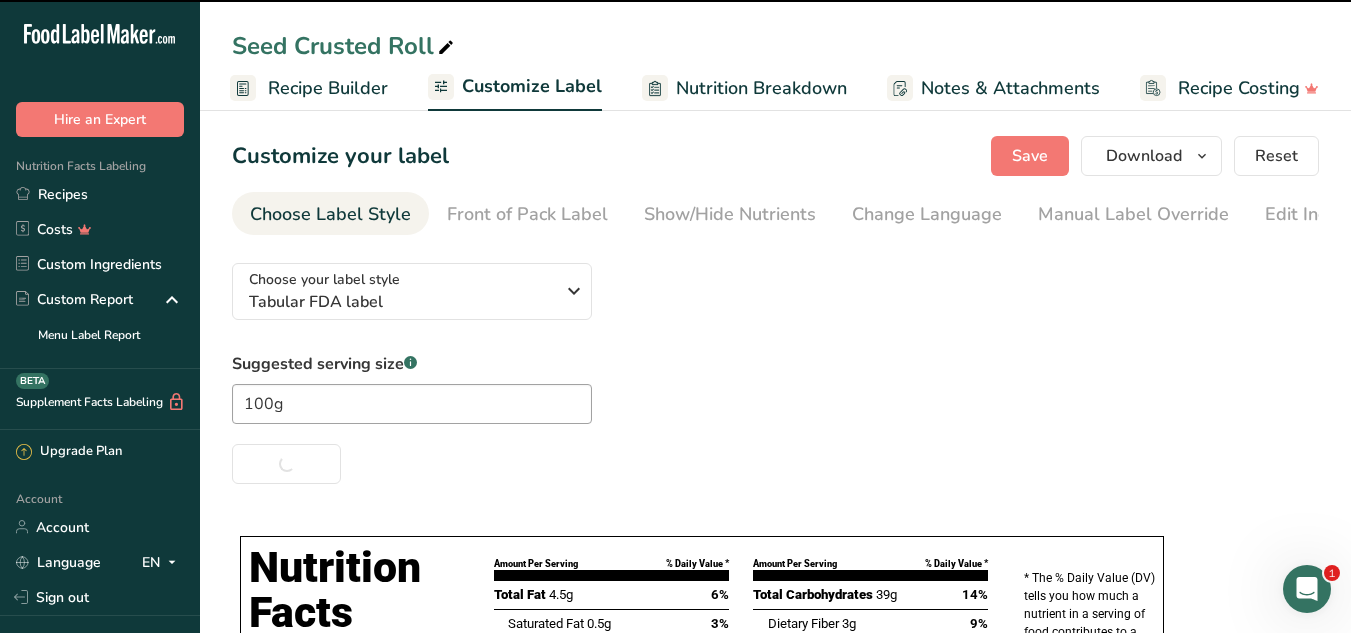 type 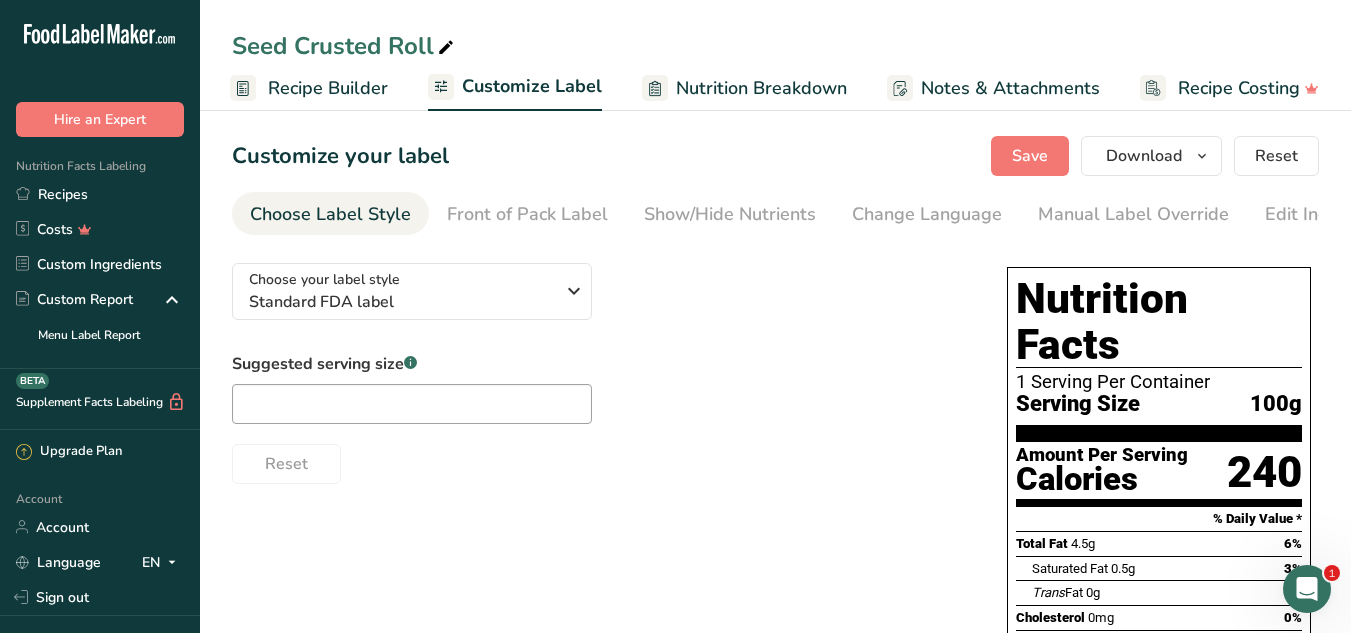 click on "Recipe Builder" at bounding box center [328, 88] 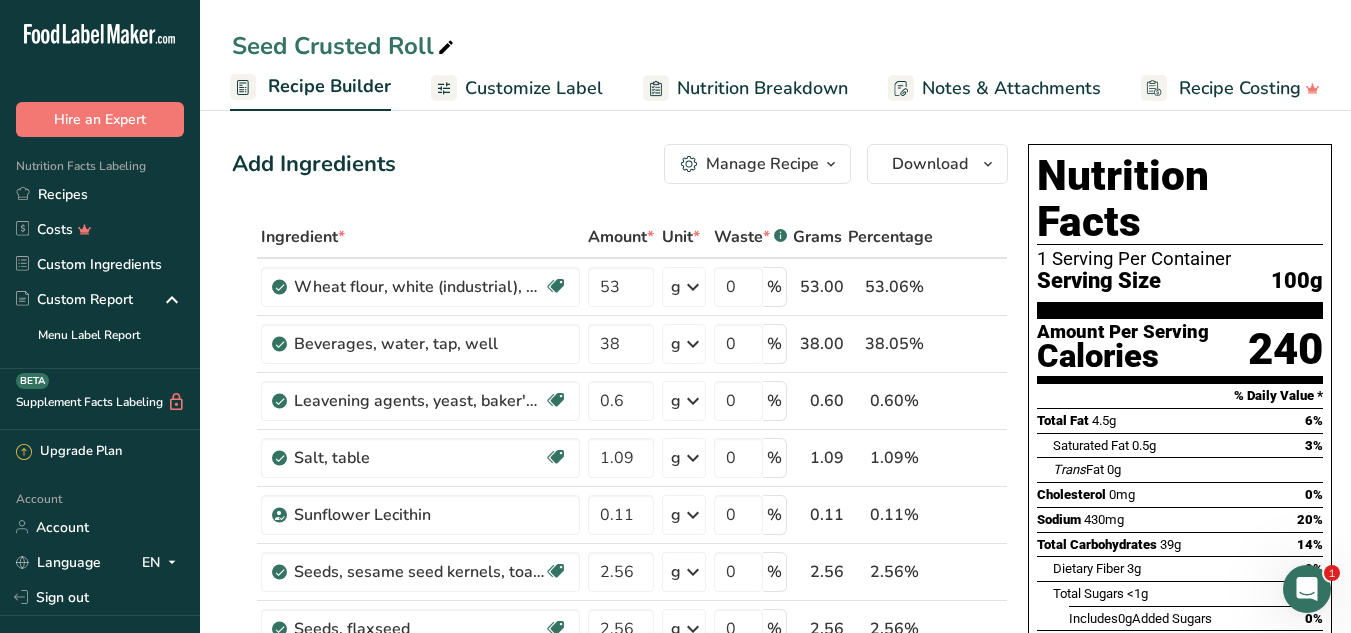 click on "Customize Label" at bounding box center (534, 88) 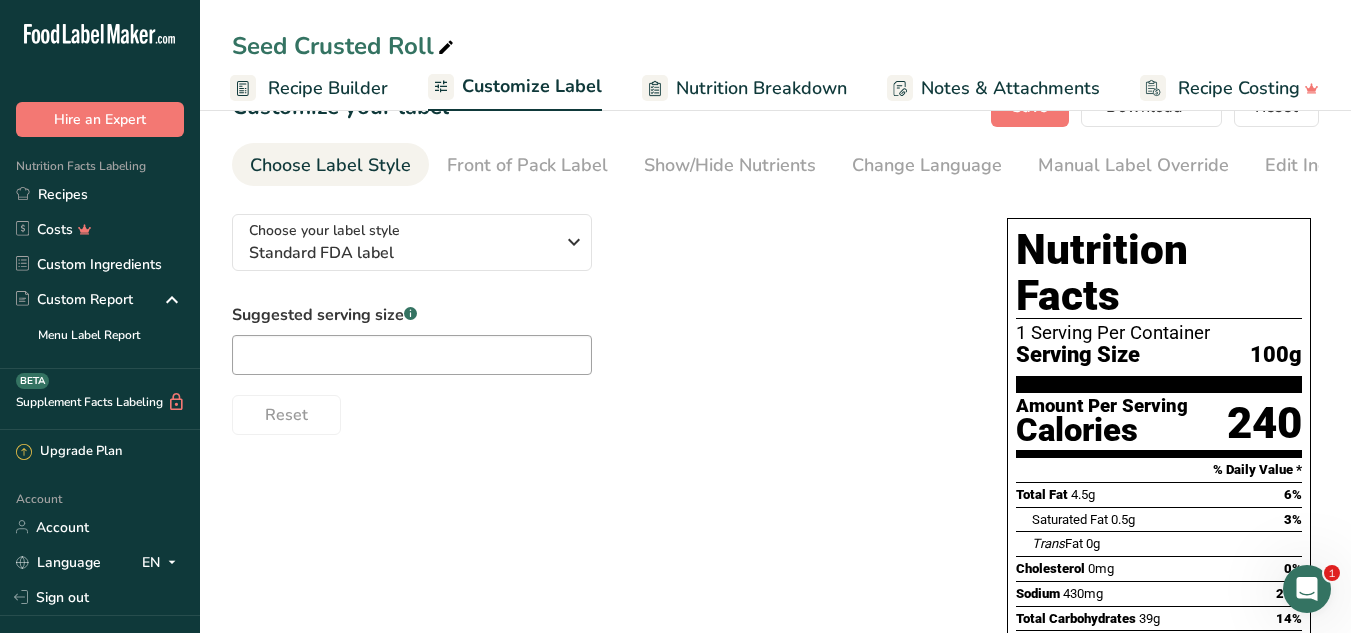 scroll, scrollTop: 0, scrollLeft: 0, axis: both 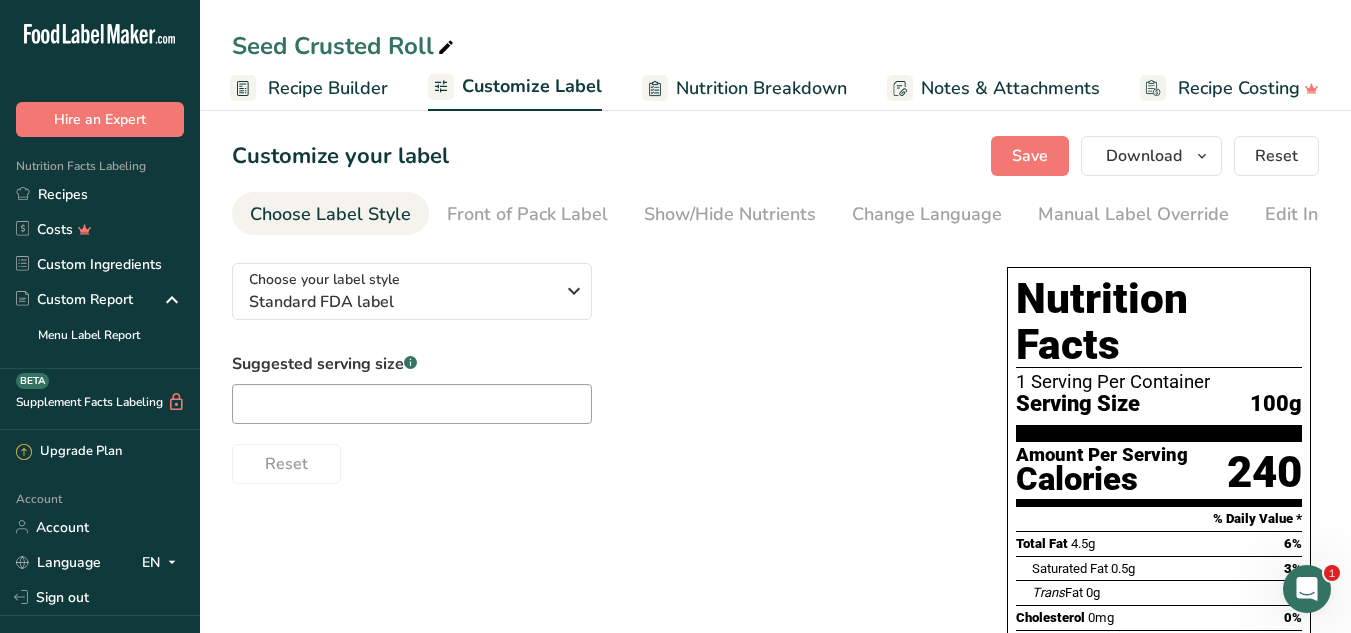 click on "Nutrition Breakdown" at bounding box center [761, 88] 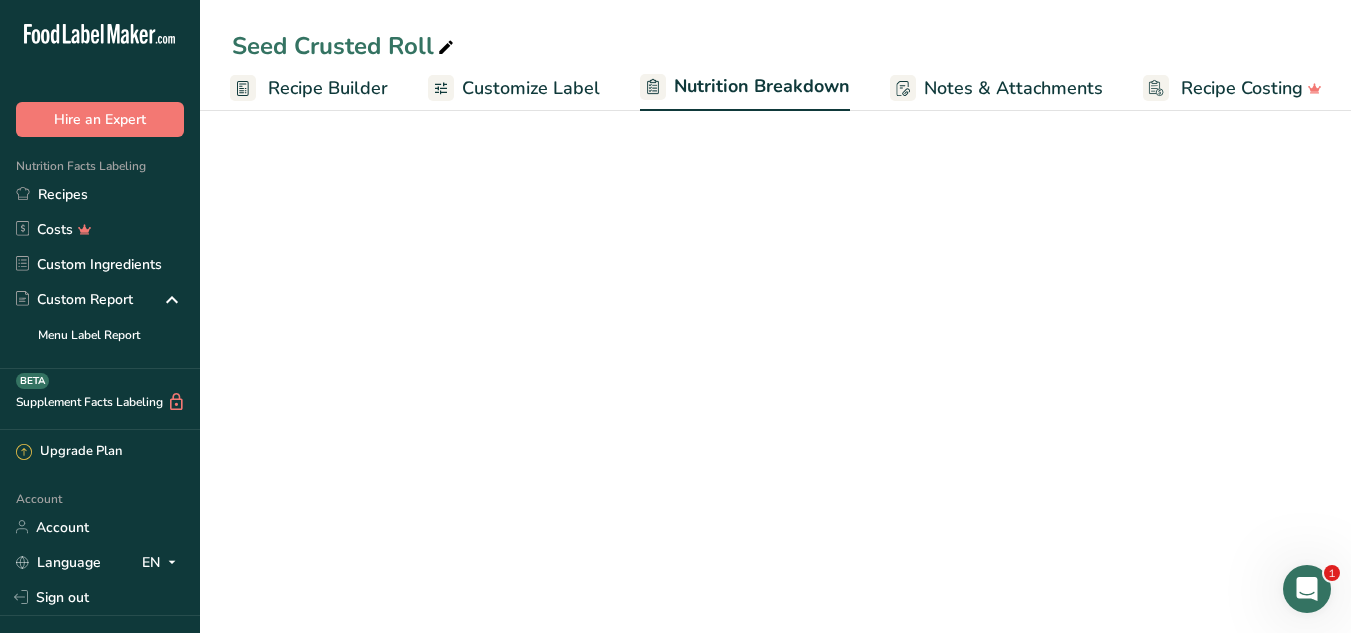 scroll, scrollTop: 0, scrollLeft: 191, axis: horizontal 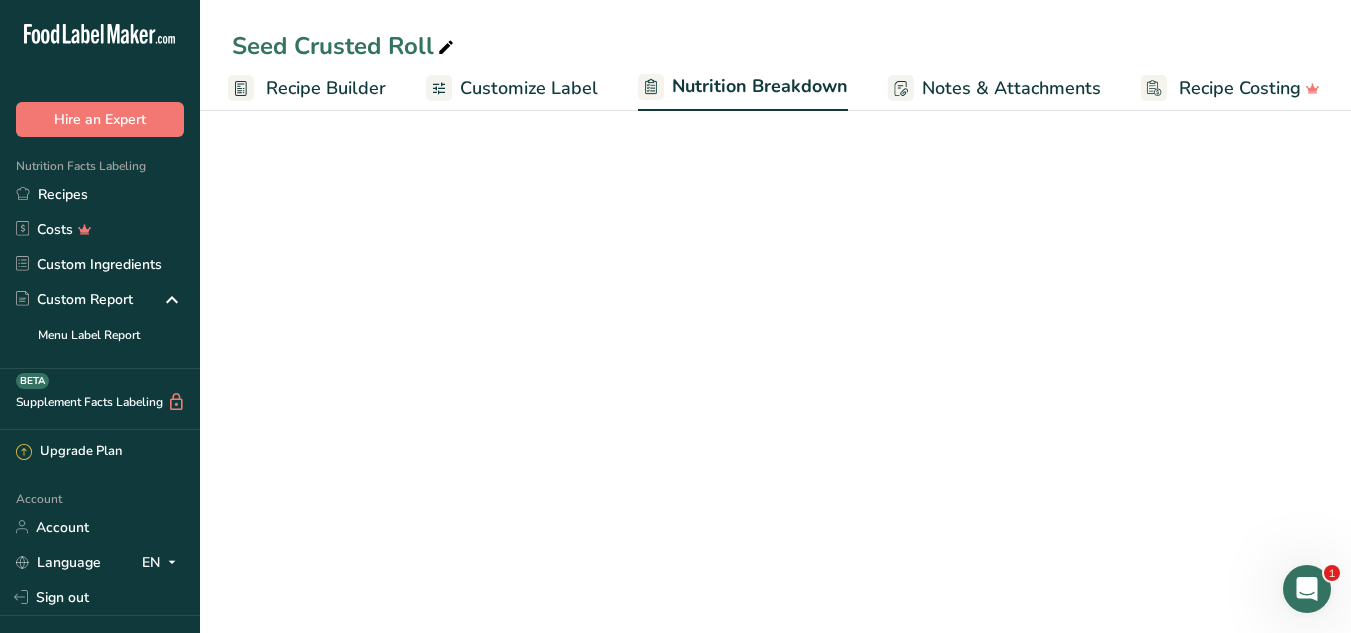 select on "Calories" 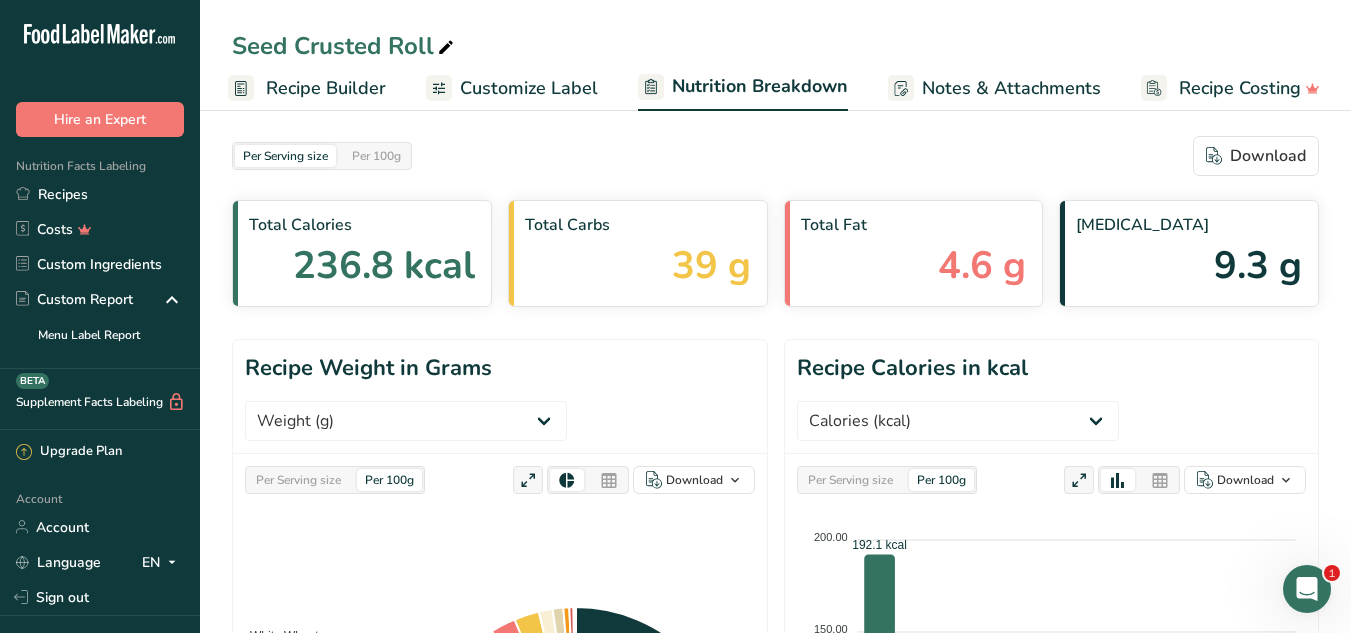 click on "Customize Label" at bounding box center (529, 88) 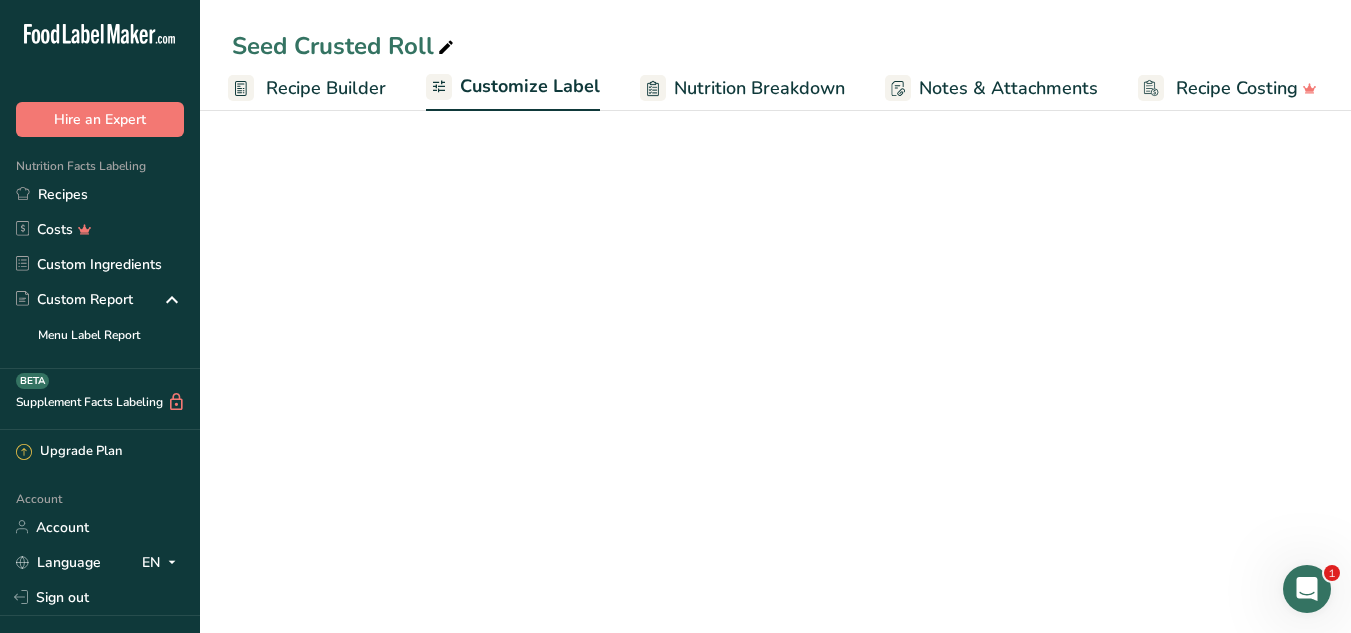 scroll, scrollTop: 0, scrollLeft: 189, axis: horizontal 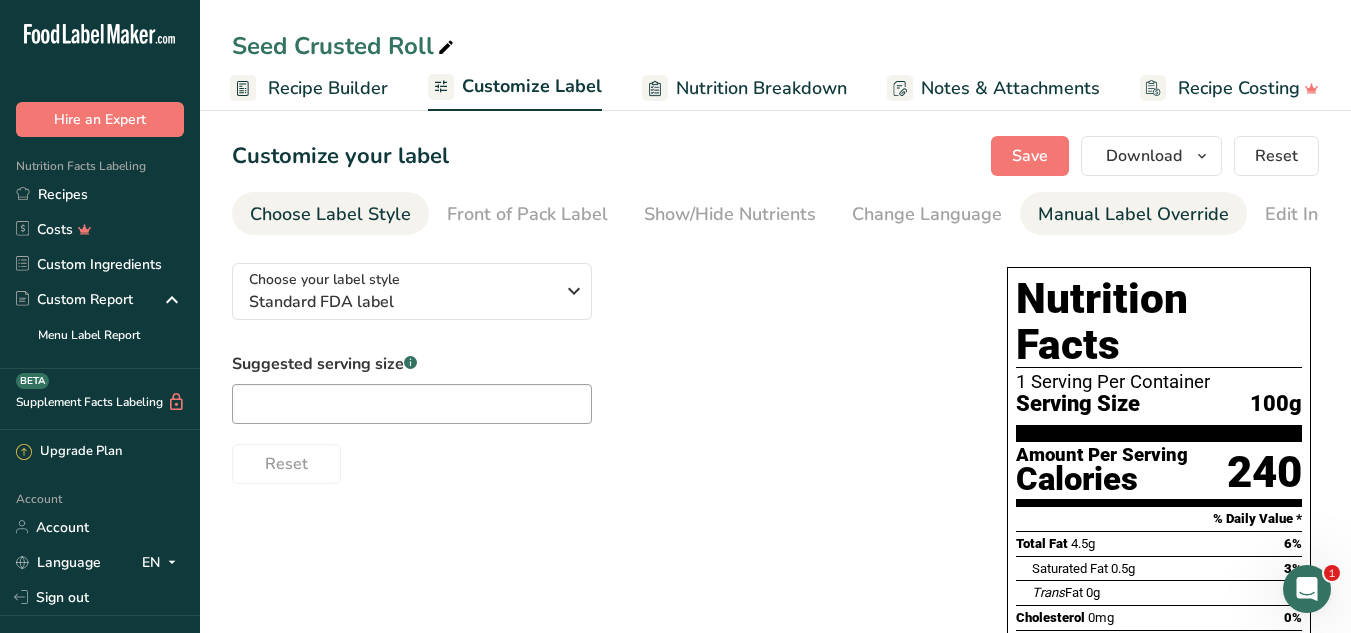 click on "Manual Label Override" at bounding box center (1133, 214) 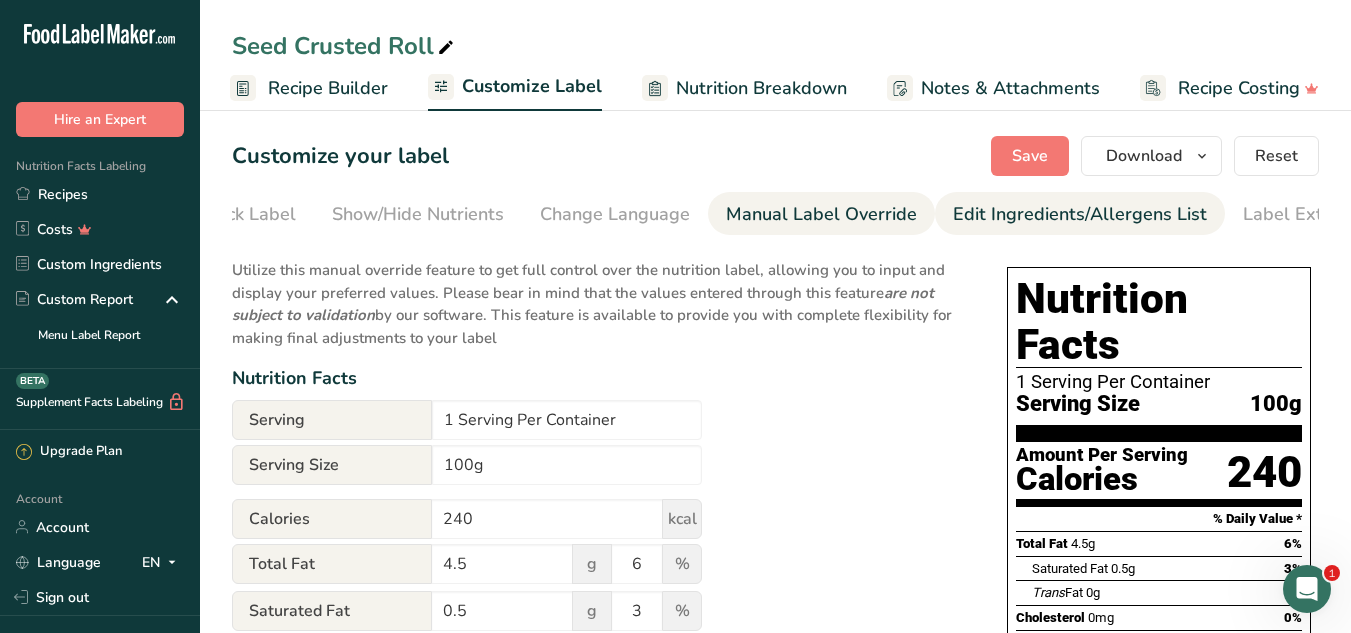 scroll, scrollTop: 0, scrollLeft: 366, axis: horizontal 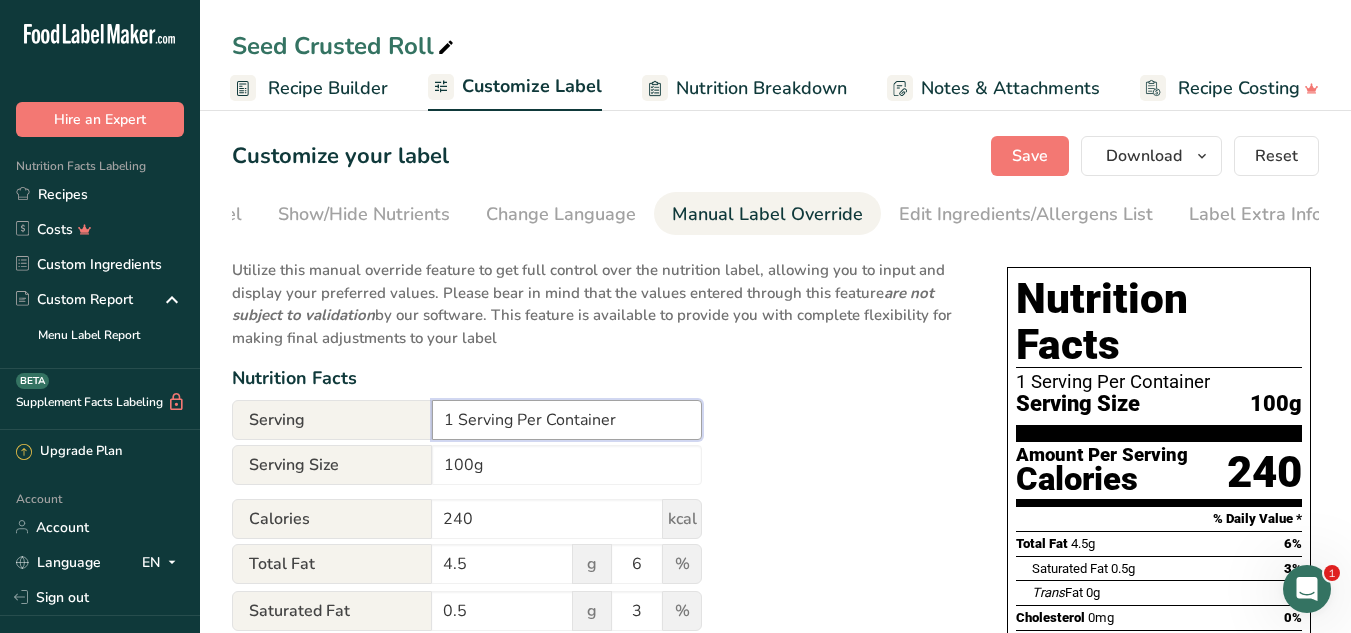 drag, startPoint x: 456, startPoint y: 420, endPoint x: 415, endPoint y: 417, distance: 41.109608 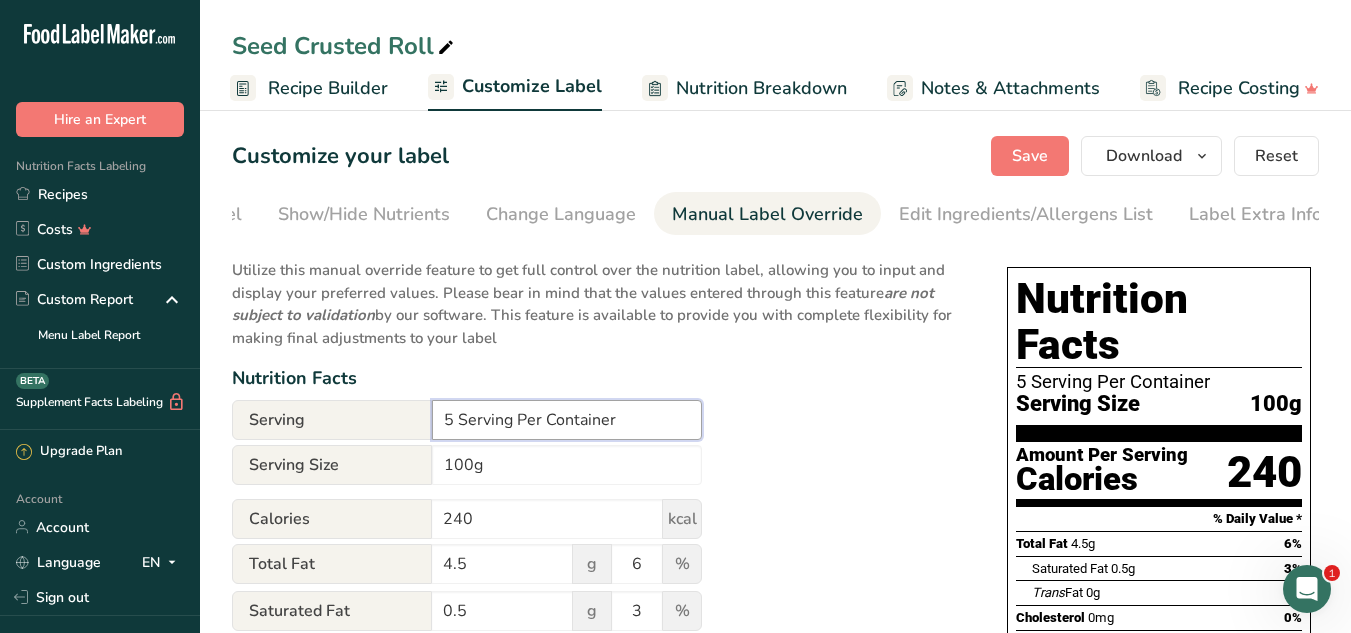 click on "5 Serving Per Container" at bounding box center [567, 420] 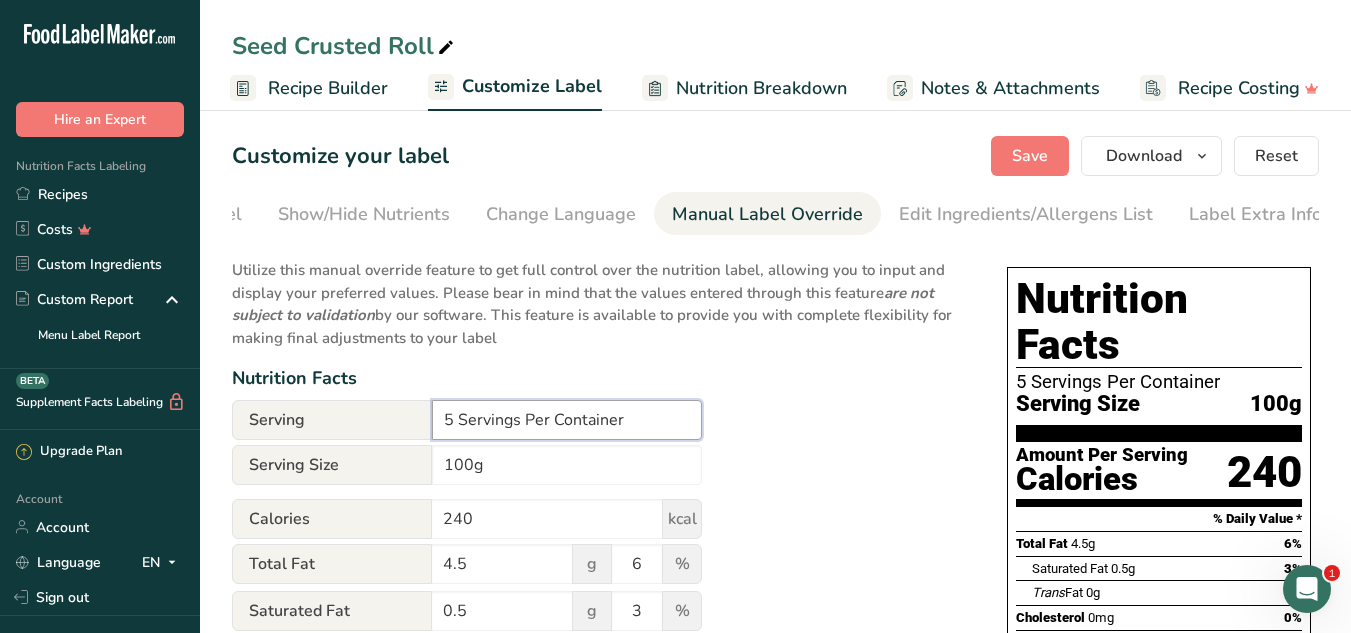 type on "5 Servings Per Container" 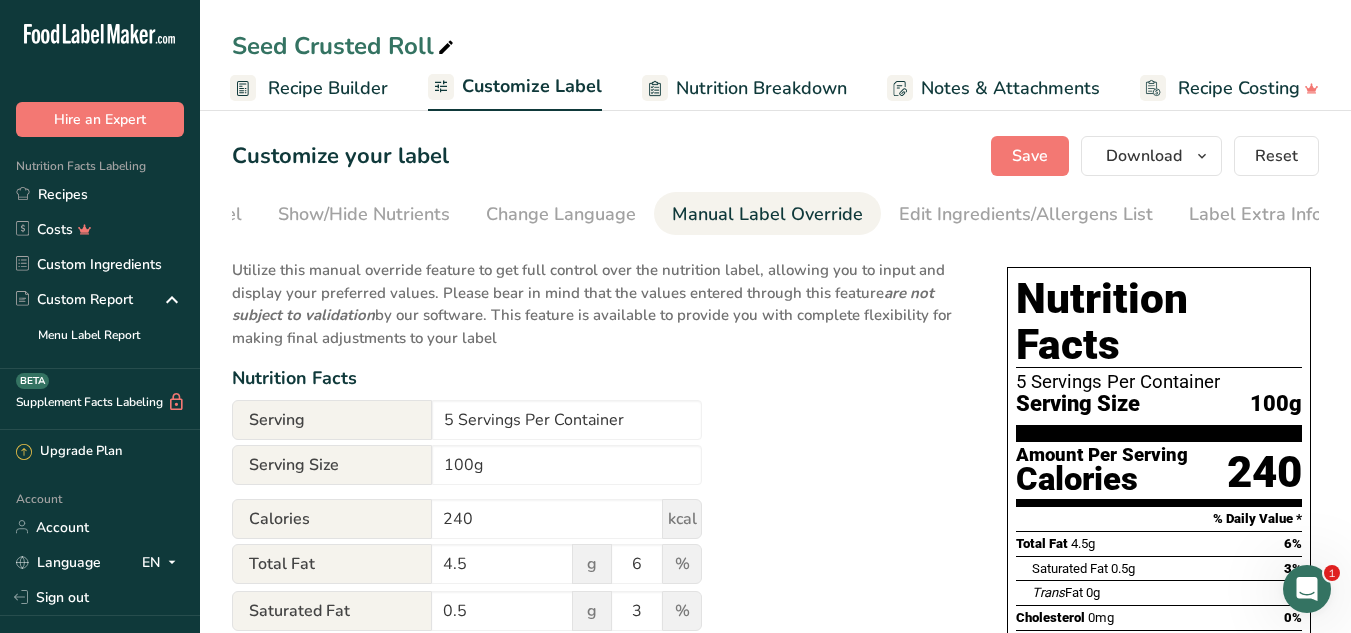 click on "Customize your label
Save
Download
Choose what to show on your downloaded label
Recipe Name to appear above label
Nutrition Facts Panel
Ingredient Statement List
Allergen Declaration/ Allergy Statement
Business Address
Label Notes
Recipe Tags
Recipe Card QR Code
Front of Pack Label
Download
PNG
PNG
BMP
SVG
PDF
TXT
Reset" at bounding box center [775, 156] 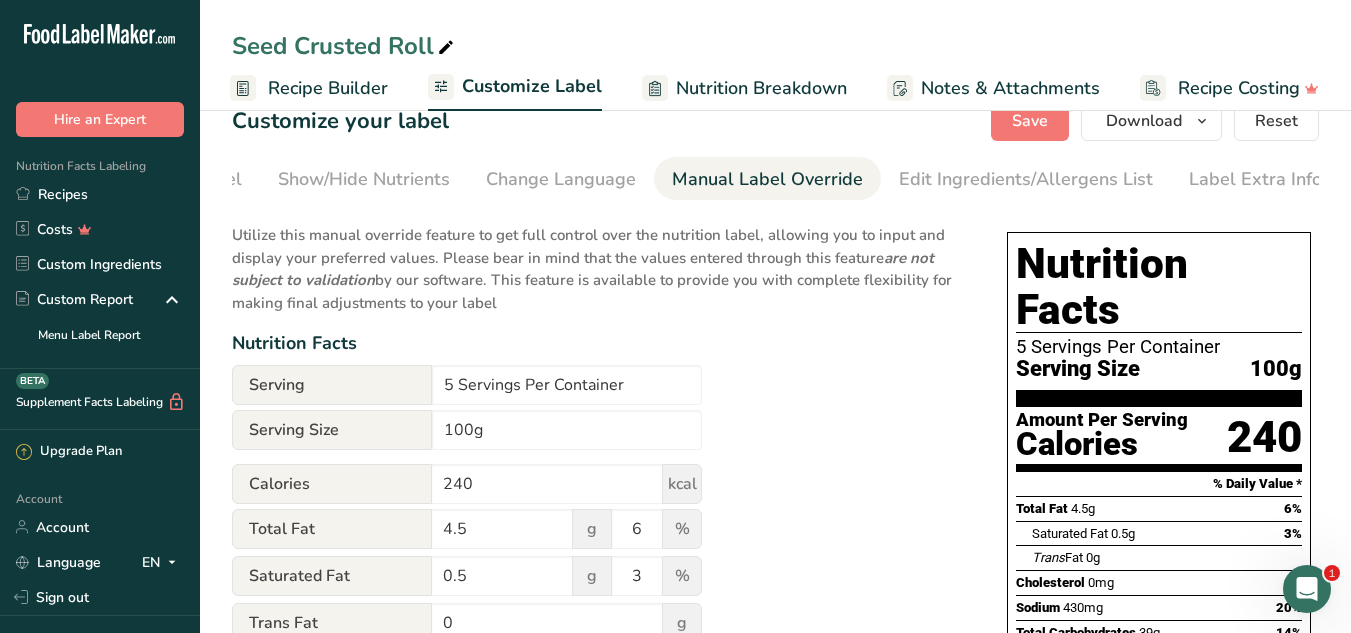 scroll, scrollTop: 0, scrollLeft: 0, axis: both 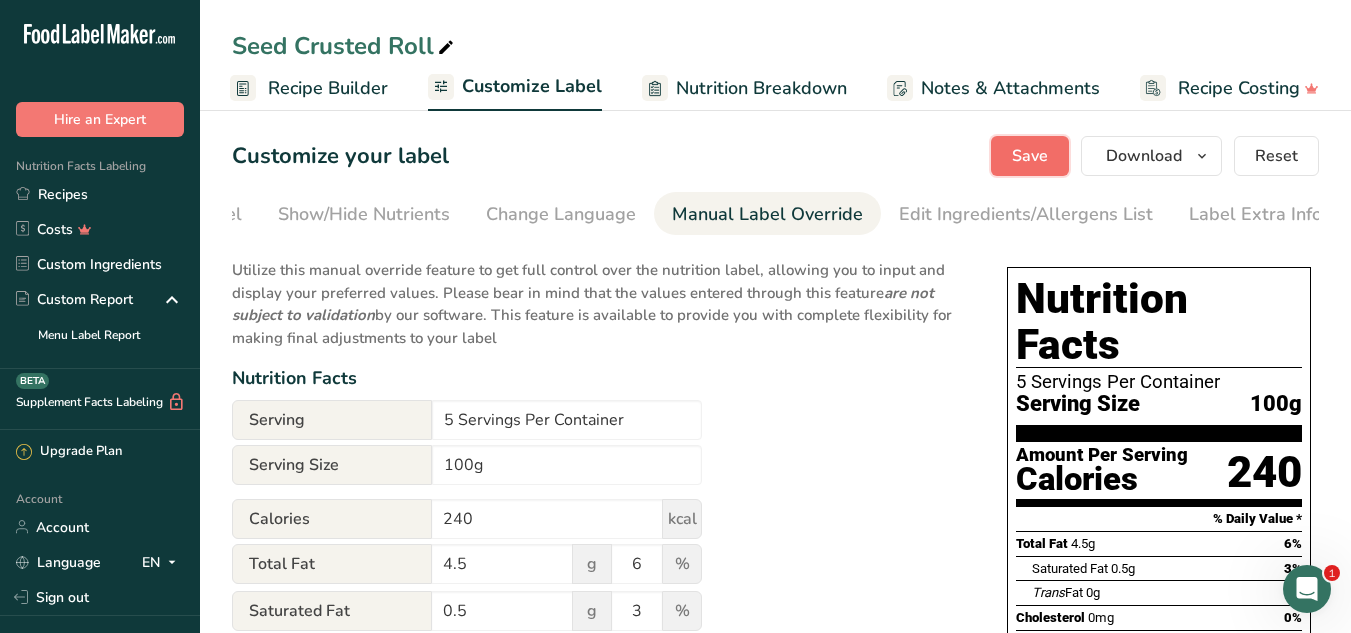 click on "Save" at bounding box center (1030, 156) 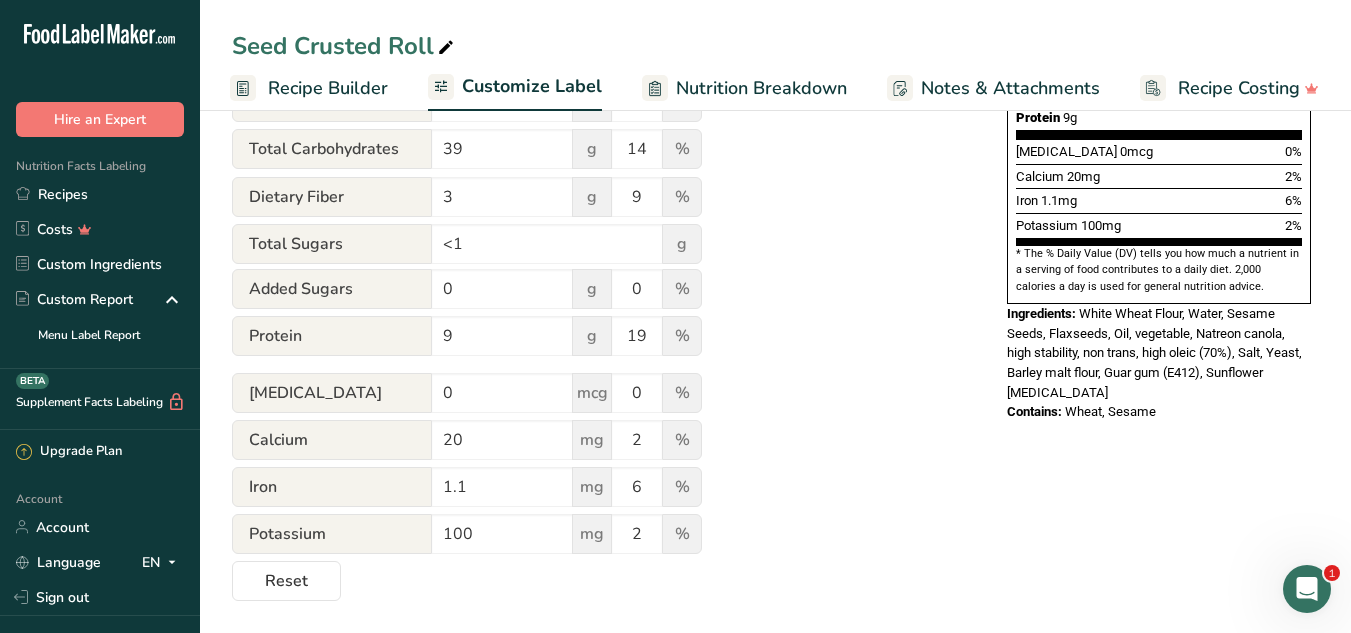 scroll, scrollTop: 653, scrollLeft: 0, axis: vertical 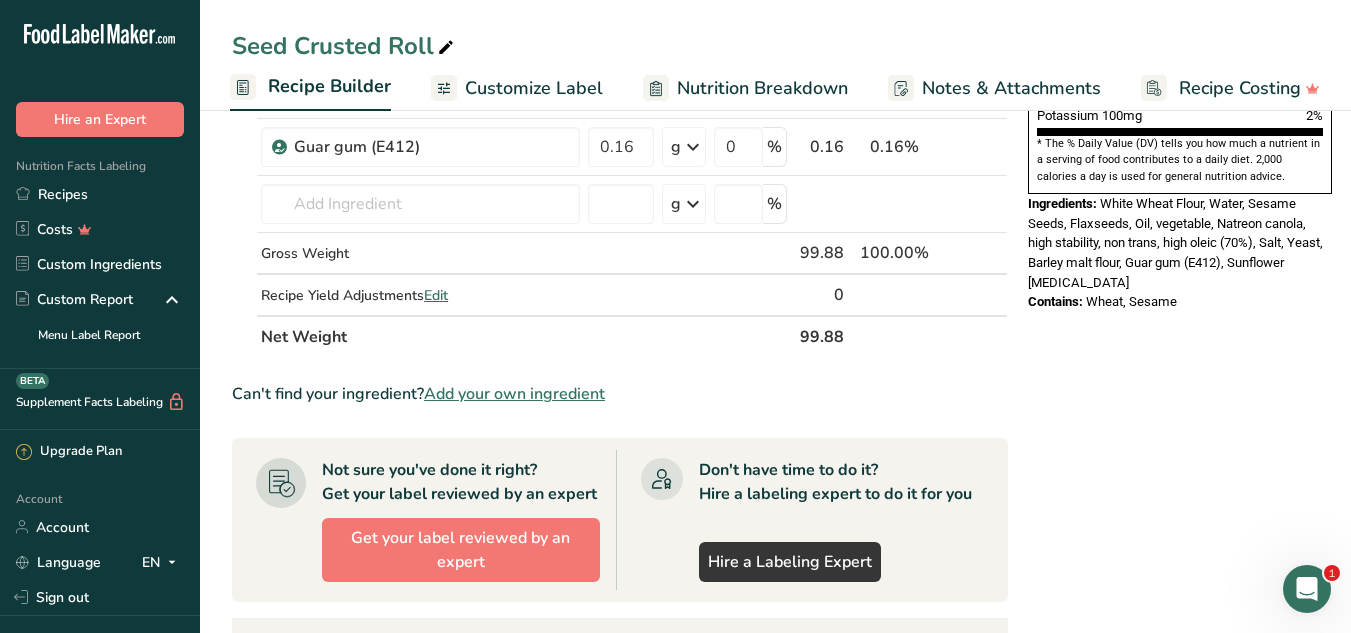 click on "Customize Label" at bounding box center [534, 88] 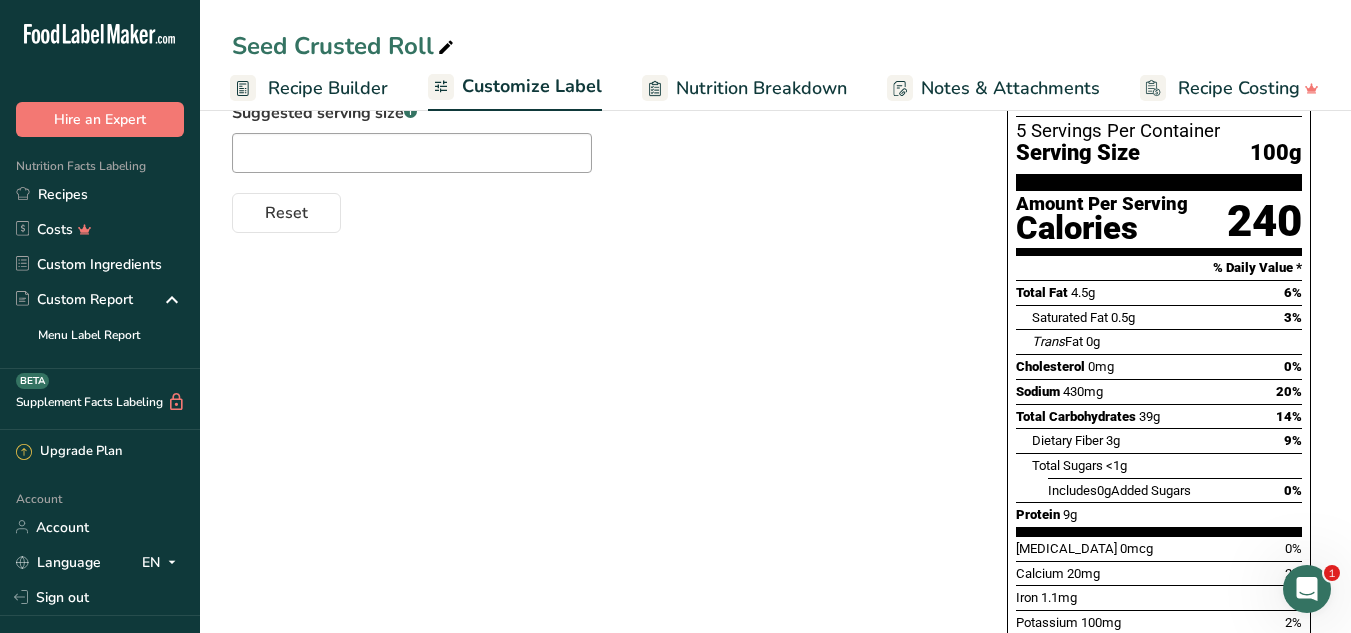 scroll, scrollTop: 0, scrollLeft: 0, axis: both 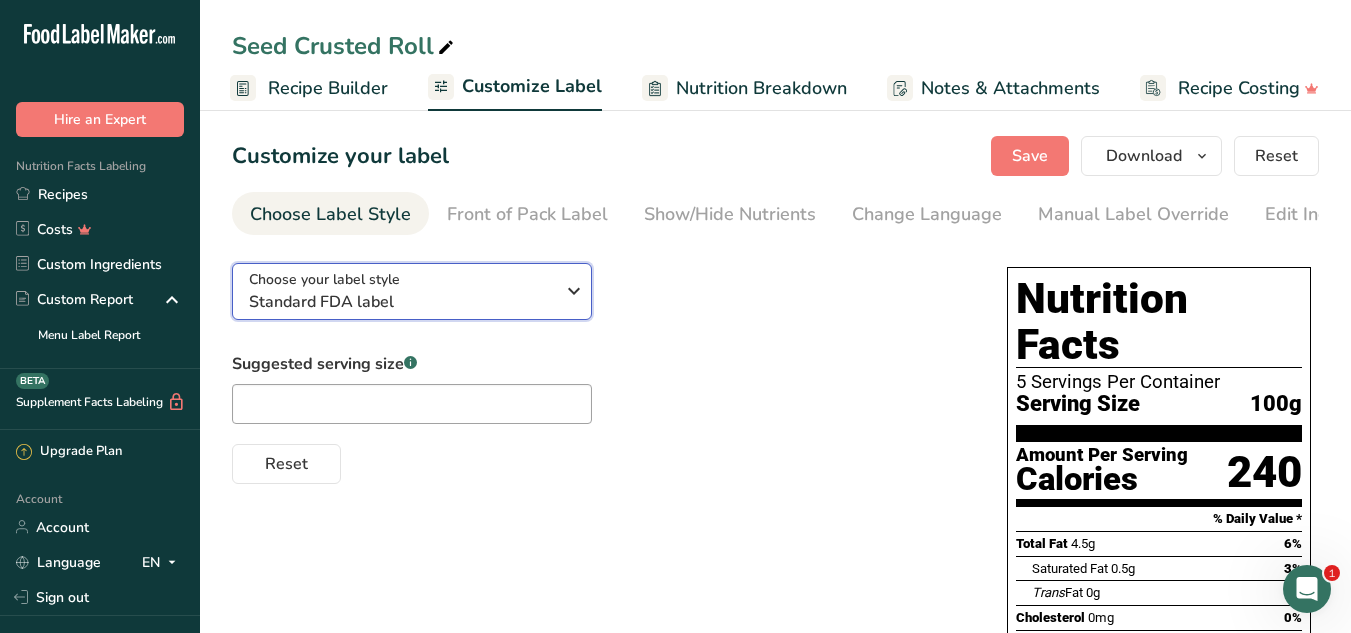 click on "Standard FDA label" at bounding box center (401, 302) 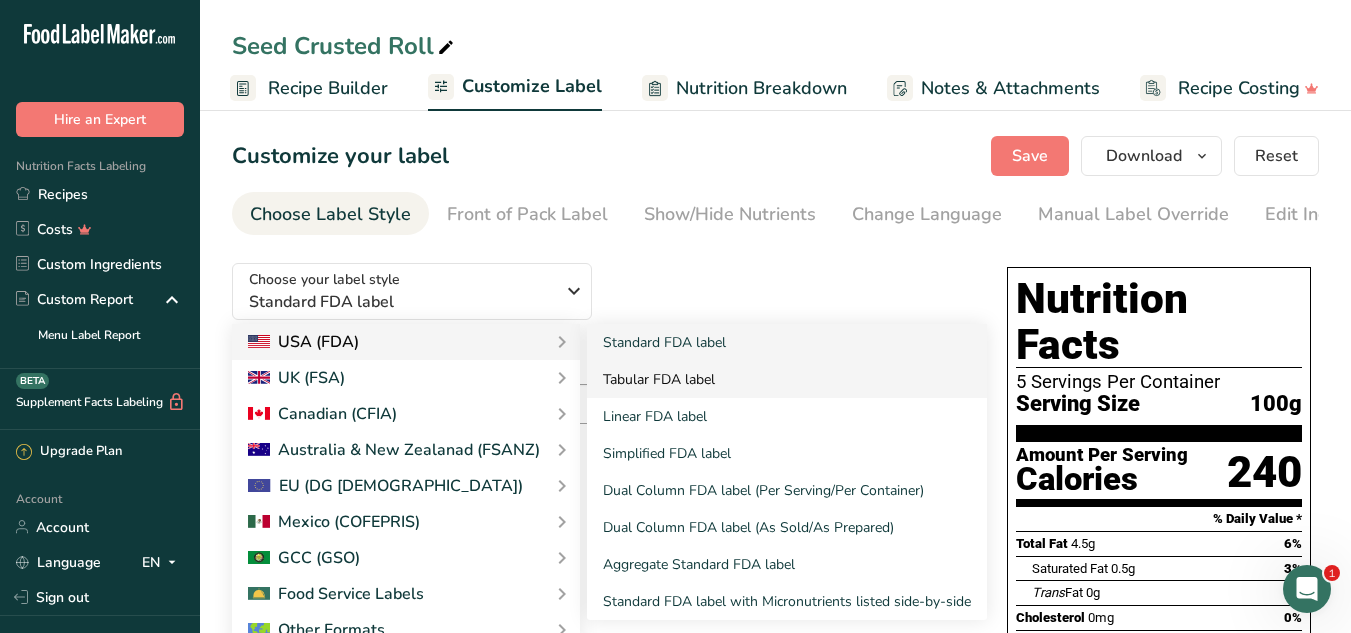 click on "Tabular FDA label" at bounding box center [787, 379] 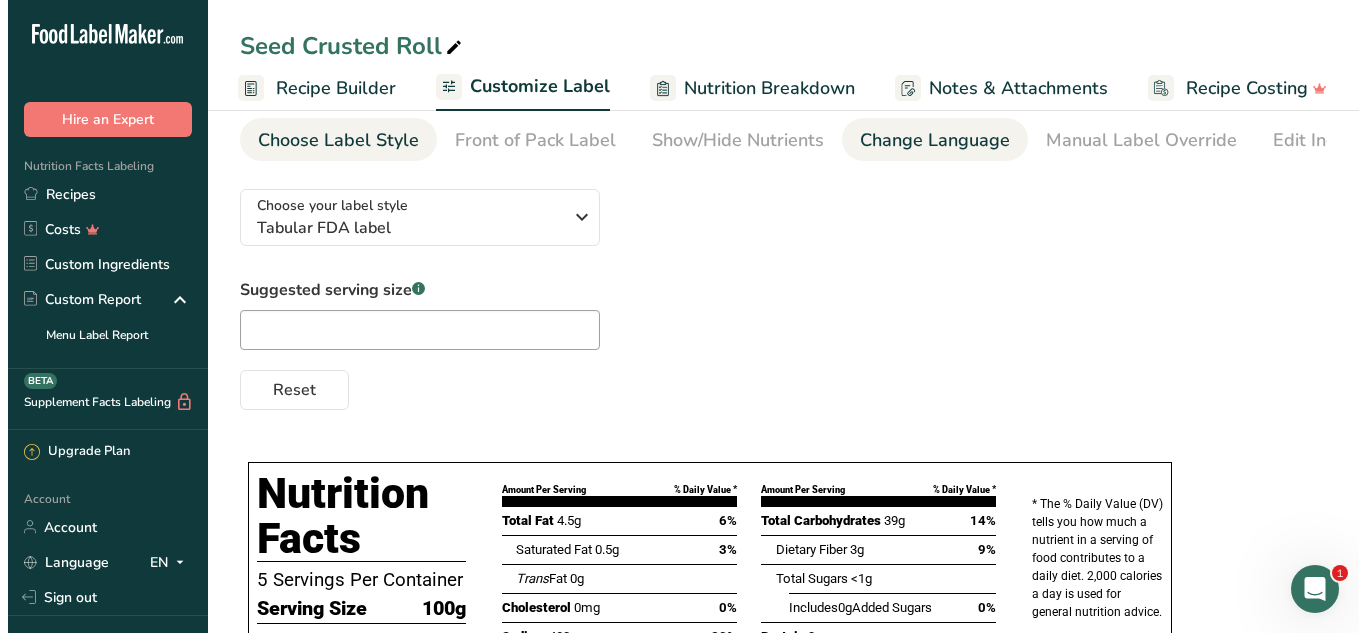 scroll, scrollTop: 0, scrollLeft: 0, axis: both 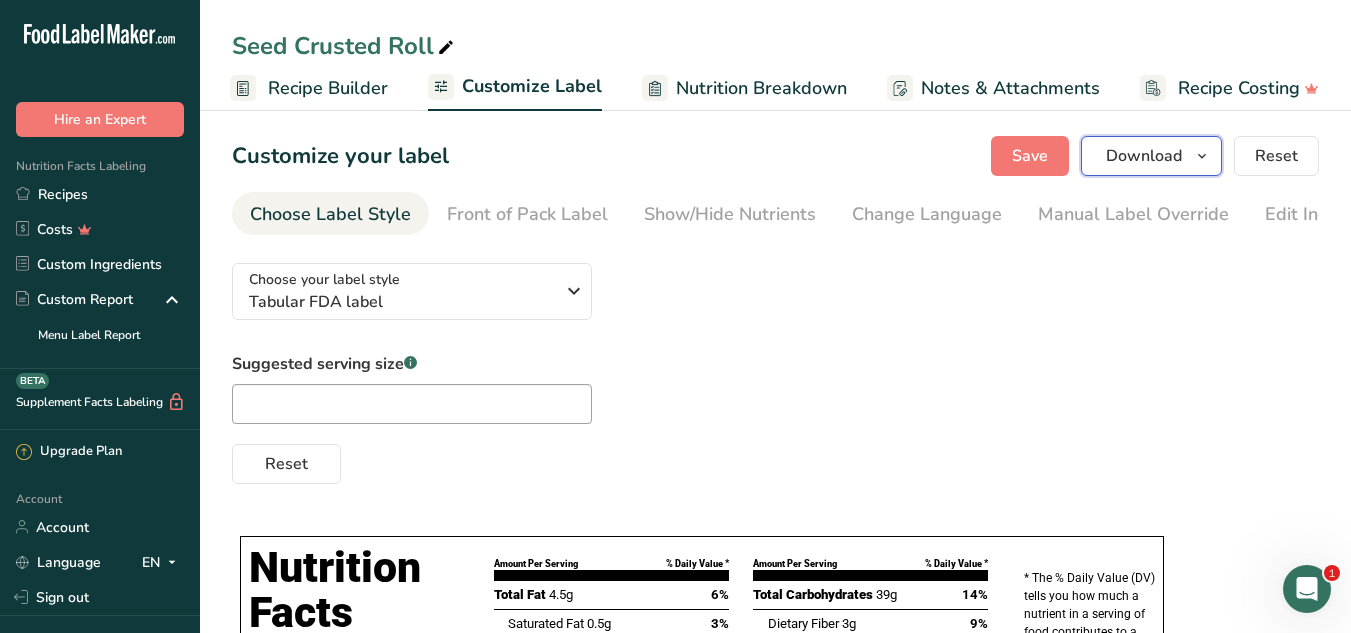click on "Download" at bounding box center [1144, 156] 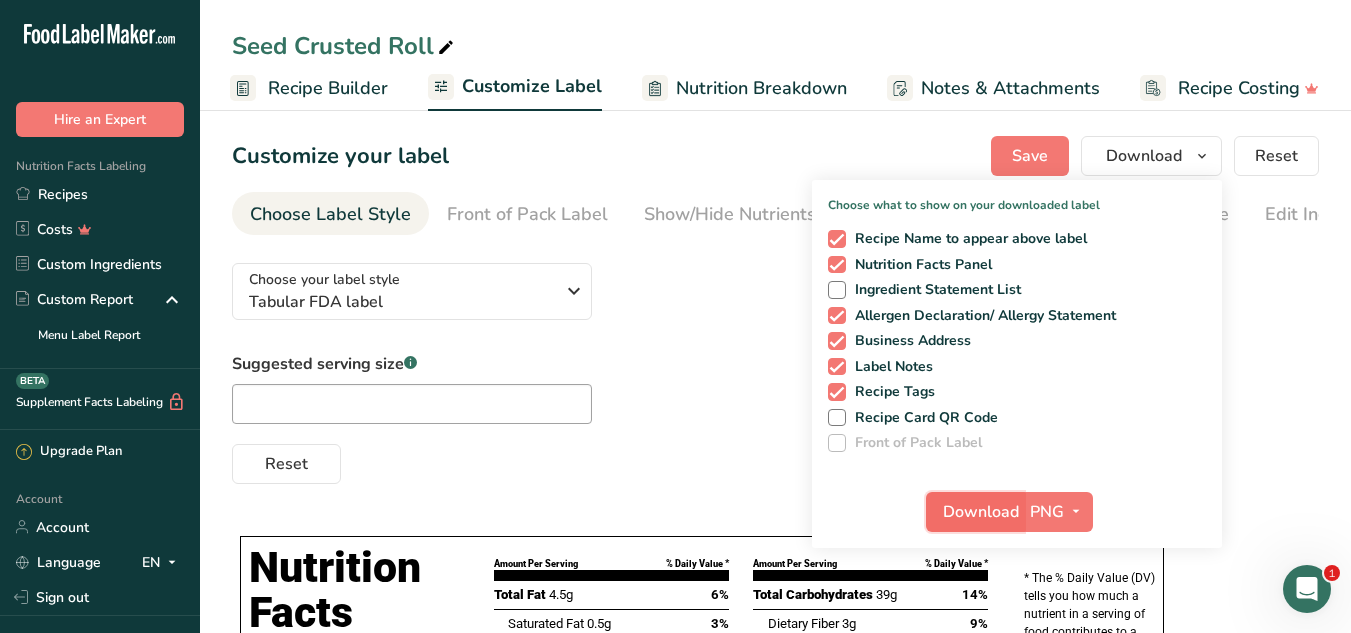 click on "Download" at bounding box center (981, 512) 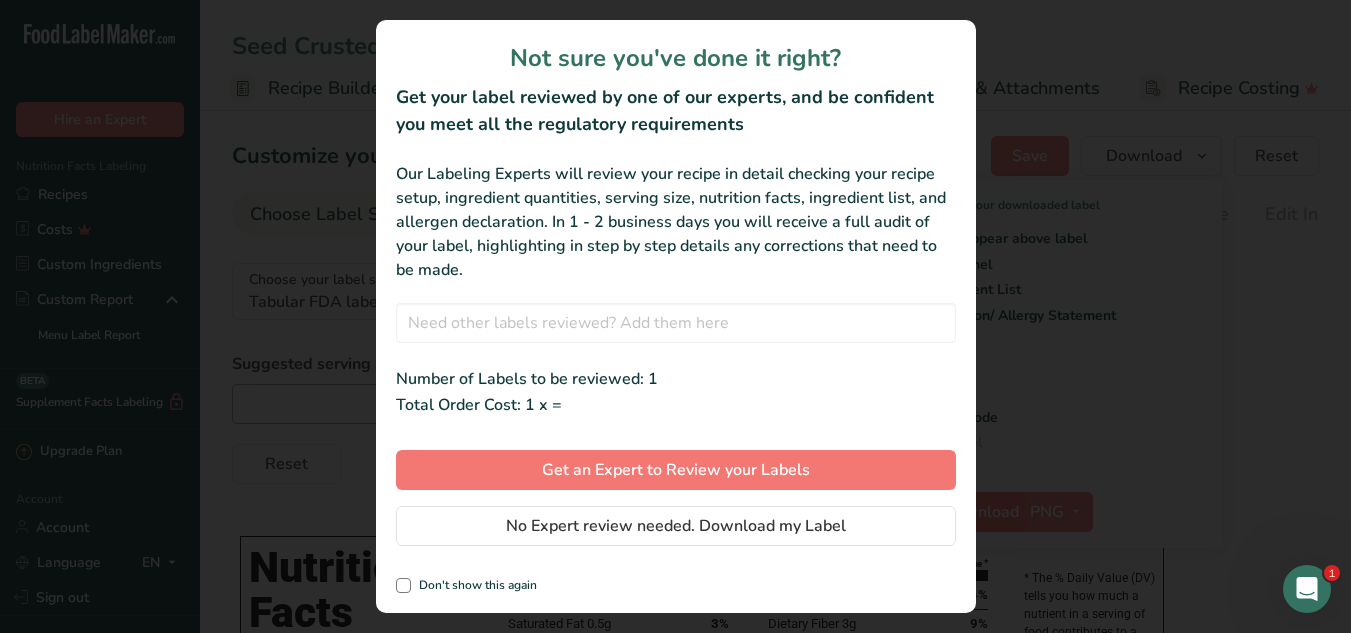 scroll, scrollTop: 0, scrollLeft: 174, axis: horizontal 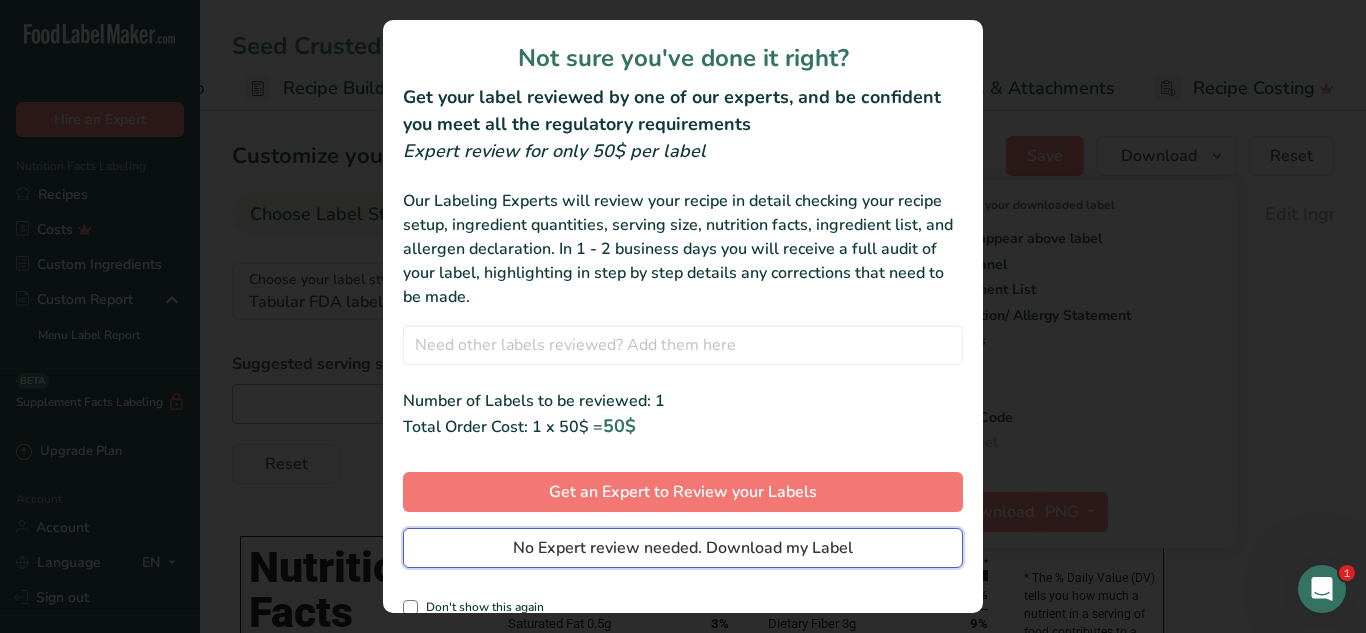 click on "No Expert review needed. Download my Label" at bounding box center [683, 548] 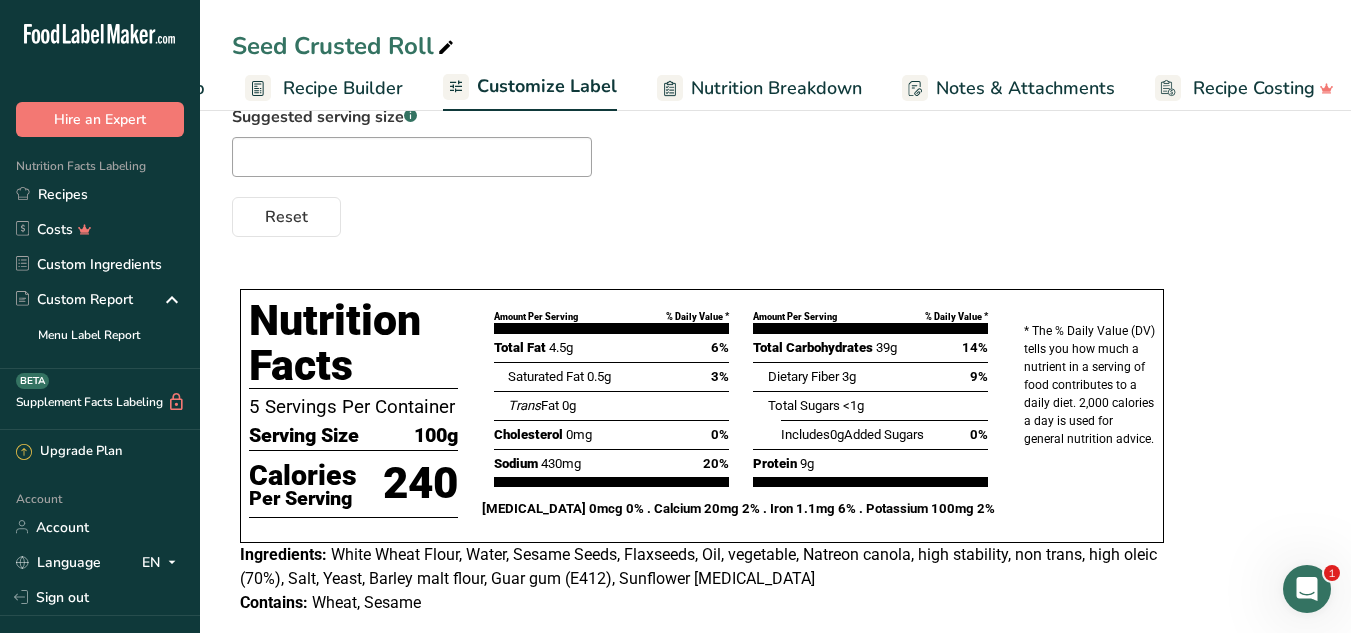 scroll, scrollTop: 286, scrollLeft: 0, axis: vertical 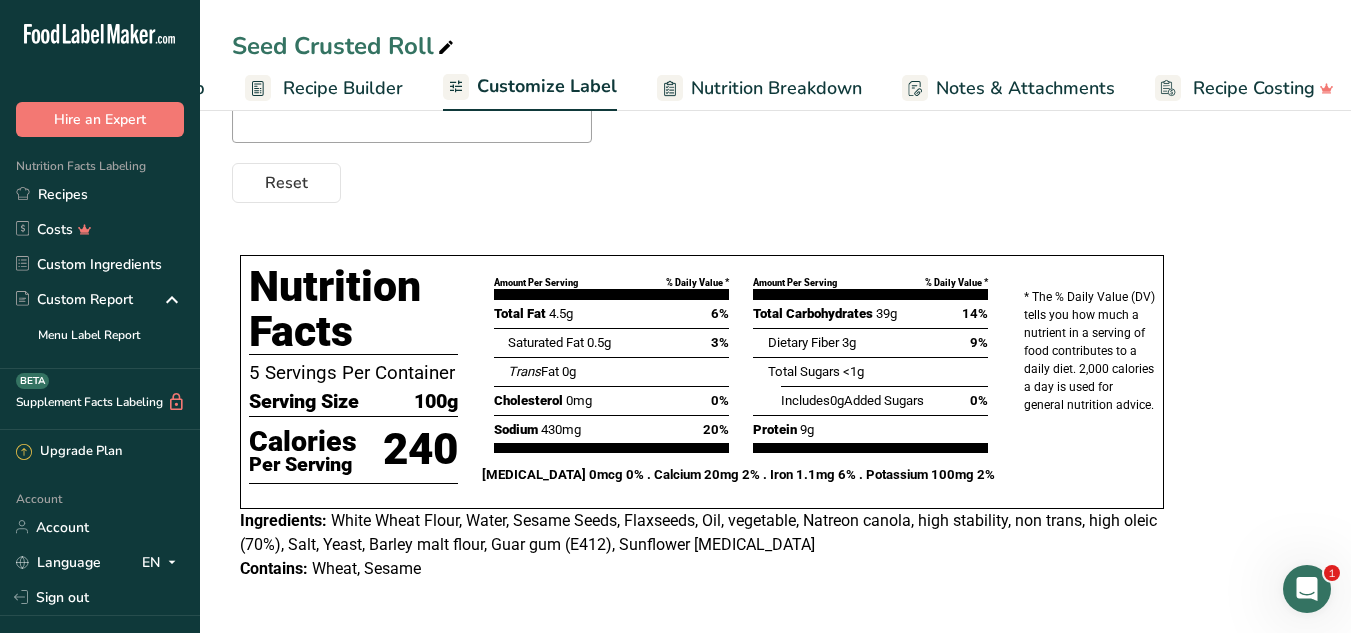 drag, startPoint x: 400, startPoint y: 397, endPoint x: 462, endPoint y: 400, distance: 62.072536 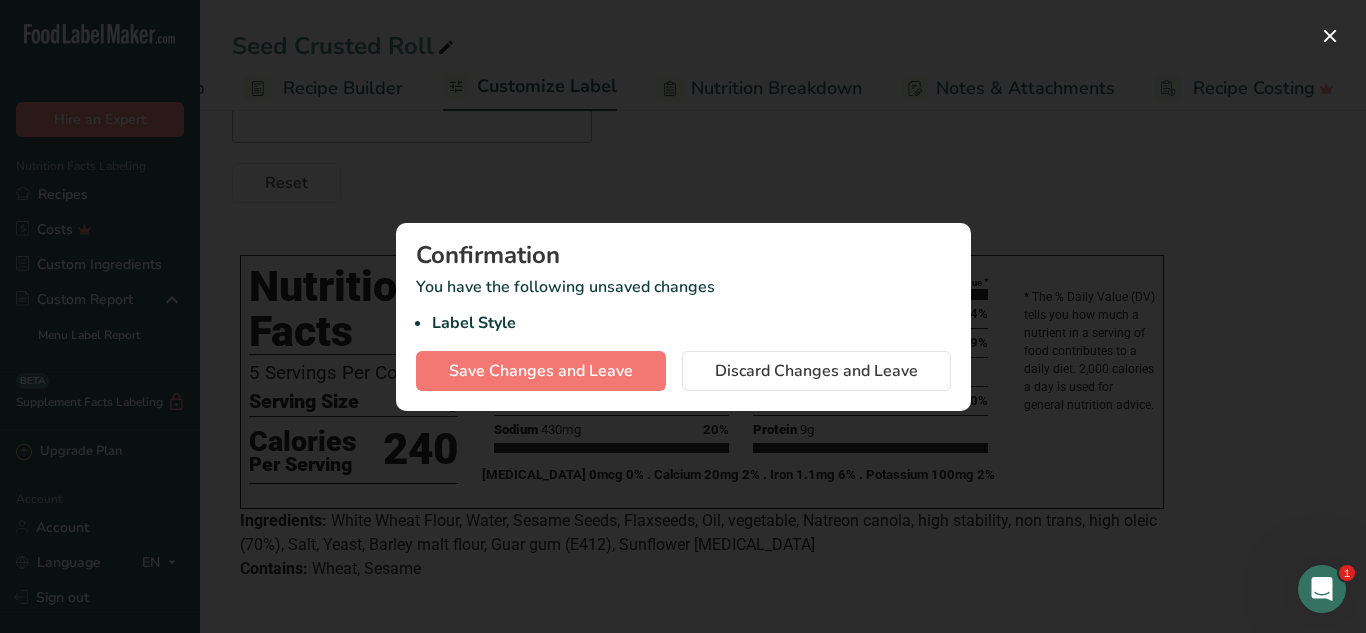 click at bounding box center (683, 316) 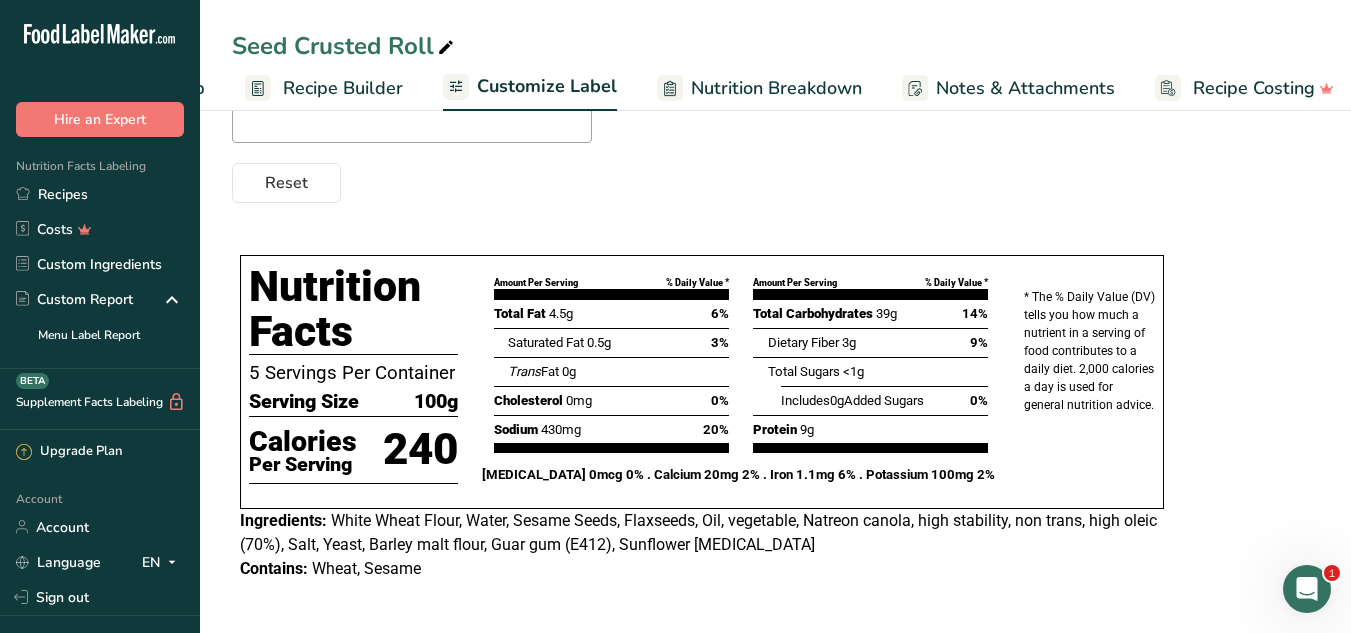 click on "Recipe Builder" at bounding box center [343, 88] 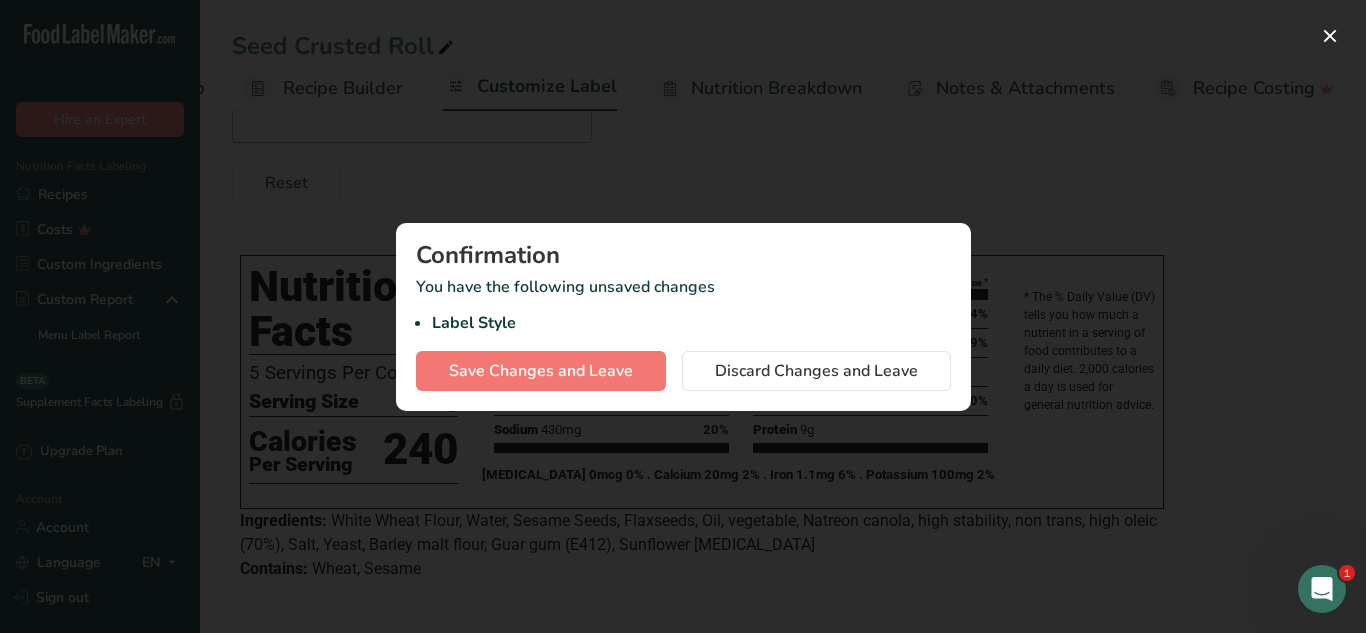click at bounding box center (683, 316) 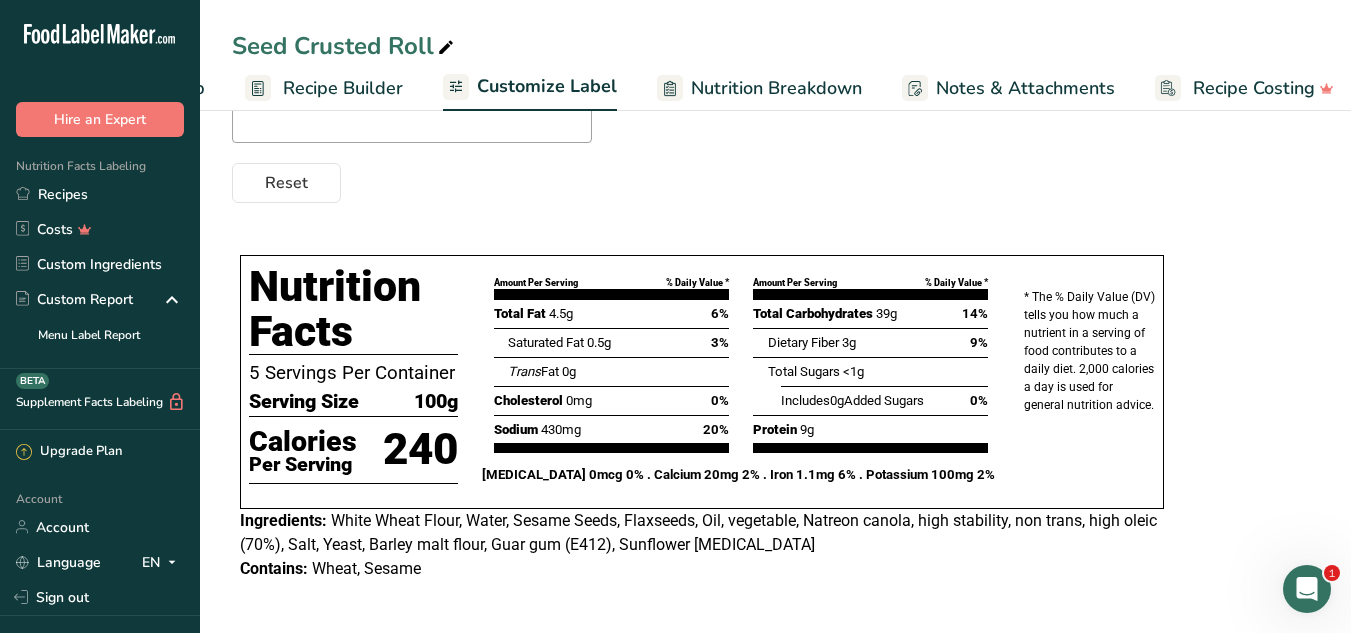 click on "Recipe Builder" at bounding box center [343, 88] 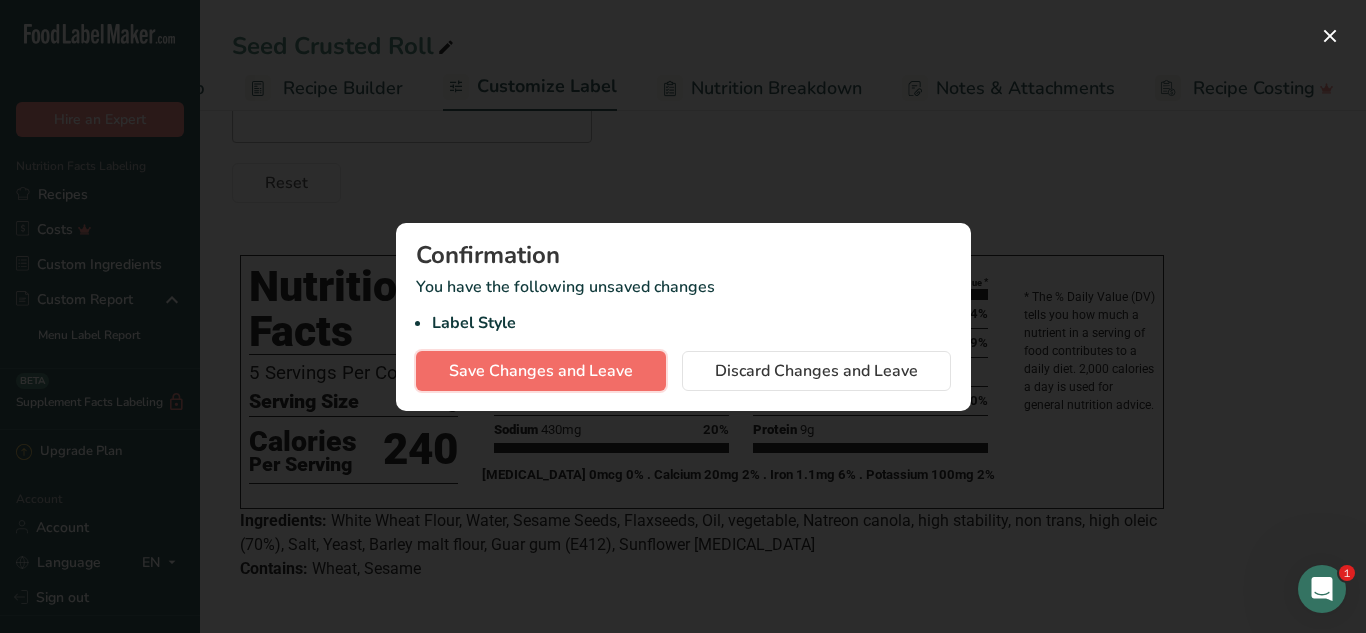 click on "Save Changes and Leave" at bounding box center (541, 371) 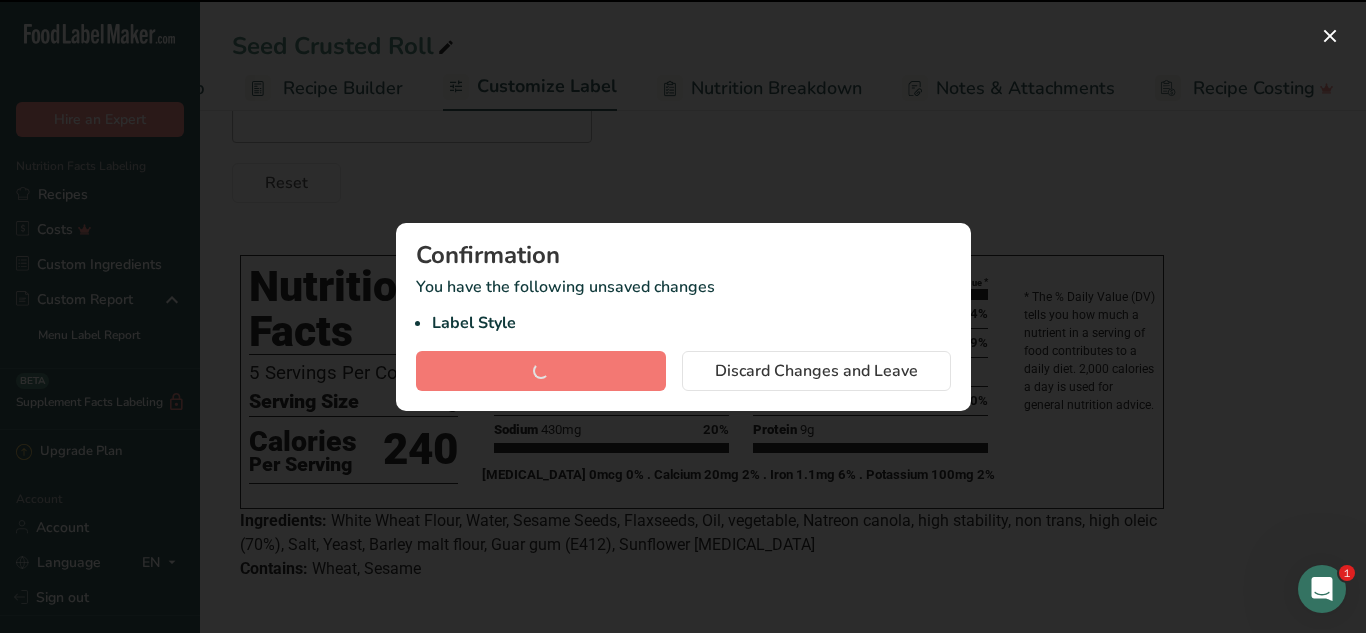 click at bounding box center [683, 316] 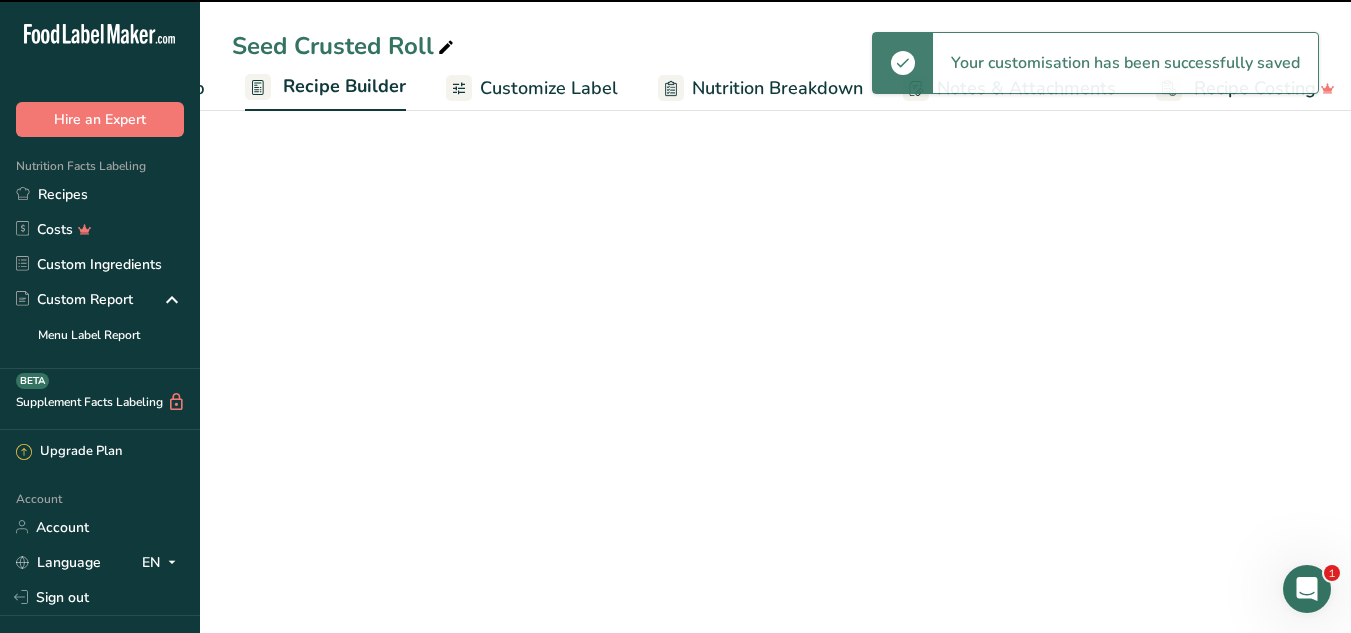 click on "Recipe Builder" at bounding box center [344, 86] 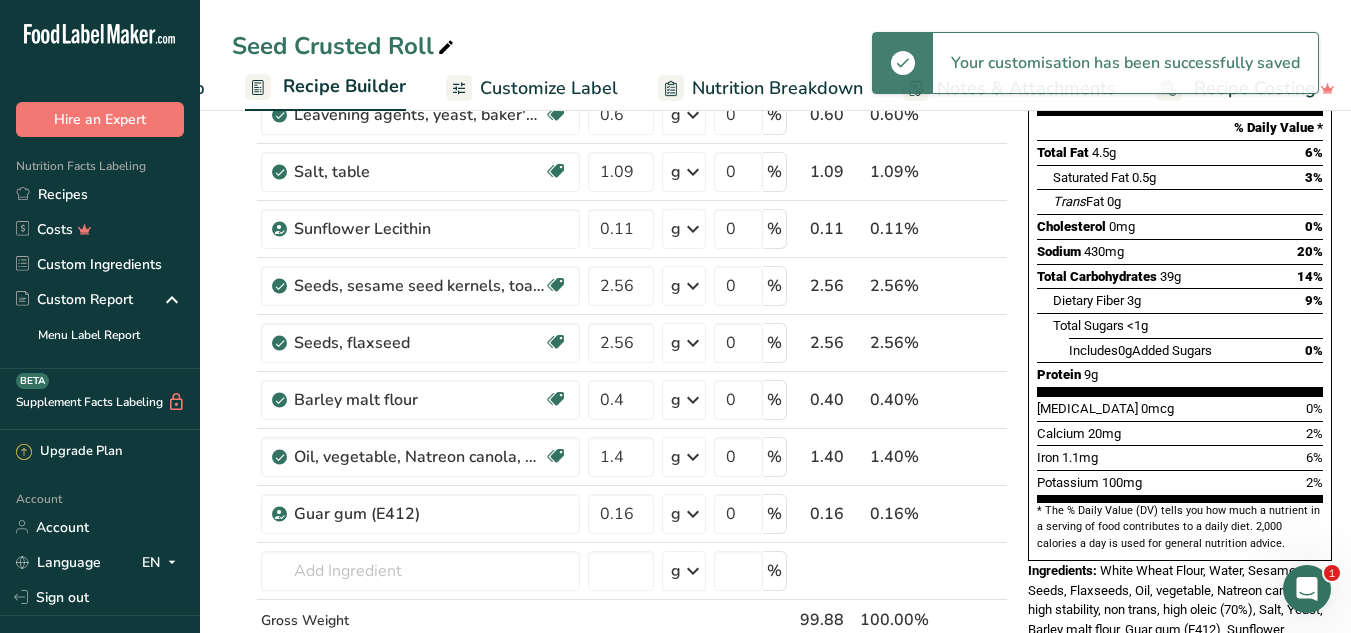 scroll, scrollTop: 0, scrollLeft: 189, axis: horizontal 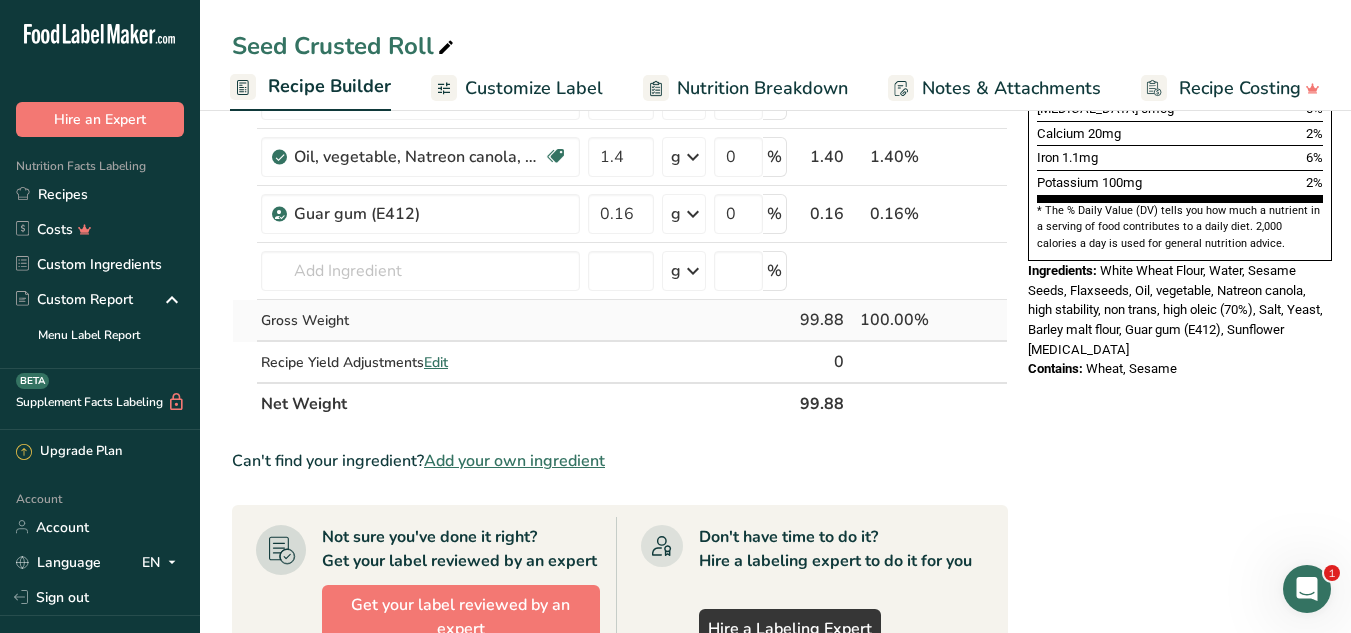 drag, startPoint x: 853, startPoint y: 307, endPoint x: 826, endPoint y: 339, distance: 41.868843 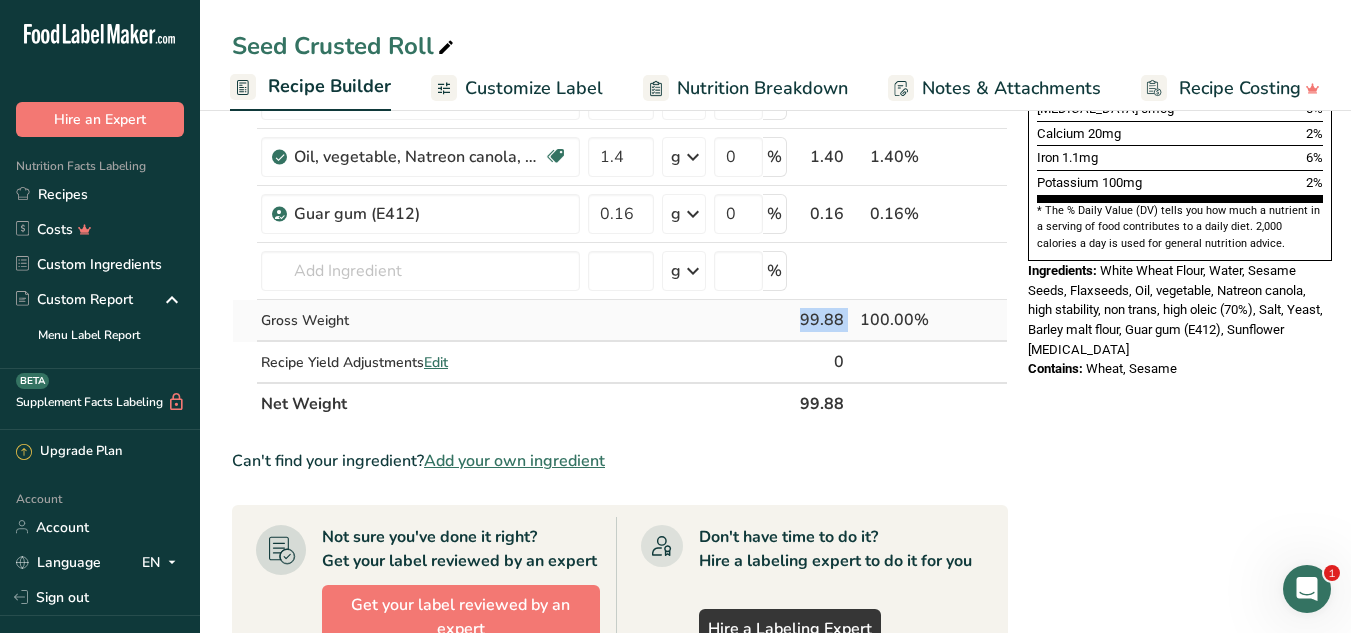 drag, startPoint x: 772, startPoint y: 315, endPoint x: 852, endPoint y: 310, distance: 80.1561 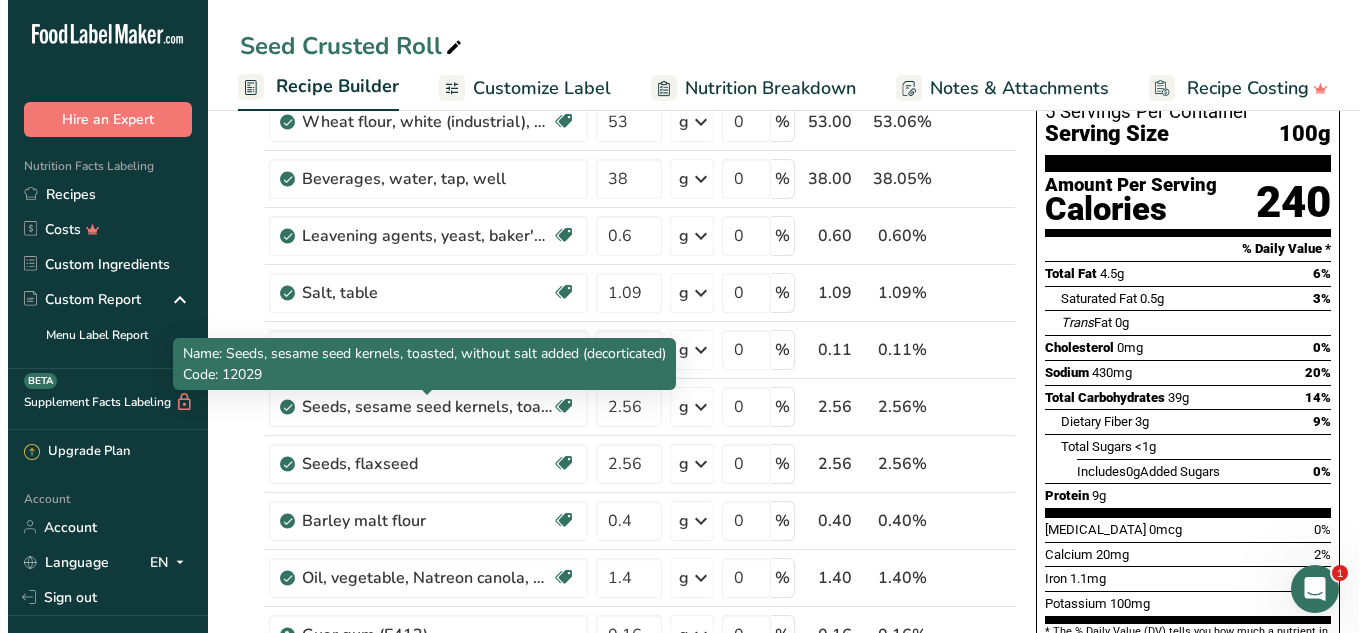 scroll, scrollTop: 200, scrollLeft: 0, axis: vertical 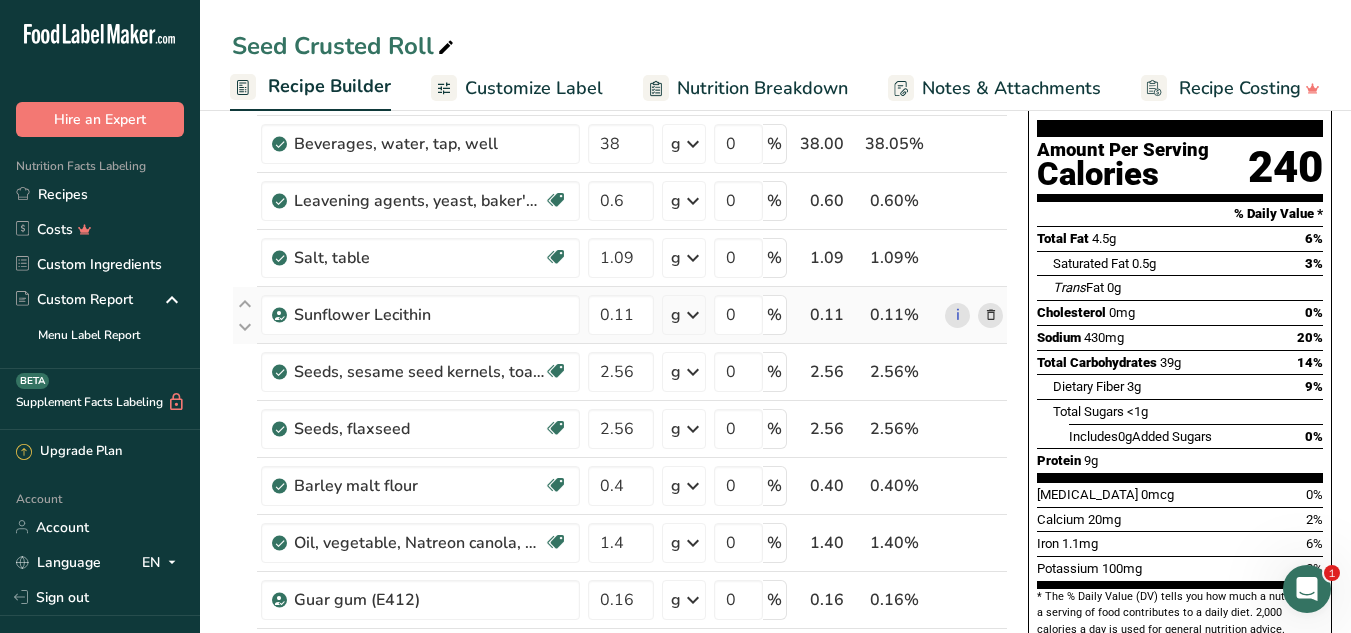 click at bounding box center (991, 315) 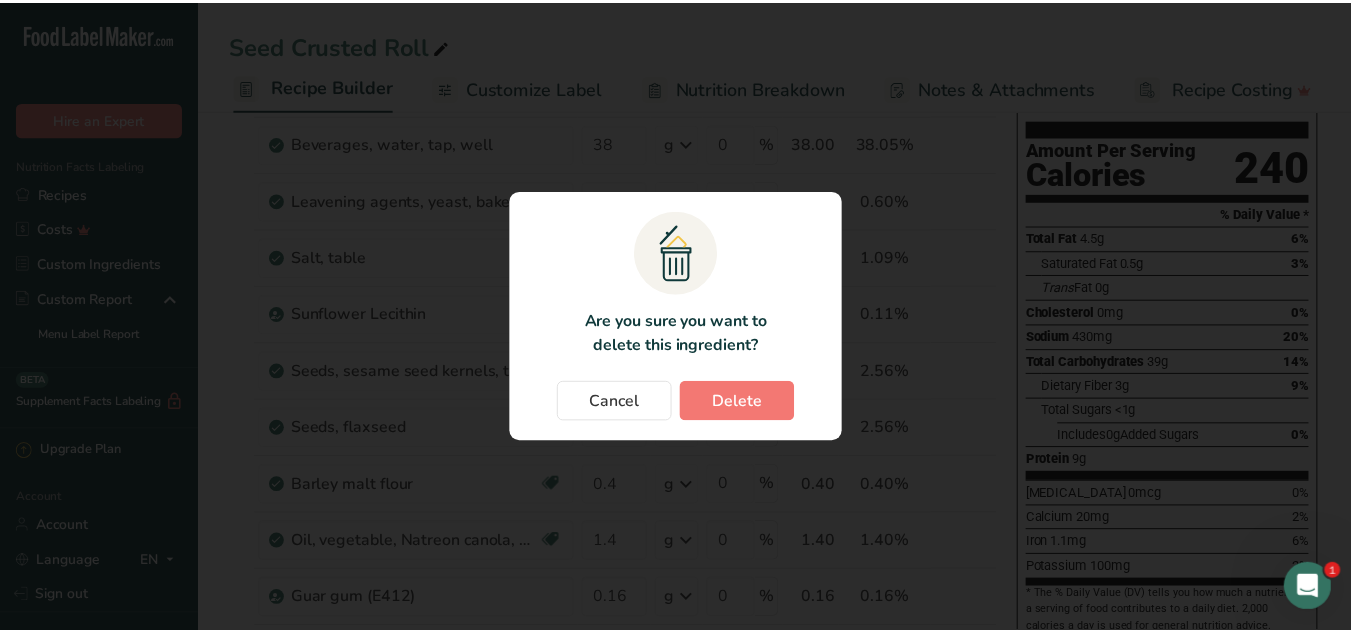 scroll, scrollTop: 0, scrollLeft: 174, axis: horizontal 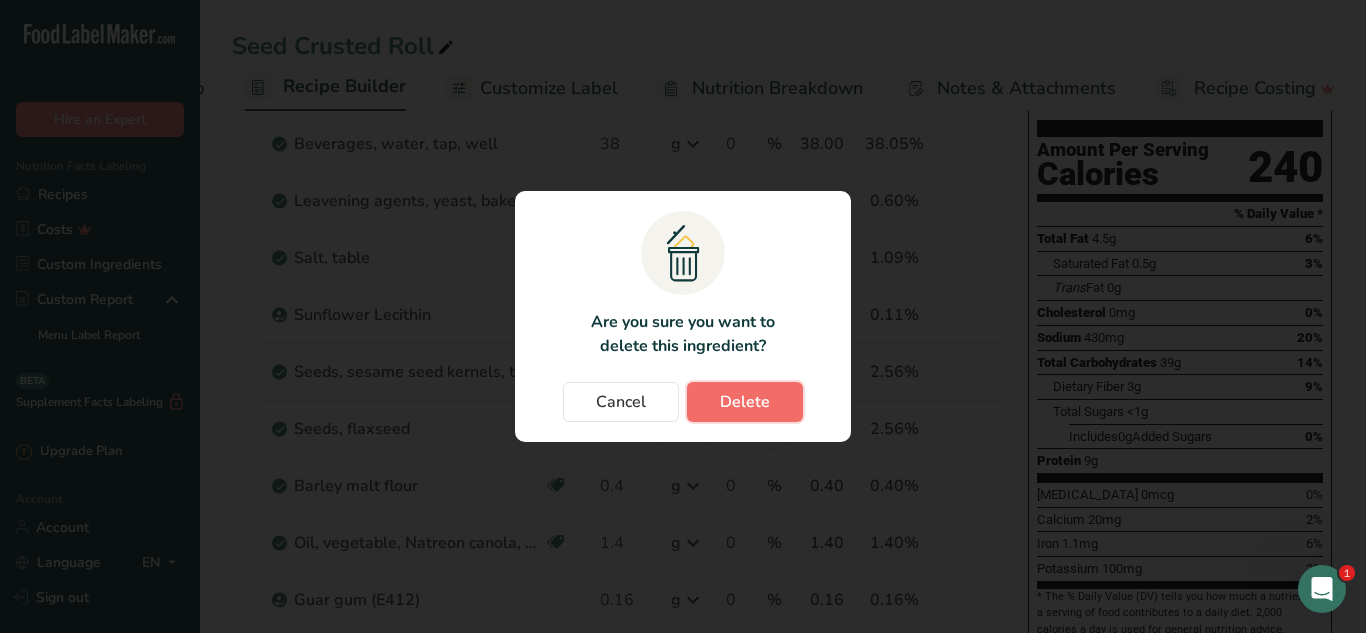 click on "Delete" at bounding box center [745, 402] 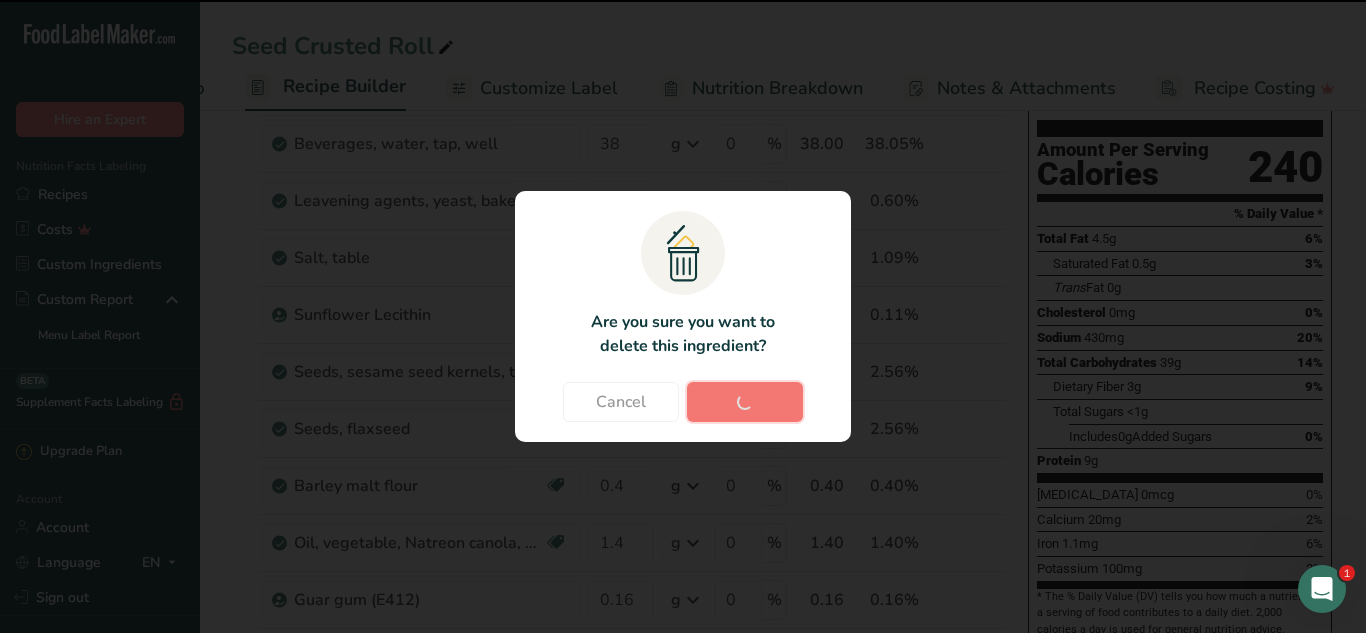 type on "2.56" 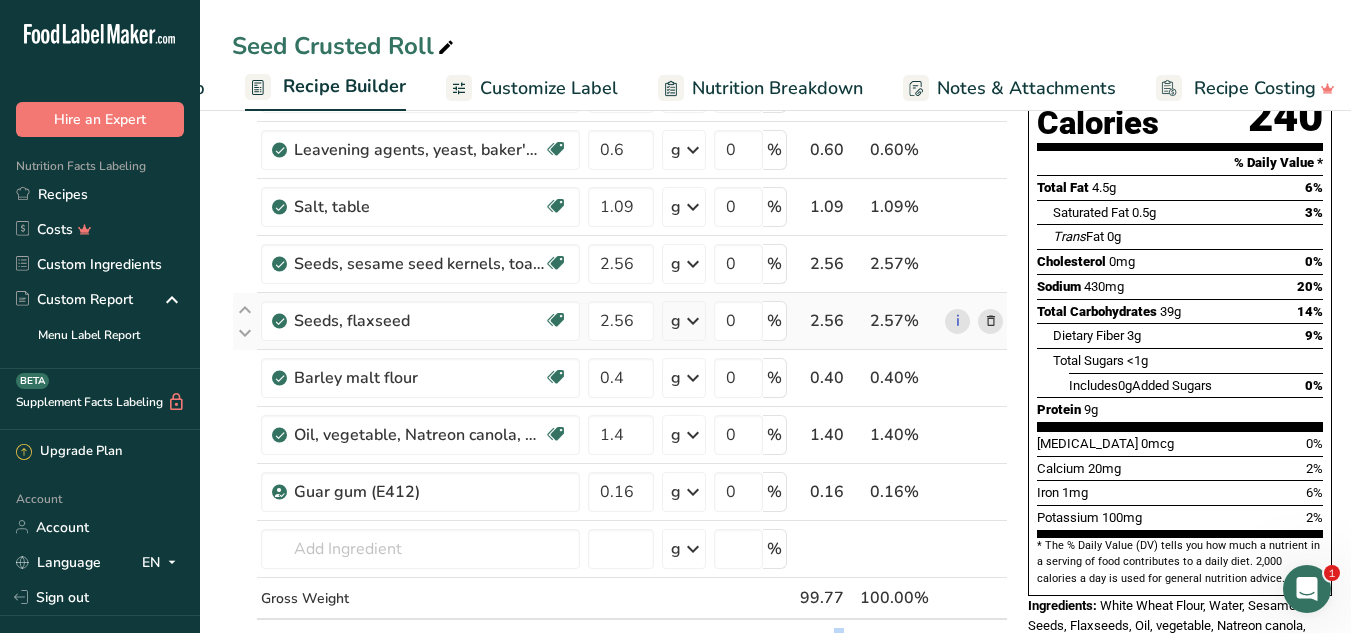 scroll, scrollTop: 300, scrollLeft: 0, axis: vertical 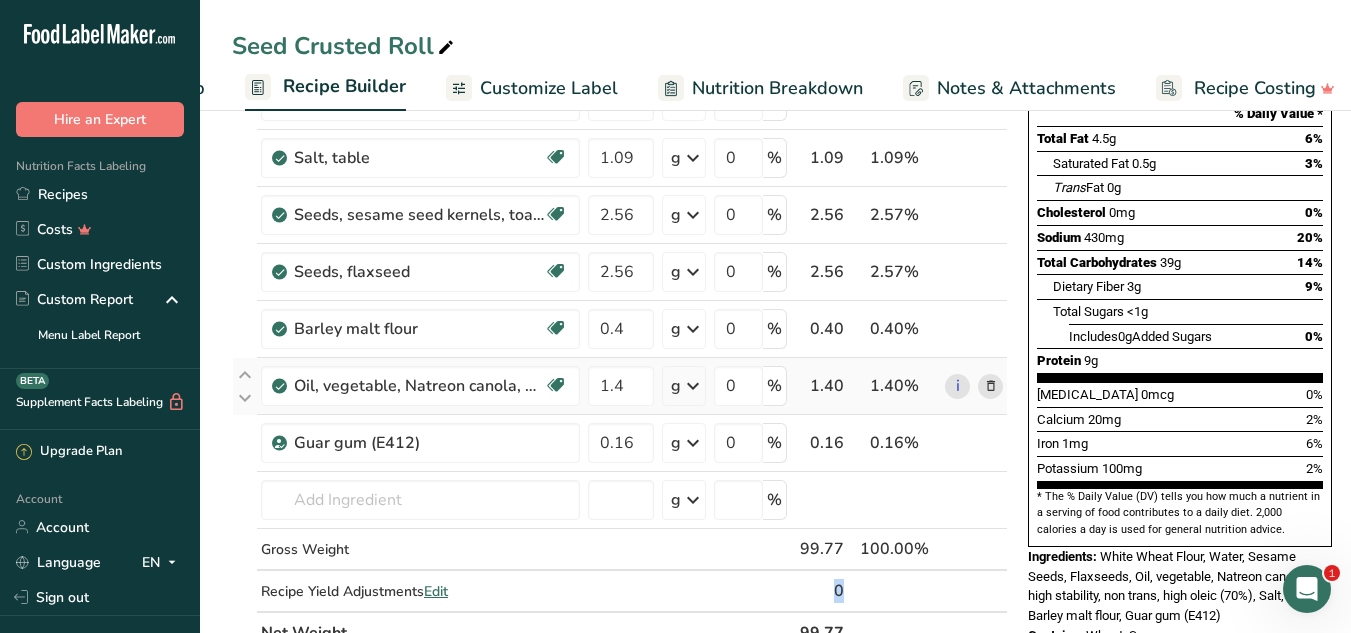 click at bounding box center (991, 386) 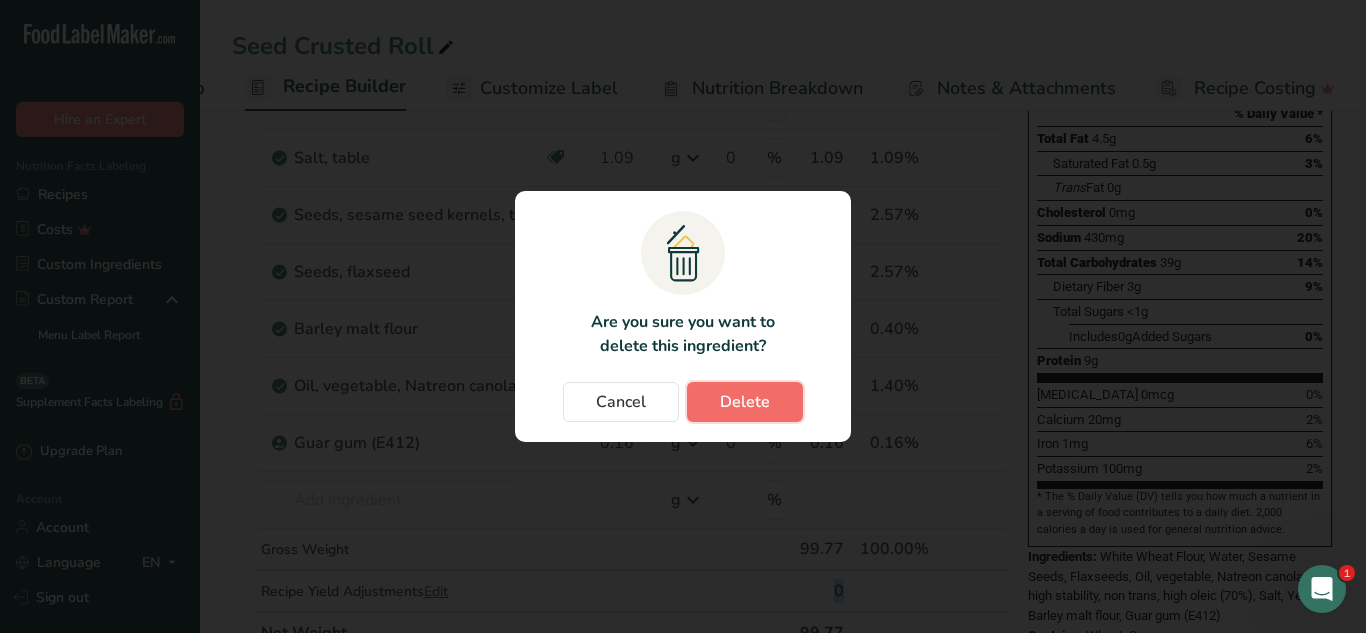 click on "Delete" at bounding box center [745, 402] 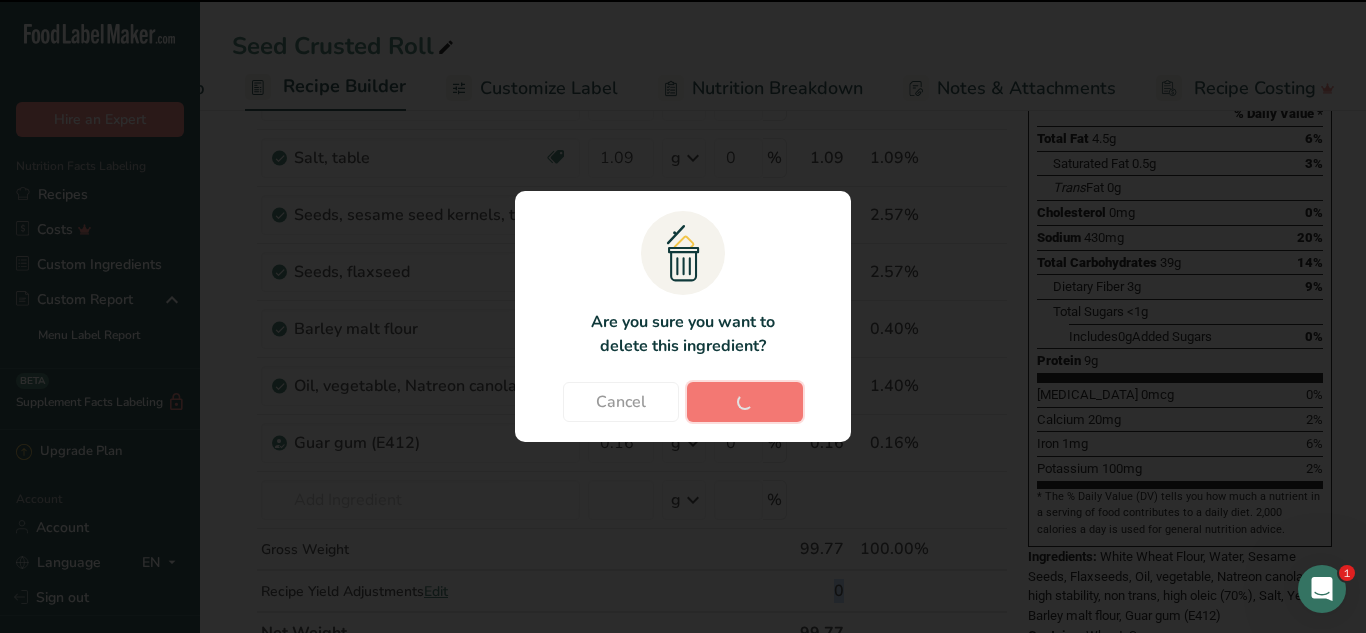 type on "0.16" 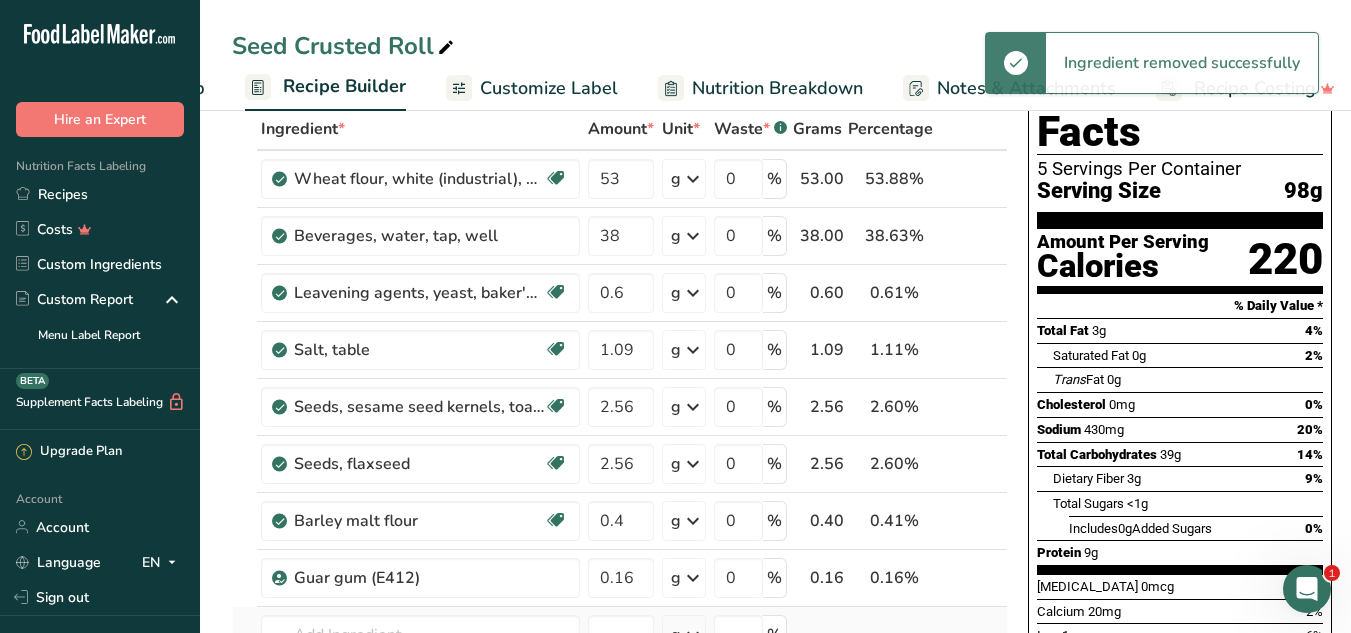 scroll, scrollTop: 100, scrollLeft: 0, axis: vertical 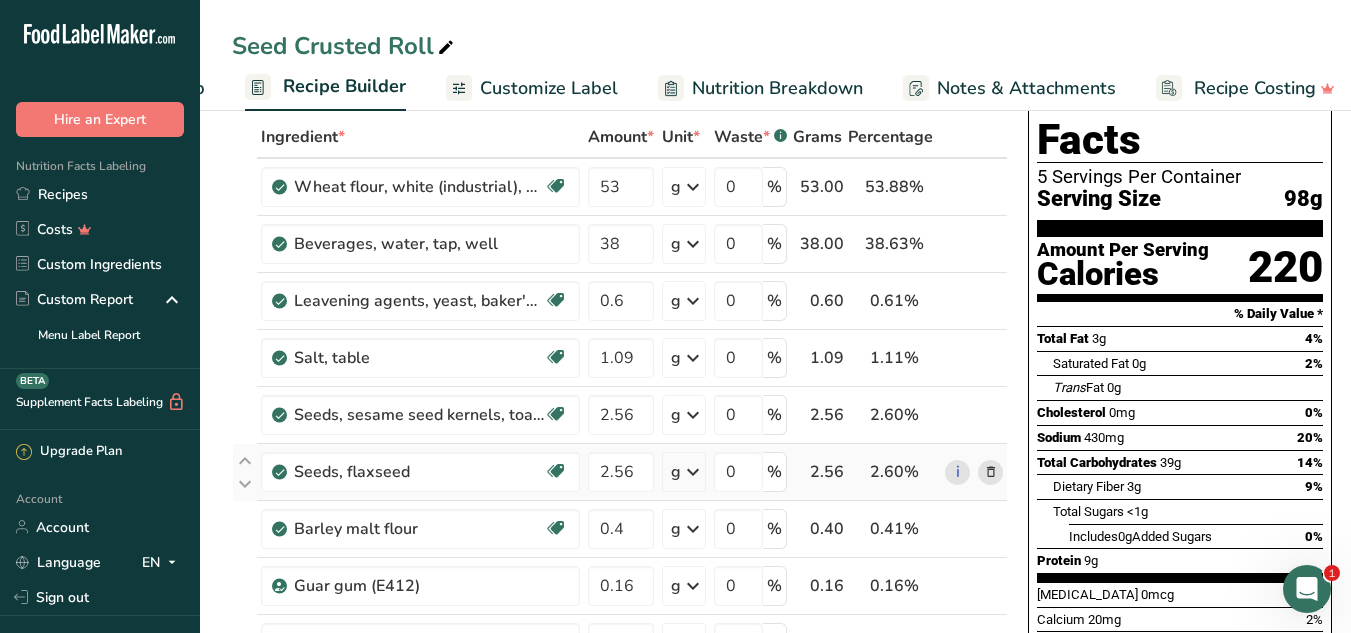click at bounding box center [991, 472] 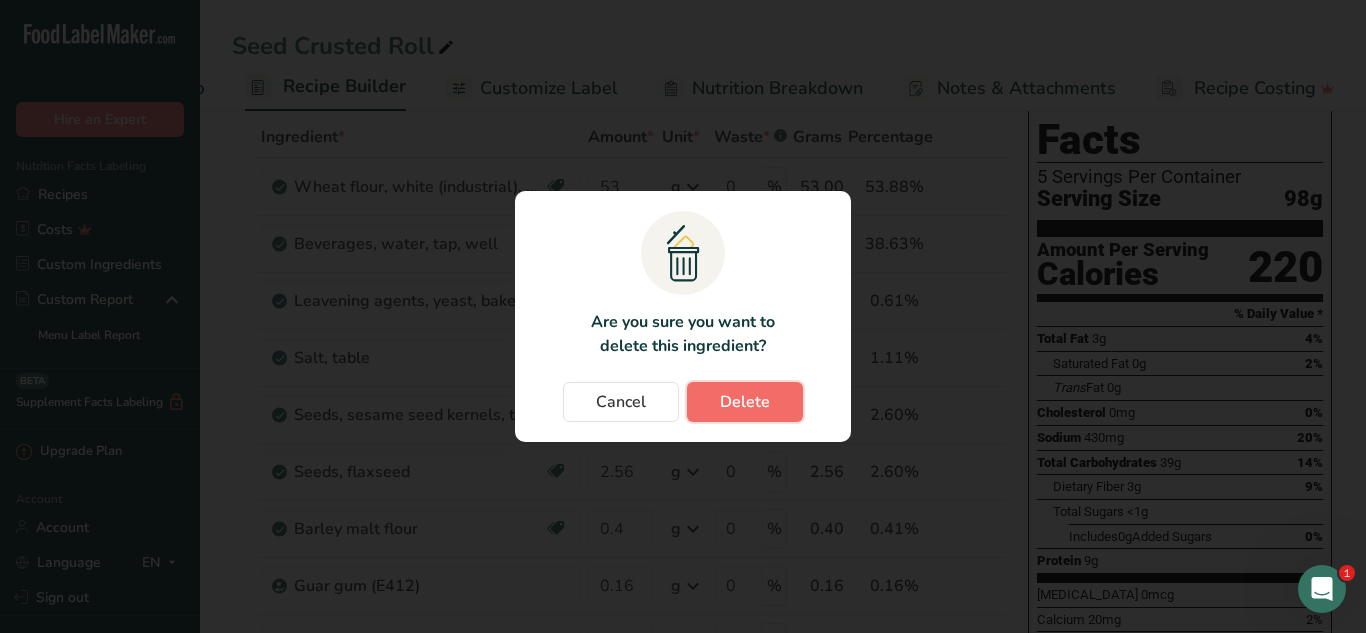 click on "Delete" at bounding box center (745, 402) 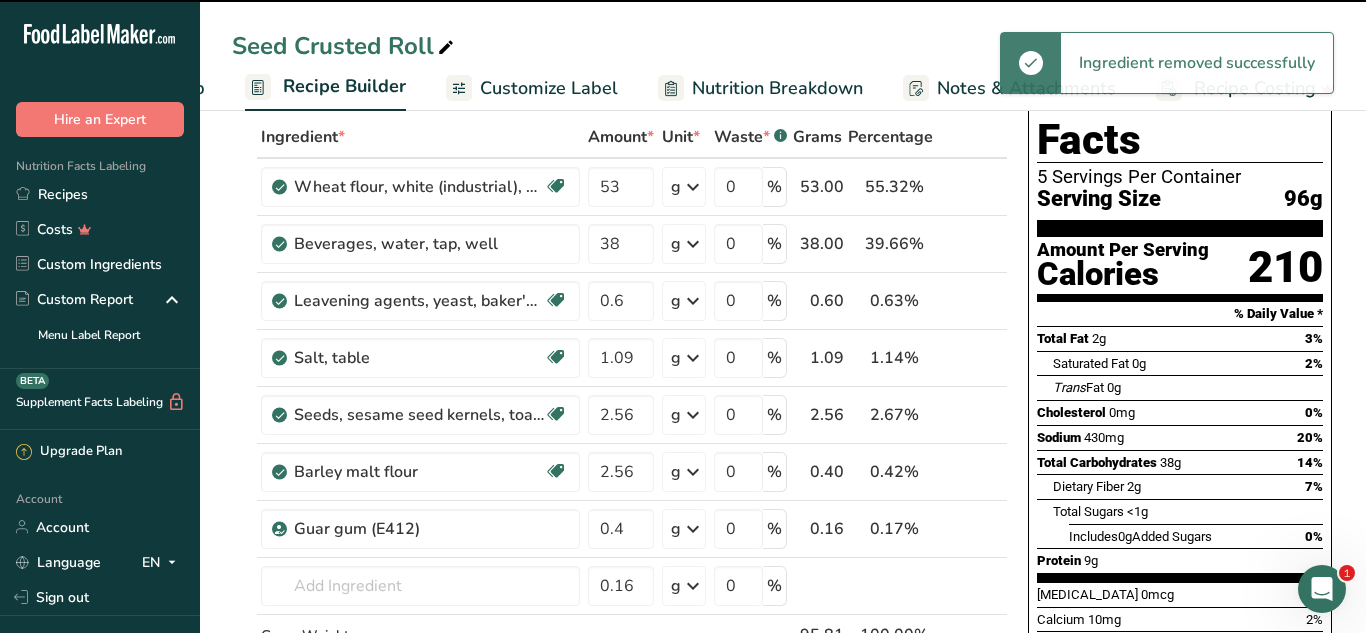type on "0.4" 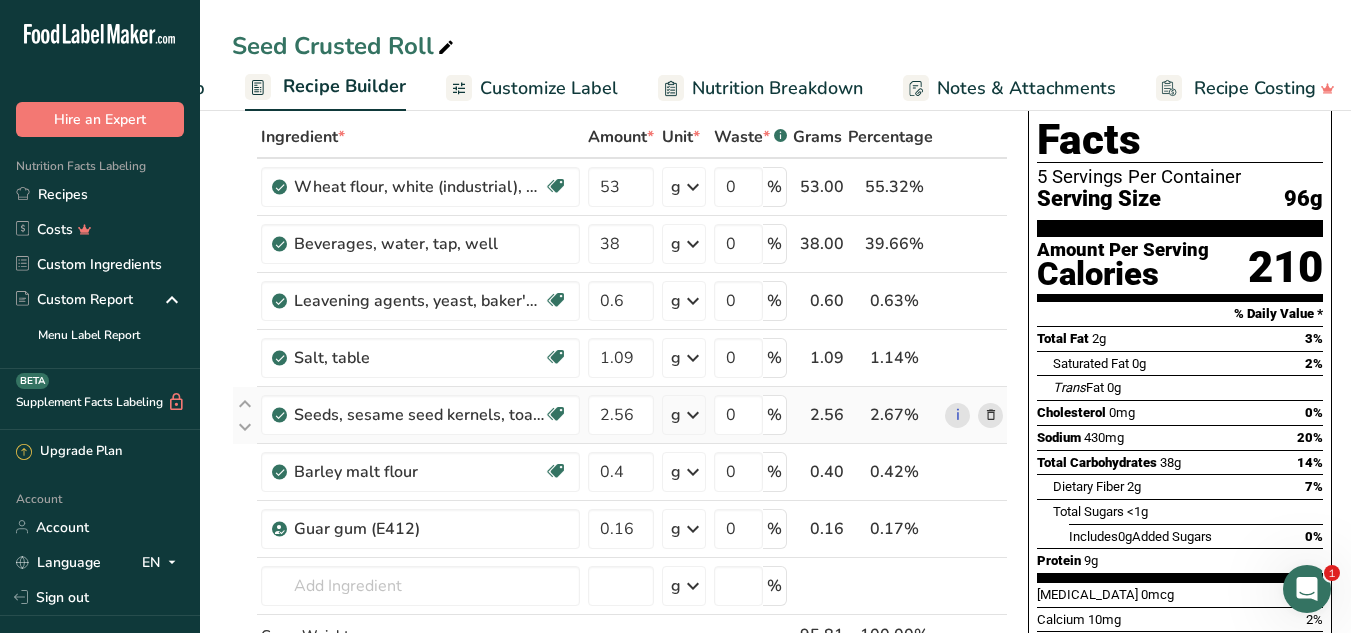 click at bounding box center (991, 415) 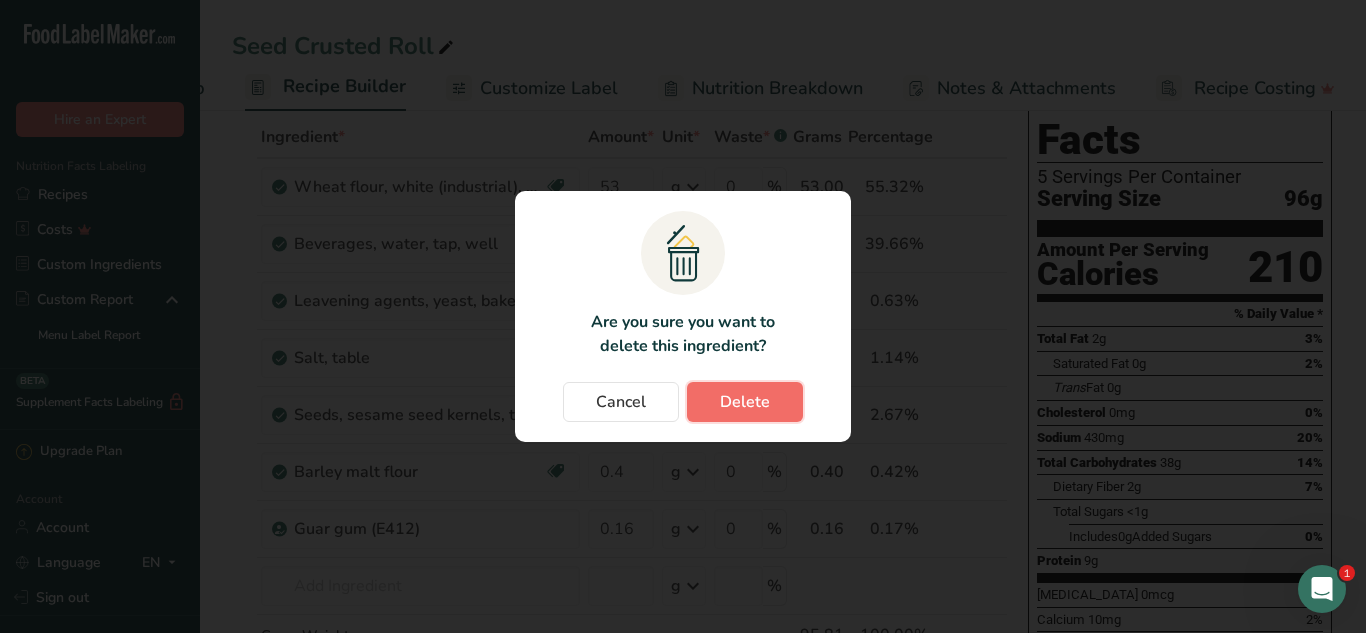 click on "Delete" at bounding box center (745, 402) 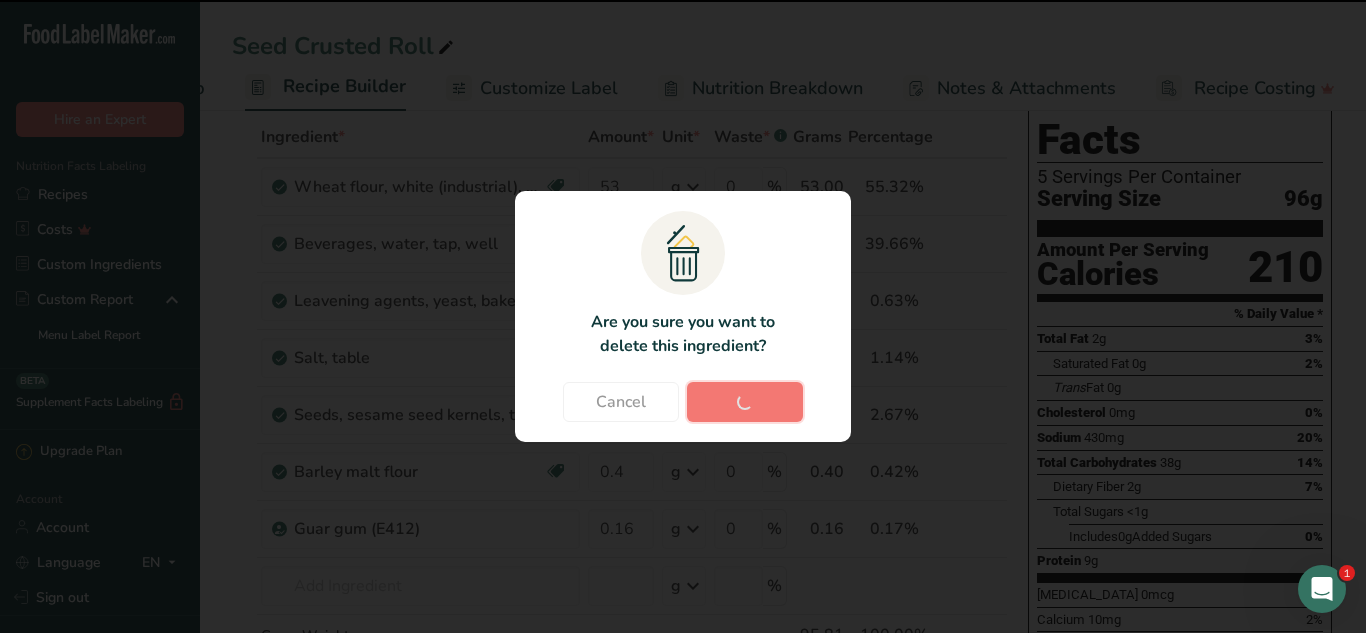 type on "0.4" 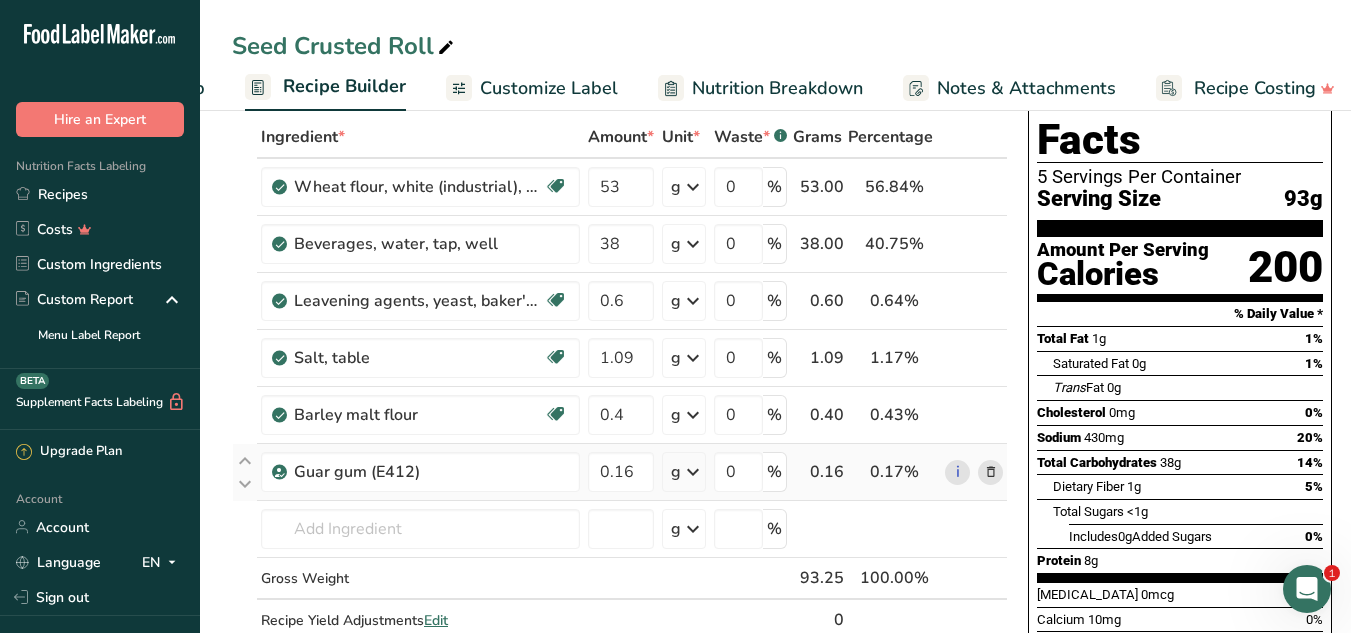 click at bounding box center [991, 472] 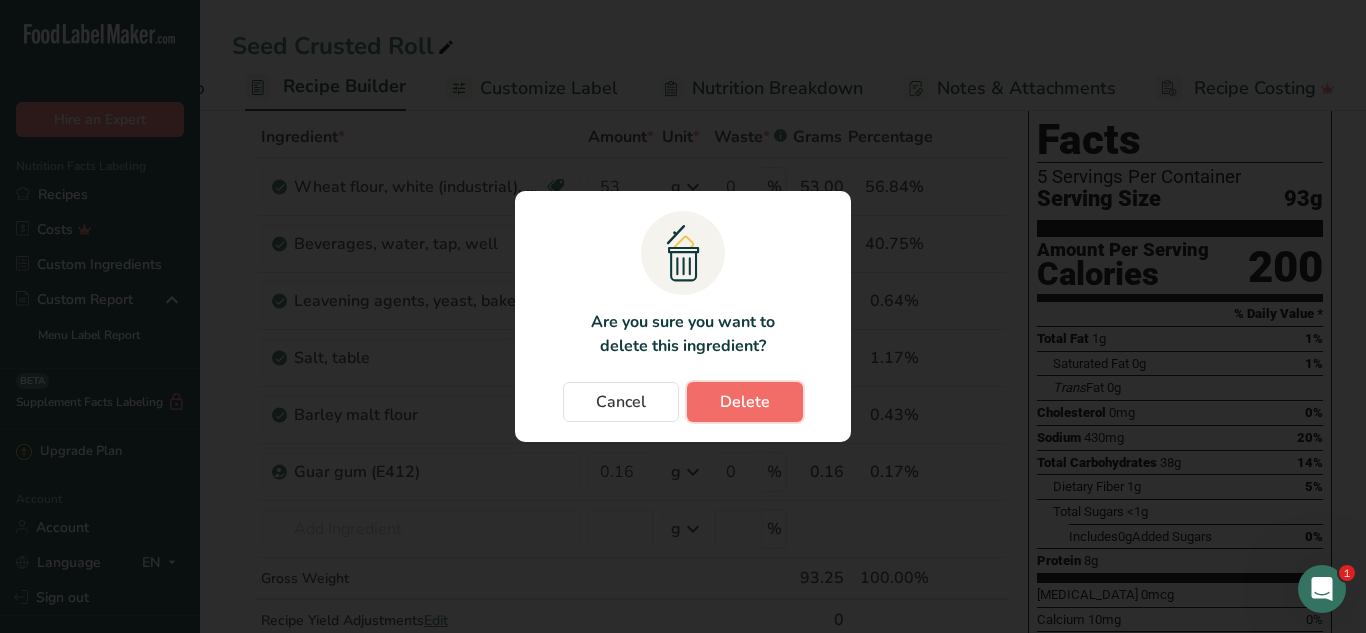 click on "Delete" at bounding box center (745, 402) 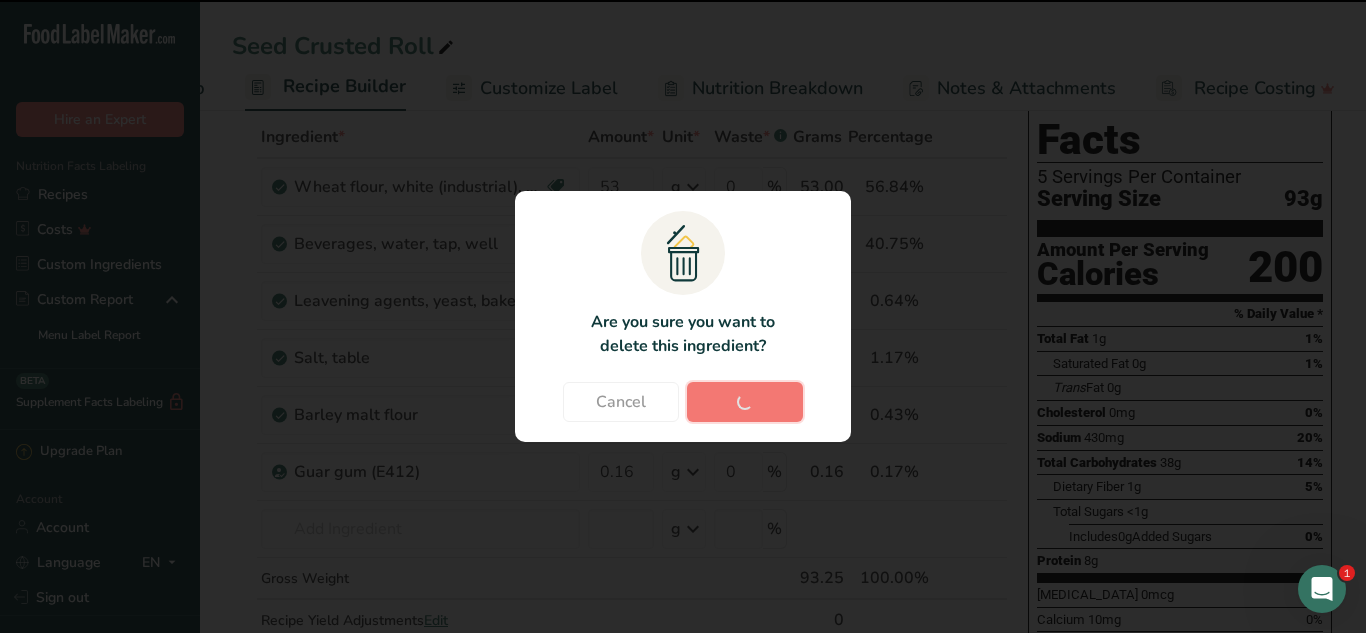 type 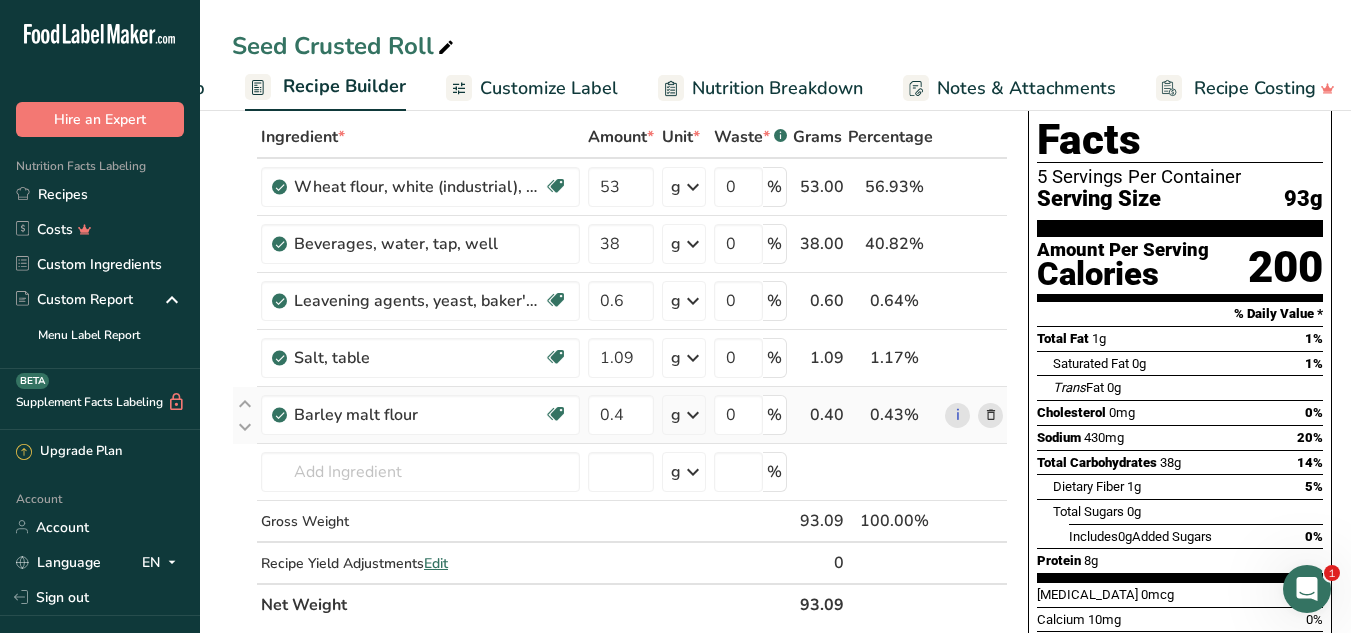 click at bounding box center [991, 415] 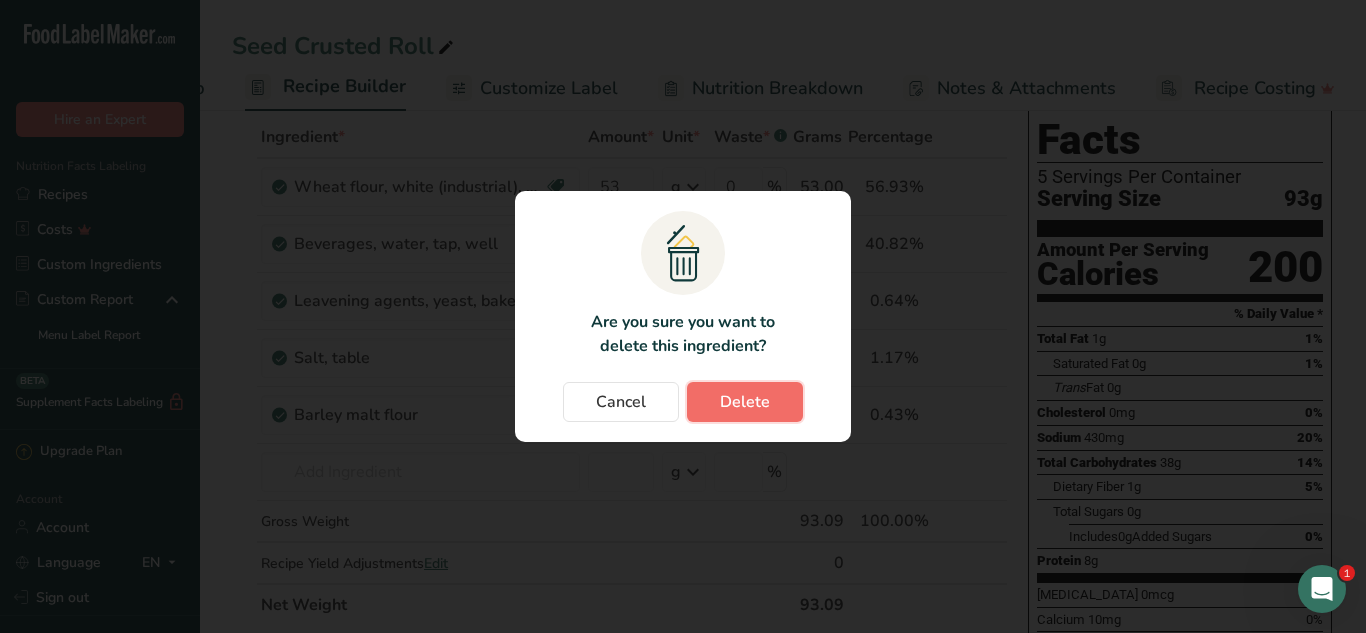 click on "Delete" at bounding box center [745, 402] 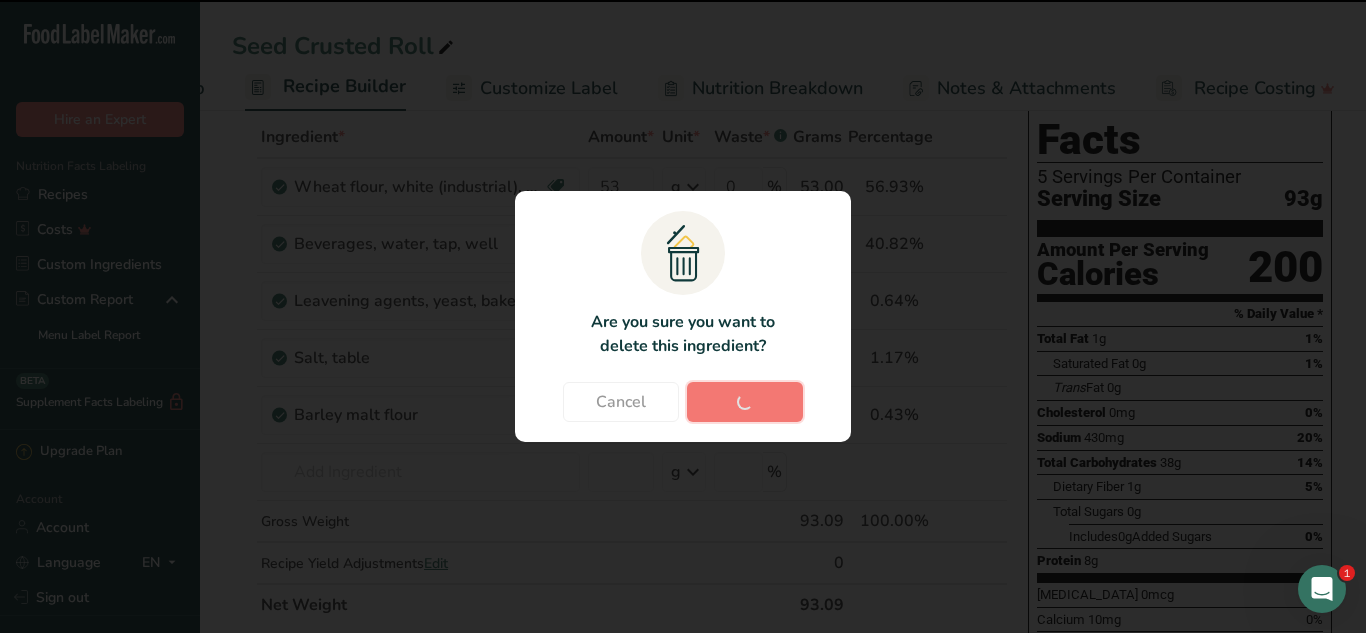 type 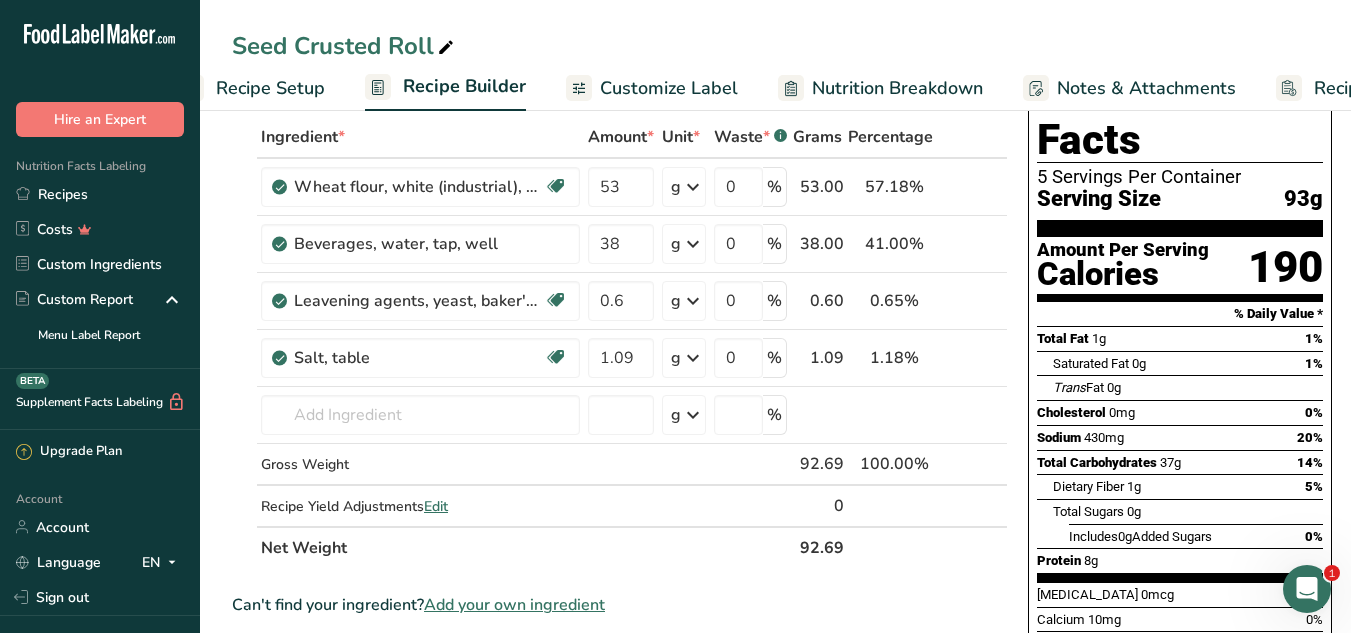 click on "Recipe Setup" at bounding box center [270, 88] 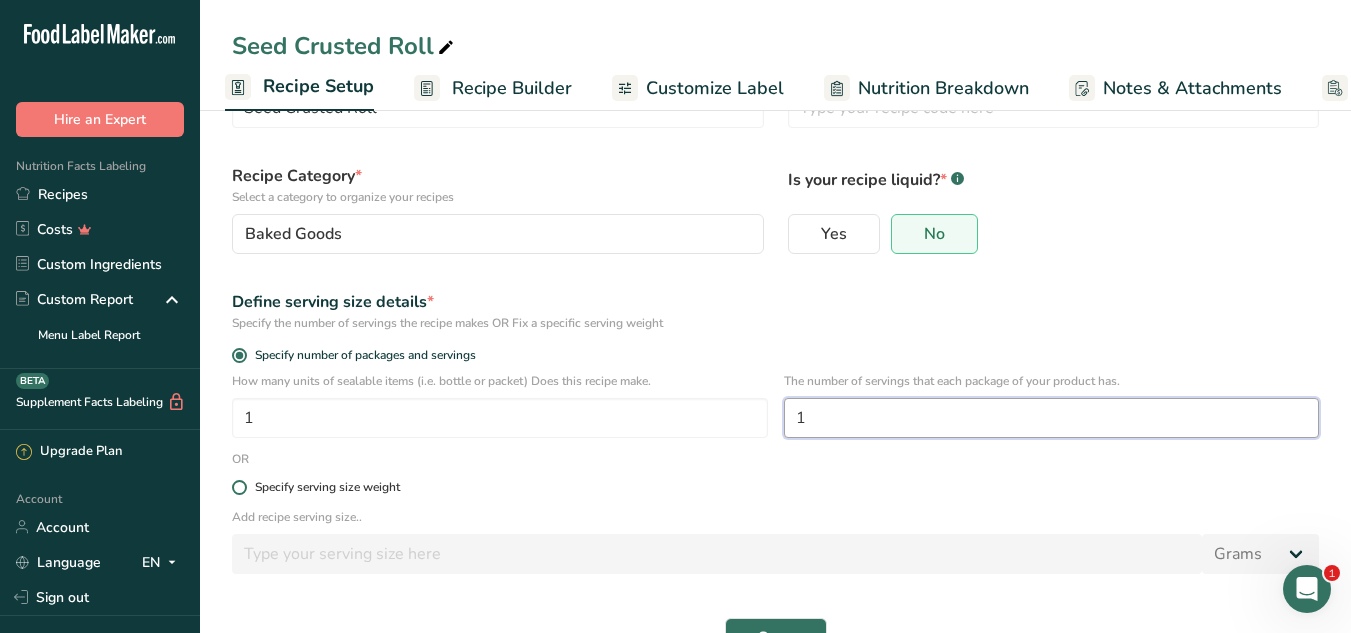 drag, startPoint x: 869, startPoint y: 422, endPoint x: 502, endPoint y: 493, distance: 373.80475 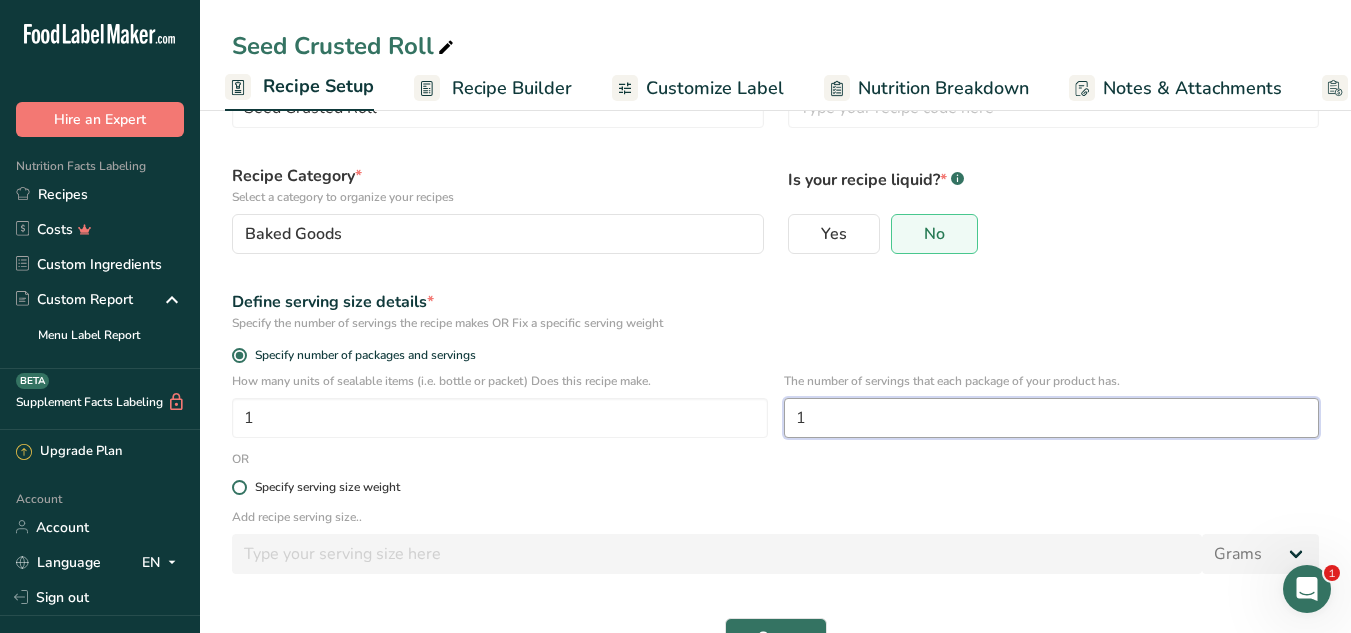 click on "Recipe name *   Seed Crusted Roll
Recipe code
.a-a{fill:#347362;}.b-a{fill:#fff;}
Recipe Category *
Select a category to organize your recipes
Baked Goods
Standard Categories
Custom Categories
.a-a{fill:#347362;}.b-a{fill:#fff;}
Baked Goods
[GEOGRAPHIC_DATA]
Confectionery
Cooked Meals, Salads, & Sauces
[GEOGRAPHIC_DATA]
Snacks
Add New Category
Is your recipe liquid? *   .a-a{fill:#347362;}.b-a{fill:#fff;}           Yes   No
Define serving size details *
Specify the number of servings the recipe makes OR Fix a specific serving weight
Specify number of packages and servings
1     1
OR" at bounding box center (775, 357) 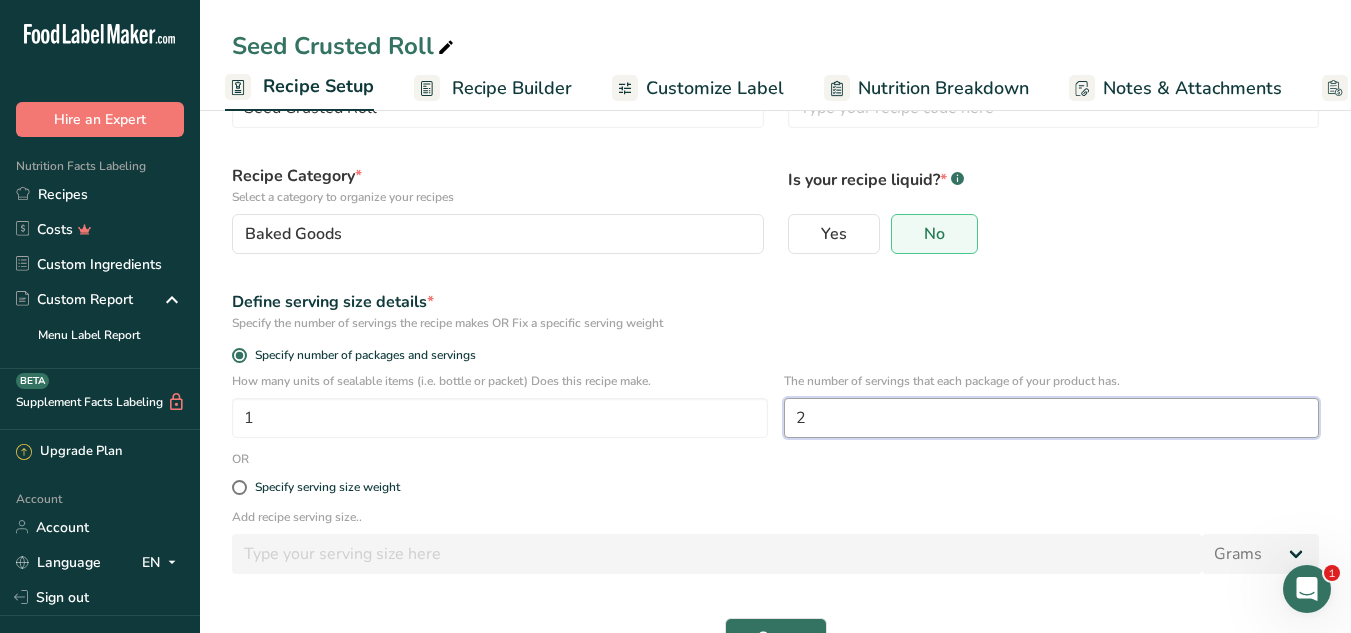 type on "2" 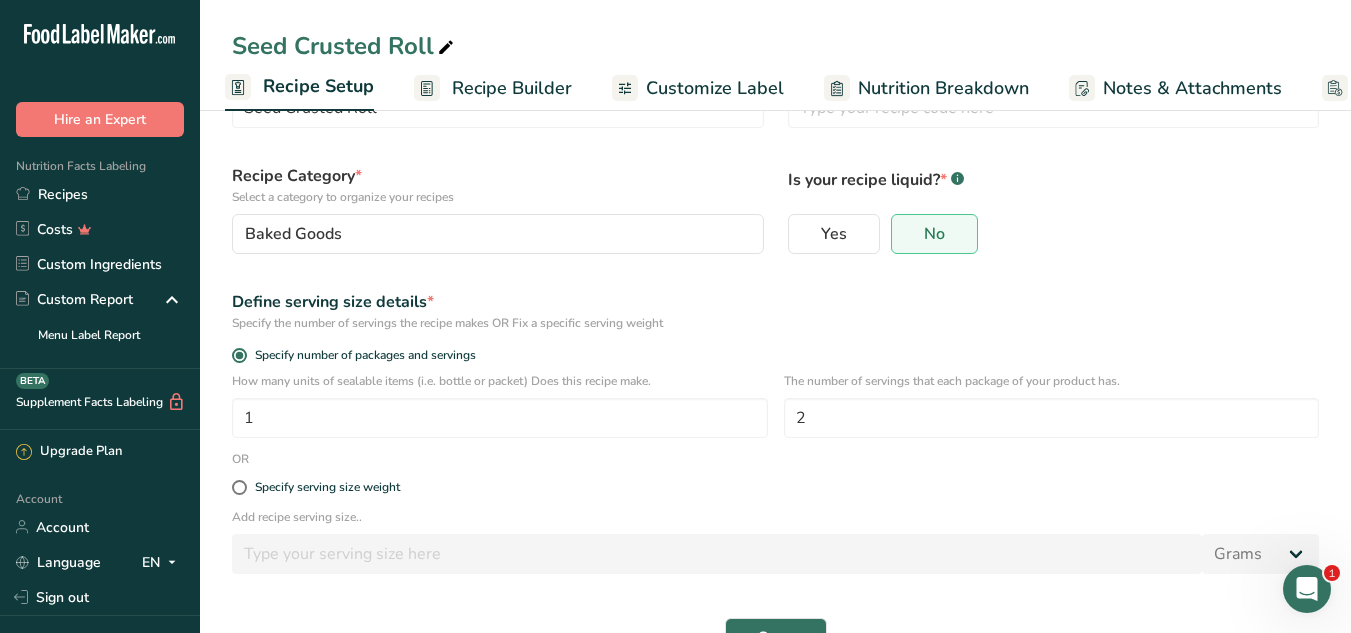 click on "Specify serving size weight" at bounding box center [775, 488] 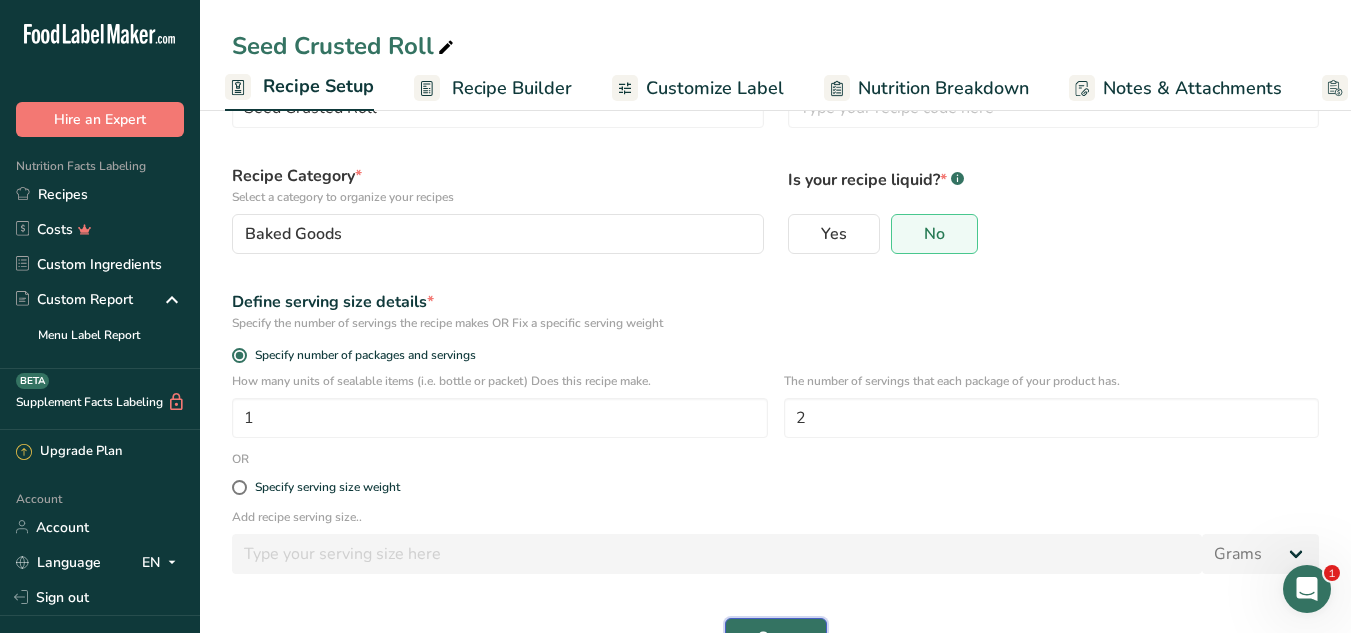 click on "Save" at bounding box center [776, 638] 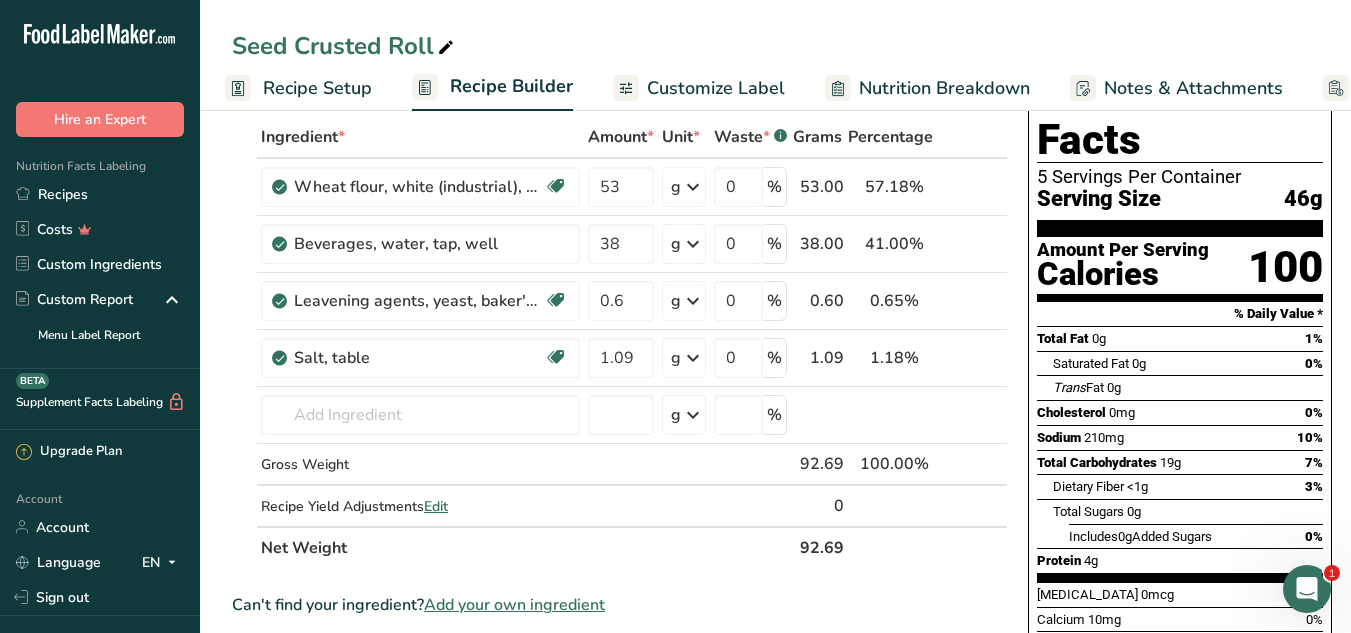 drag, startPoint x: 794, startPoint y: 547, endPoint x: 853, endPoint y: 550, distance: 59.07622 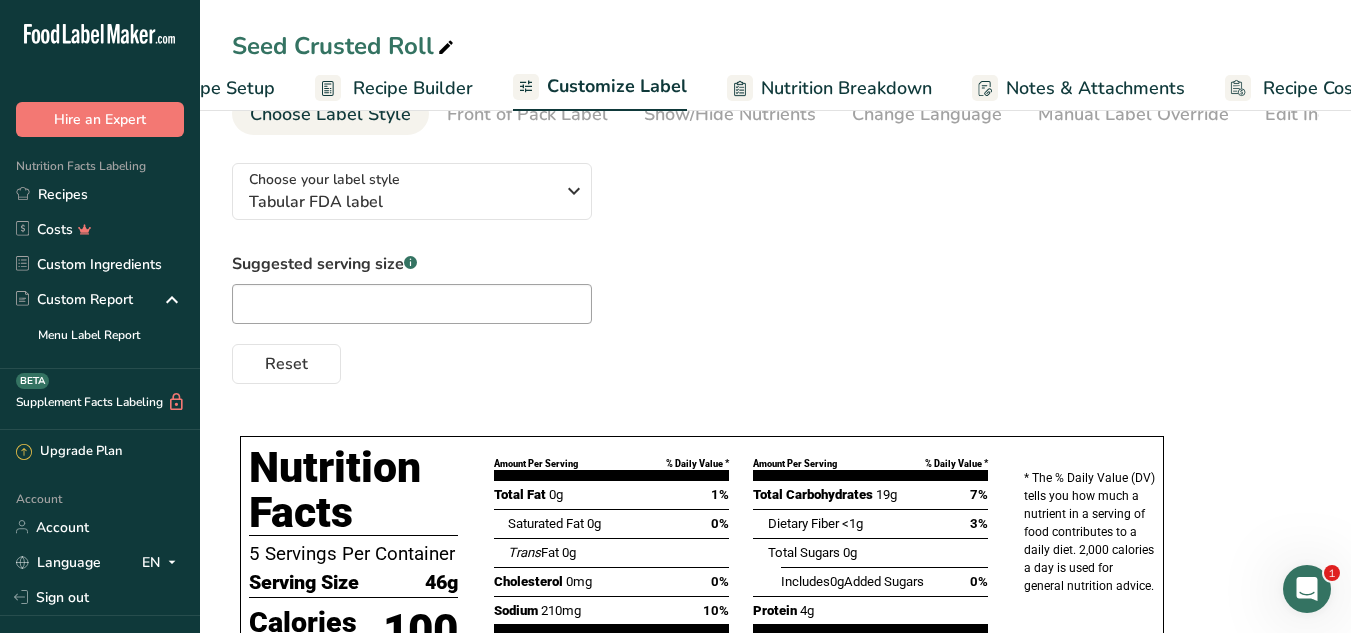 scroll, scrollTop: 0, scrollLeft: 189, axis: horizontal 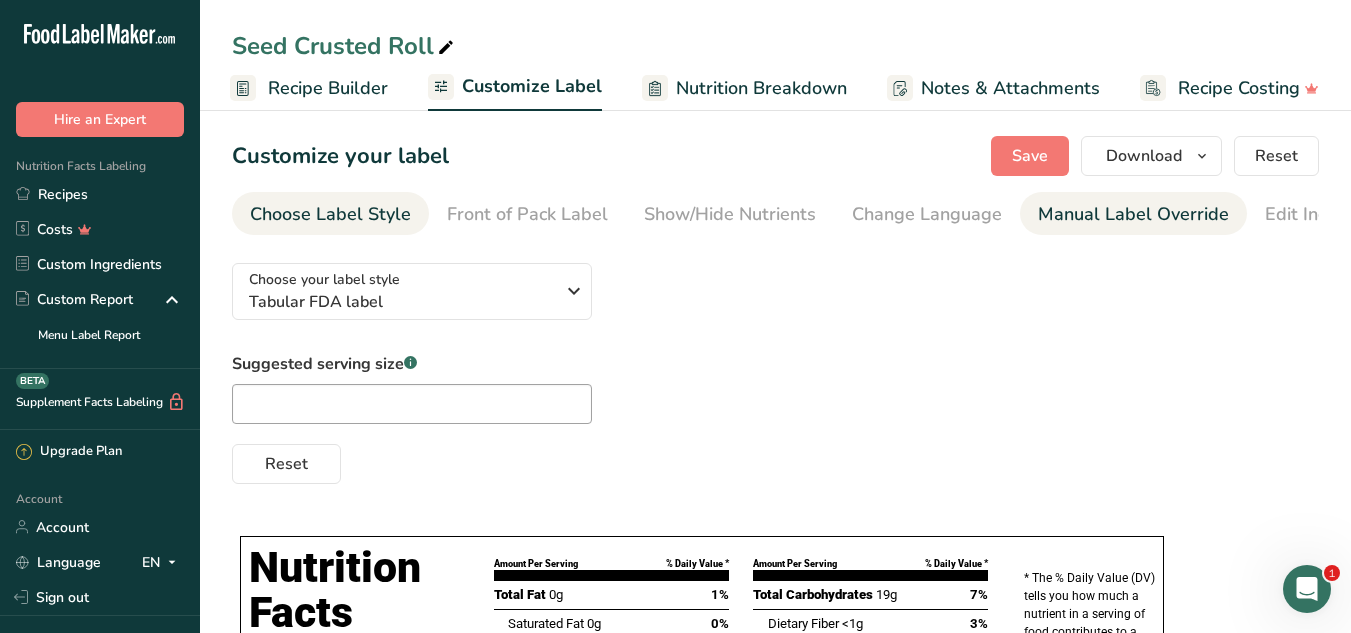 click on "Manual Label Override" at bounding box center [1133, 214] 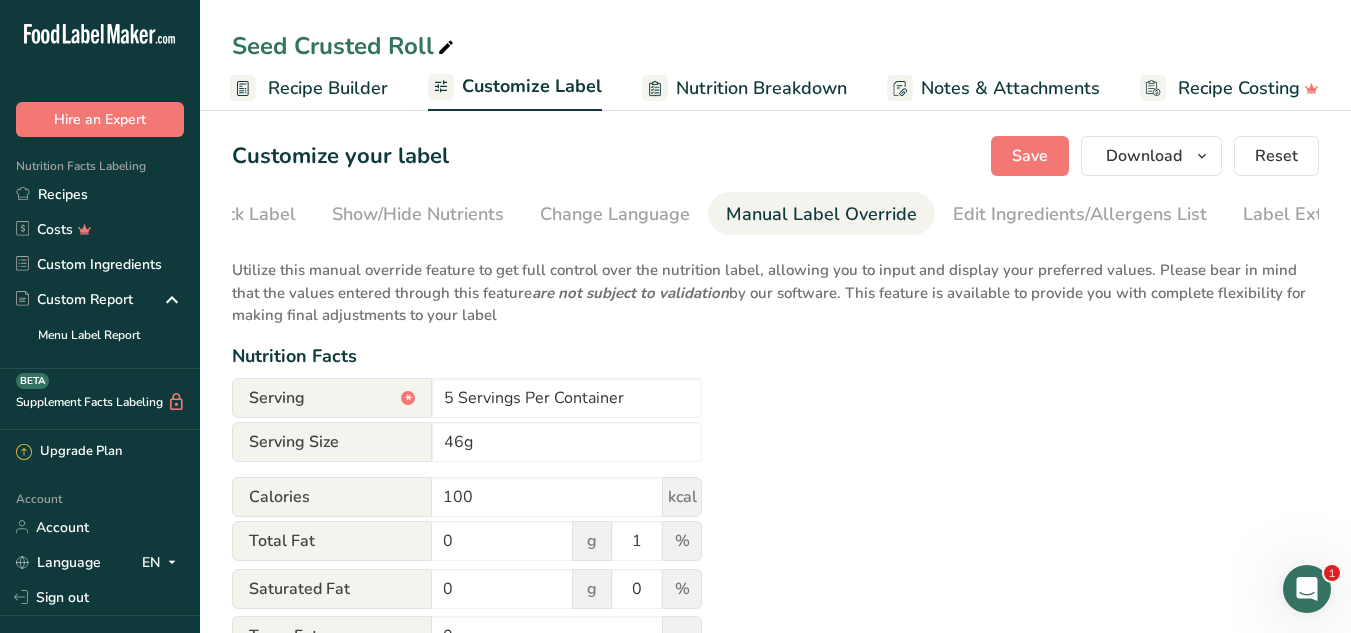 scroll, scrollTop: 0, scrollLeft: 366, axis: horizontal 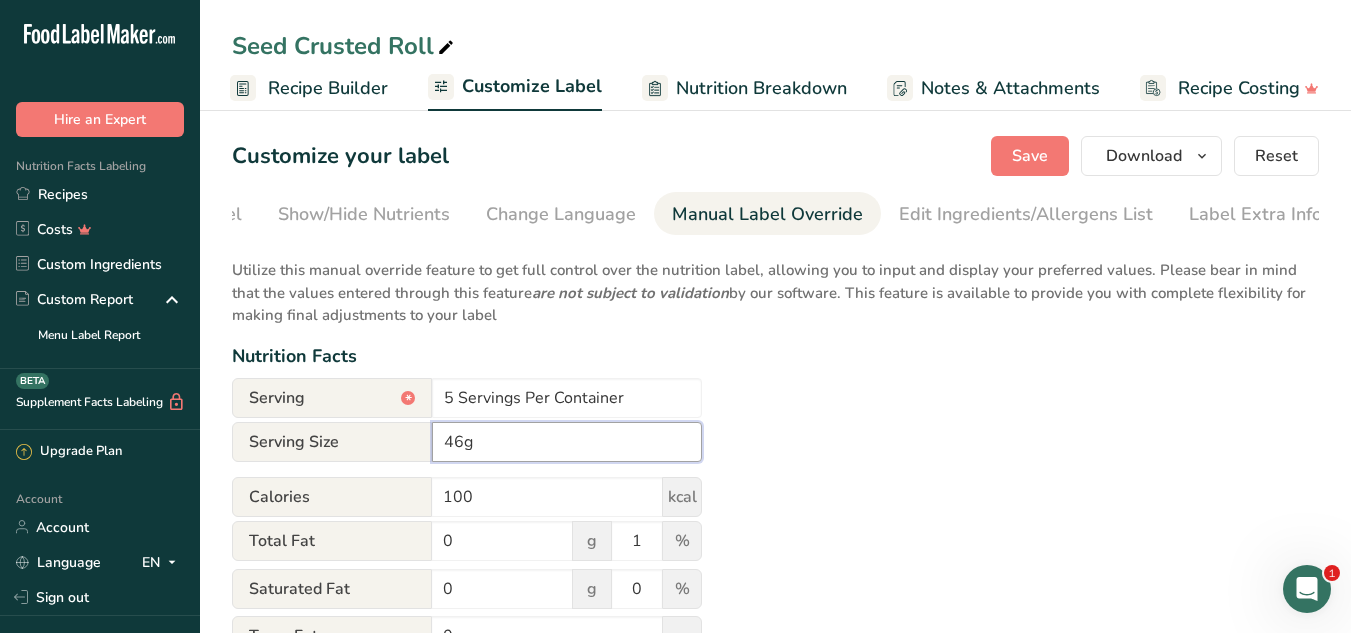 click on "46g" at bounding box center [567, 442] 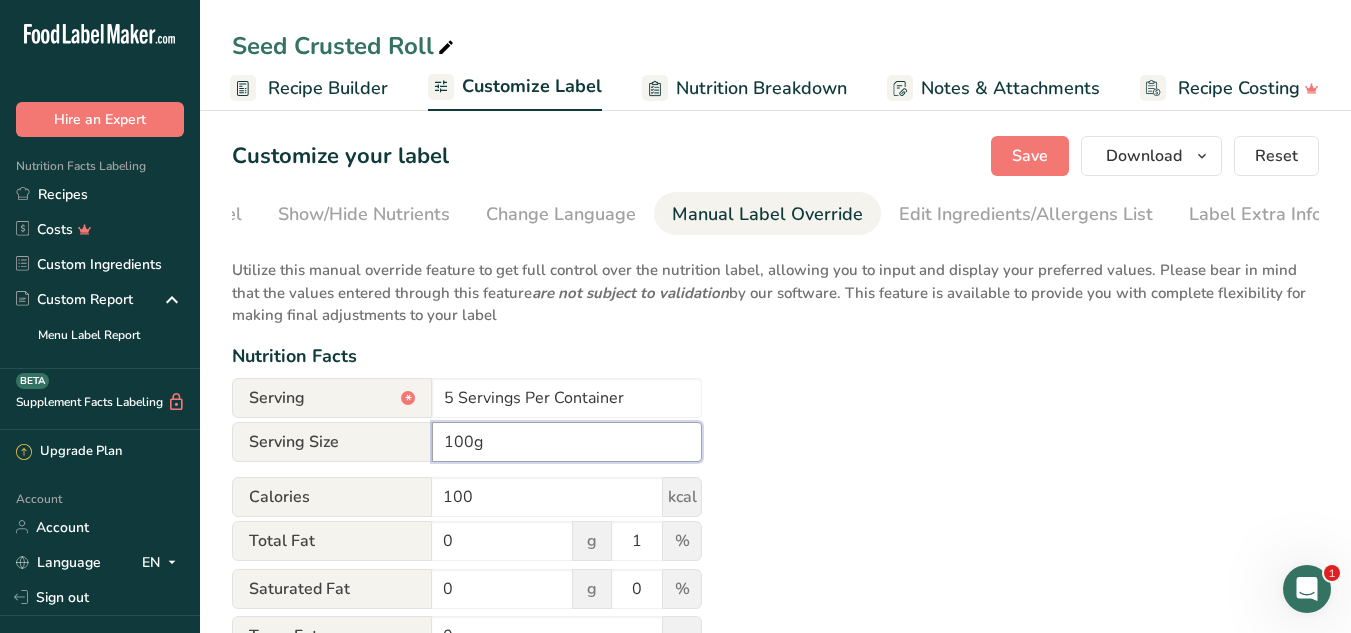 type on "100g" 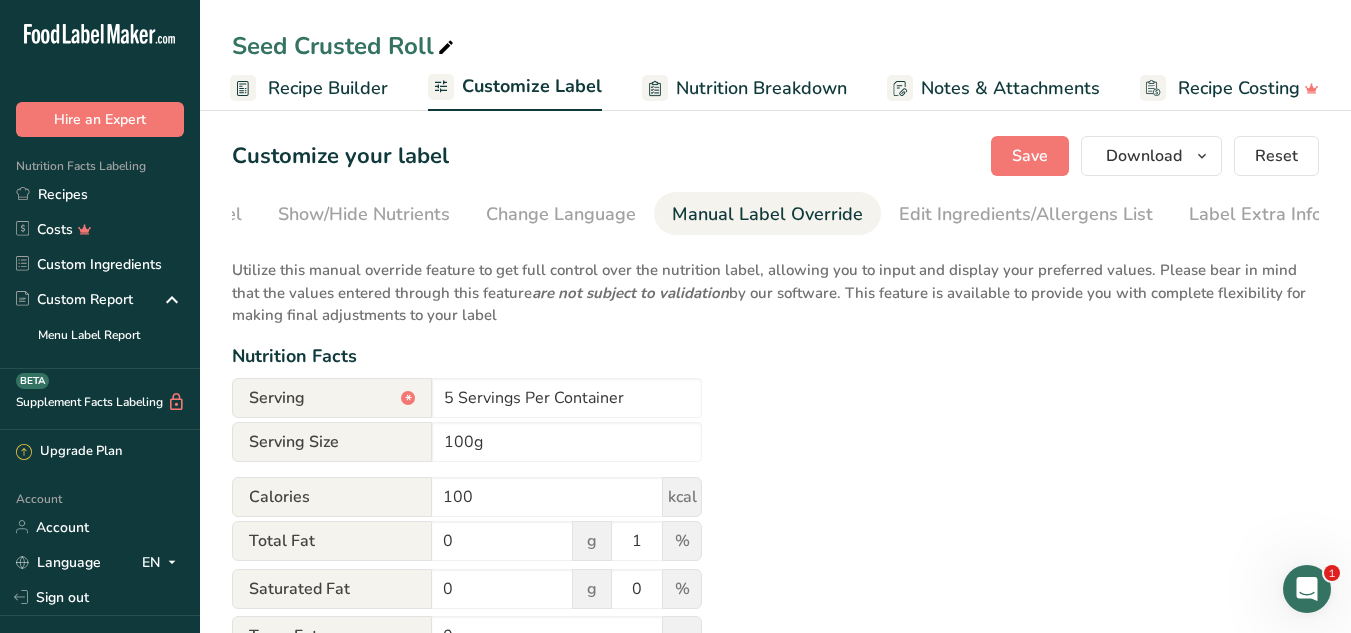 click on "Utilize this manual override feature to get full control over the nutrition label, allowing you to input and display your preferred values. Please bear in mind that the values entered through this feature
are not subject to validation
by our software. This feature is available to provide you with complete flexibility for making final adjustments to your label
Nutrition Facts
Serving
*
5 Servings Per Container
Serving Size
100g
Calories
100
kcal
Total Fat
0
g
1
%
Saturated Fat
0
g
0
%
Trans Fat
0
g
[MEDICAL_DATA]
0
mg
0
%
Sodium
210
mg
10" at bounding box center [775, 737] 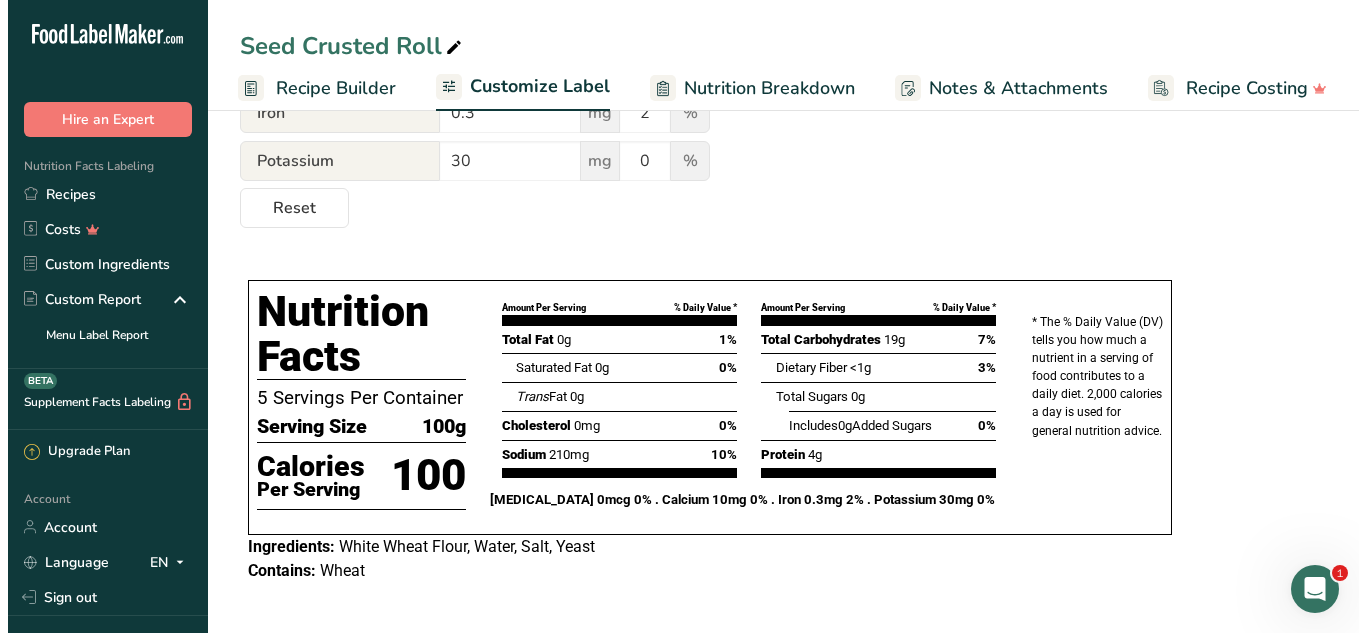 scroll, scrollTop: 1006, scrollLeft: 0, axis: vertical 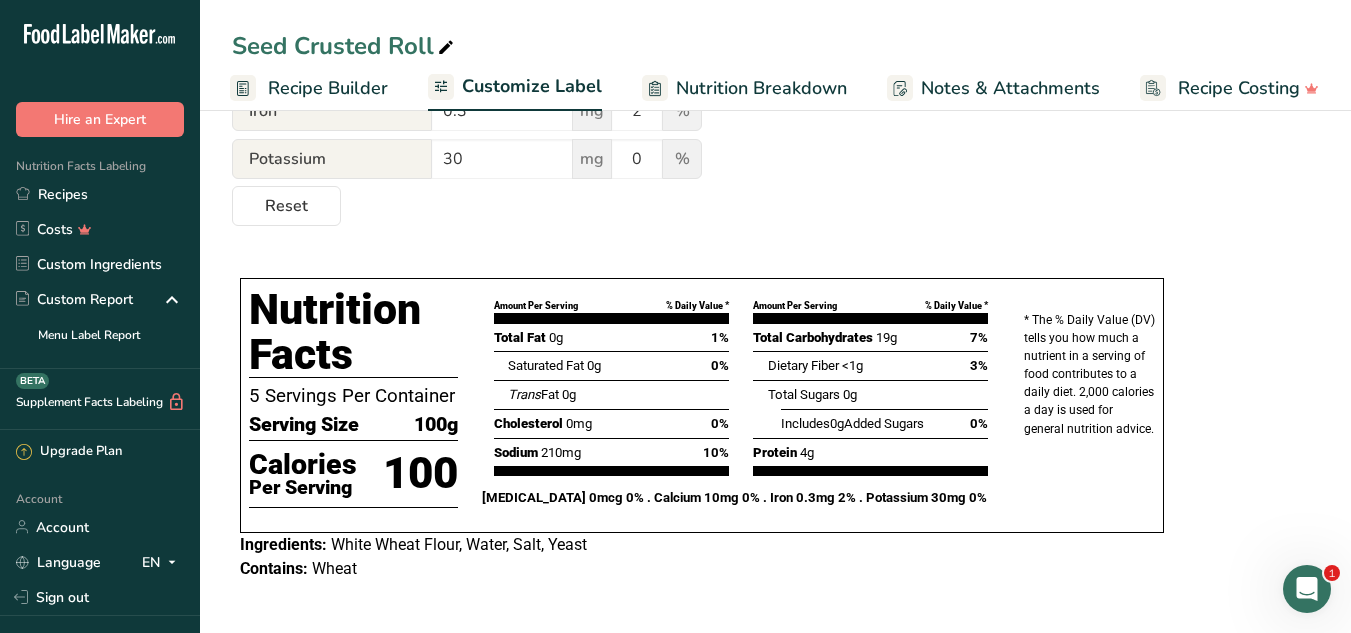 click on "Recipe Builder" at bounding box center [309, 88] 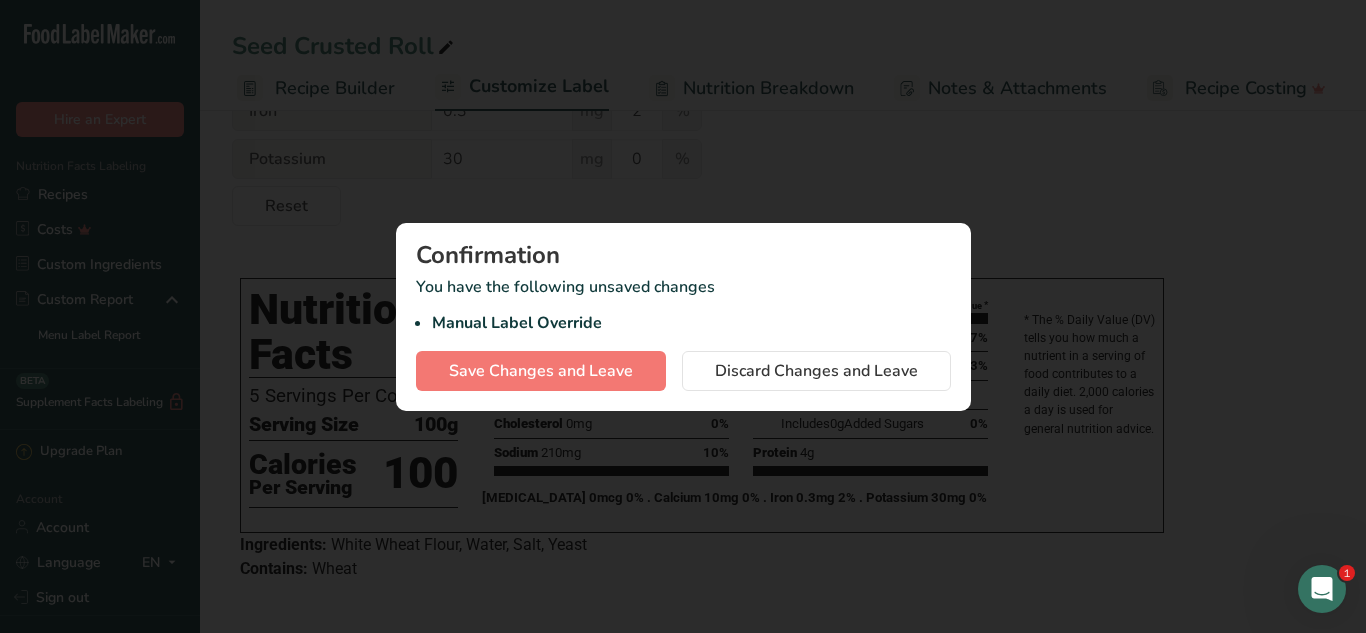 scroll, scrollTop: 0, scrollLeft: 351, axis: horizontal 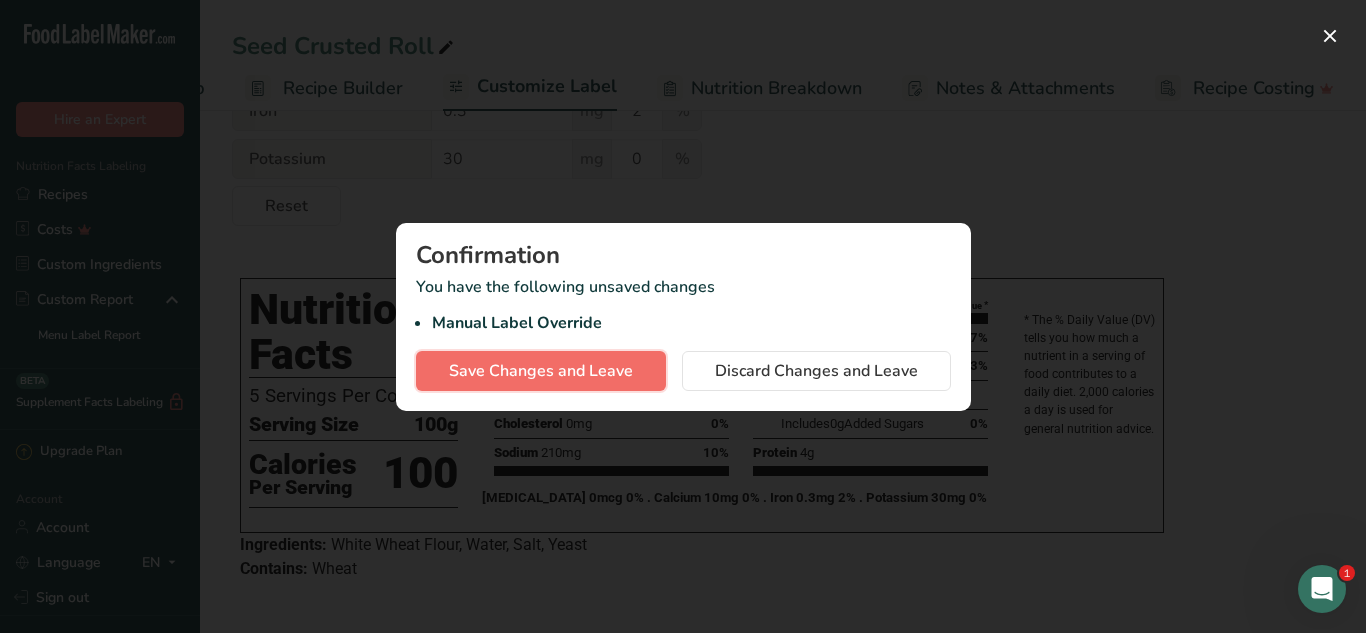 click on "Save Changes and Leave" at bounding box center [541, 371] 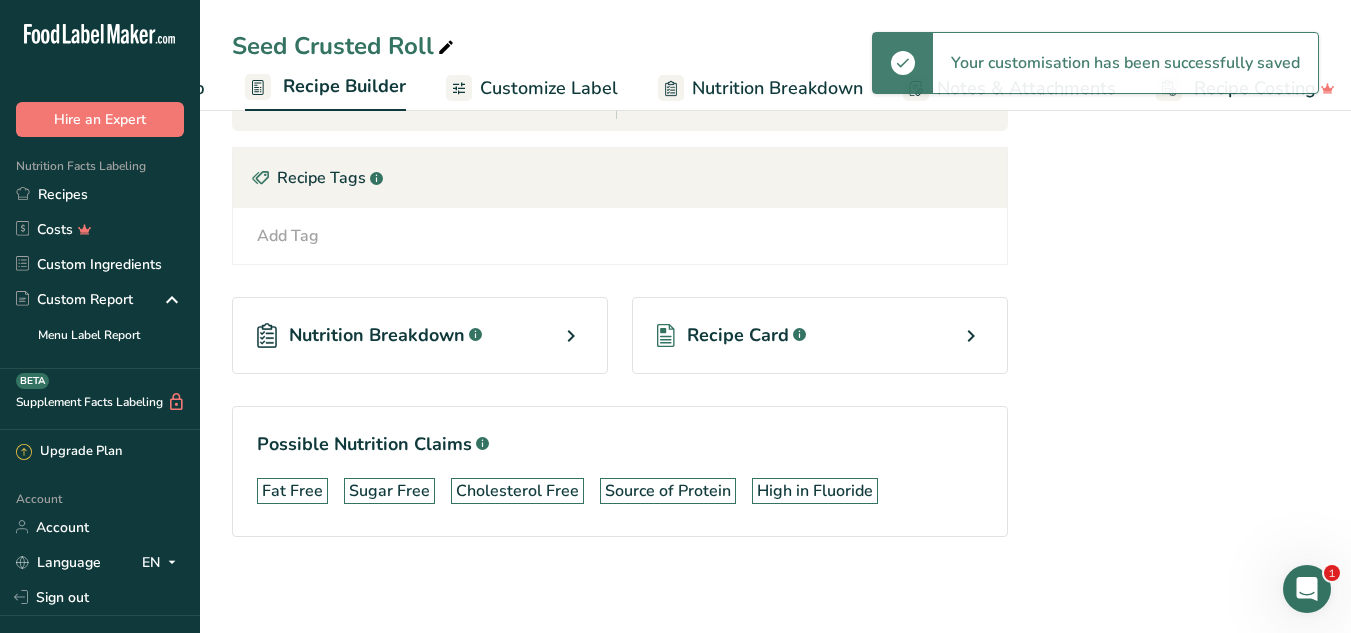 scroll, scrollTop: 782, scrollLeft: 0, axis: vertical 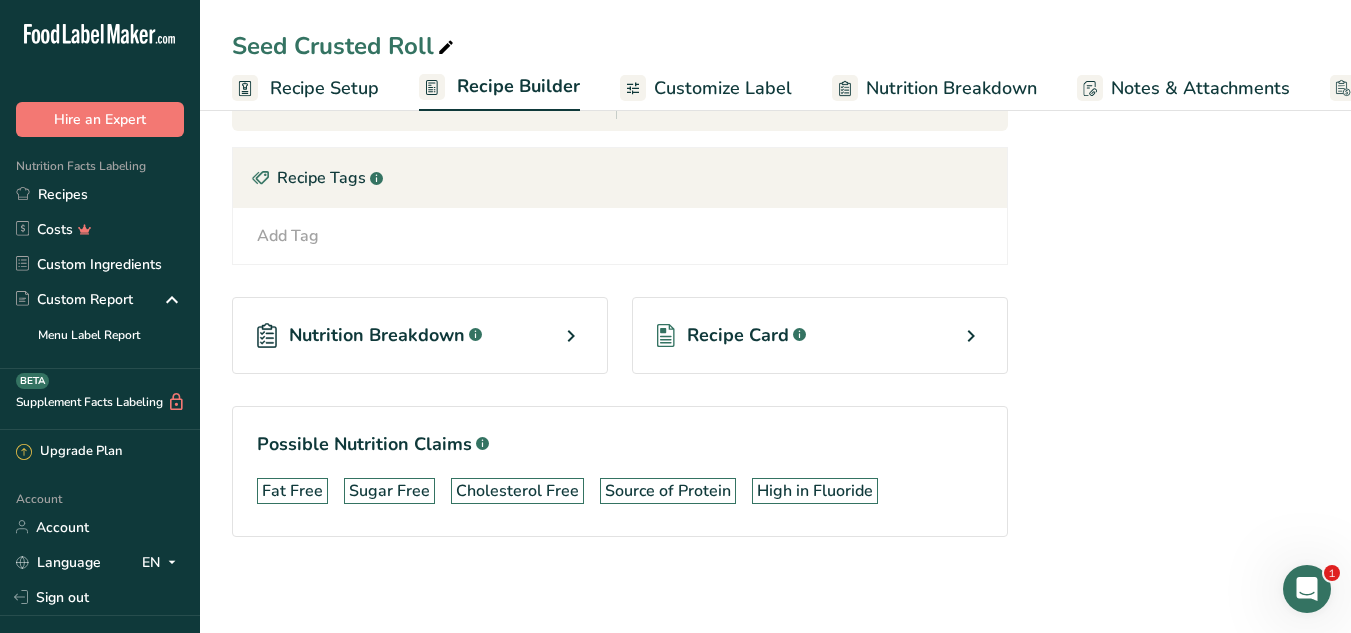 click on "Recipe Setup" at bounding box center [324, 88] 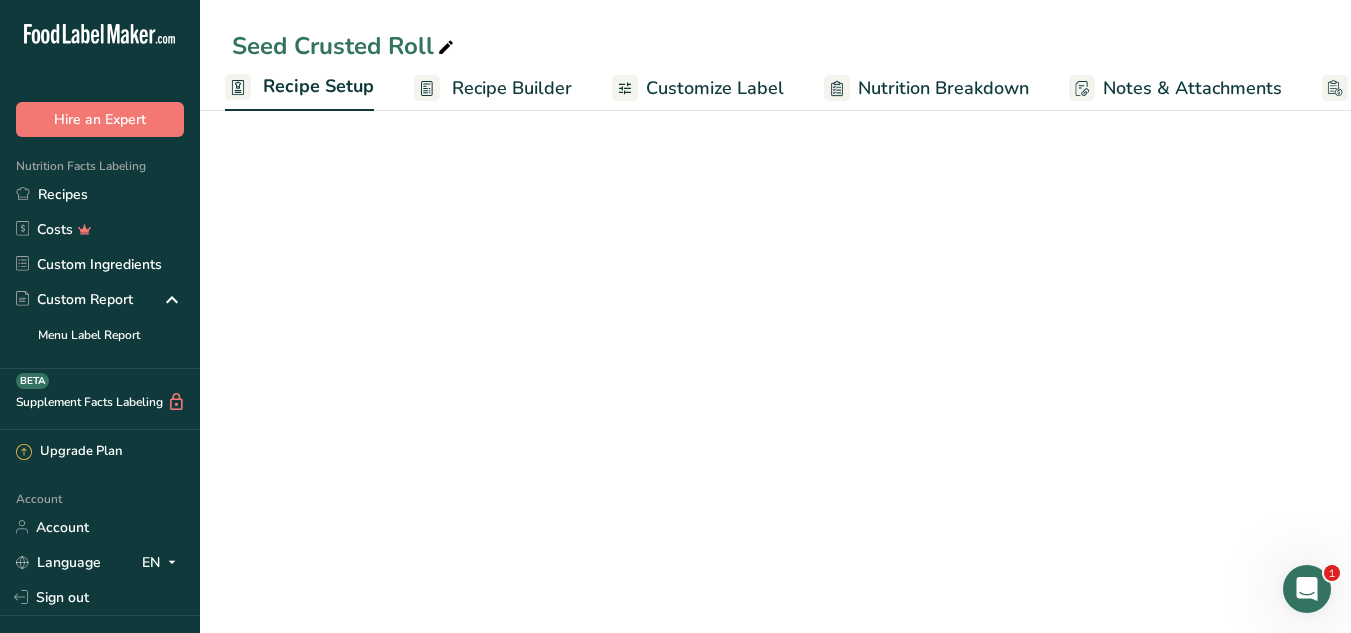 scroll, scrollTop: 157, scrollLeft: 0, axis: vertical 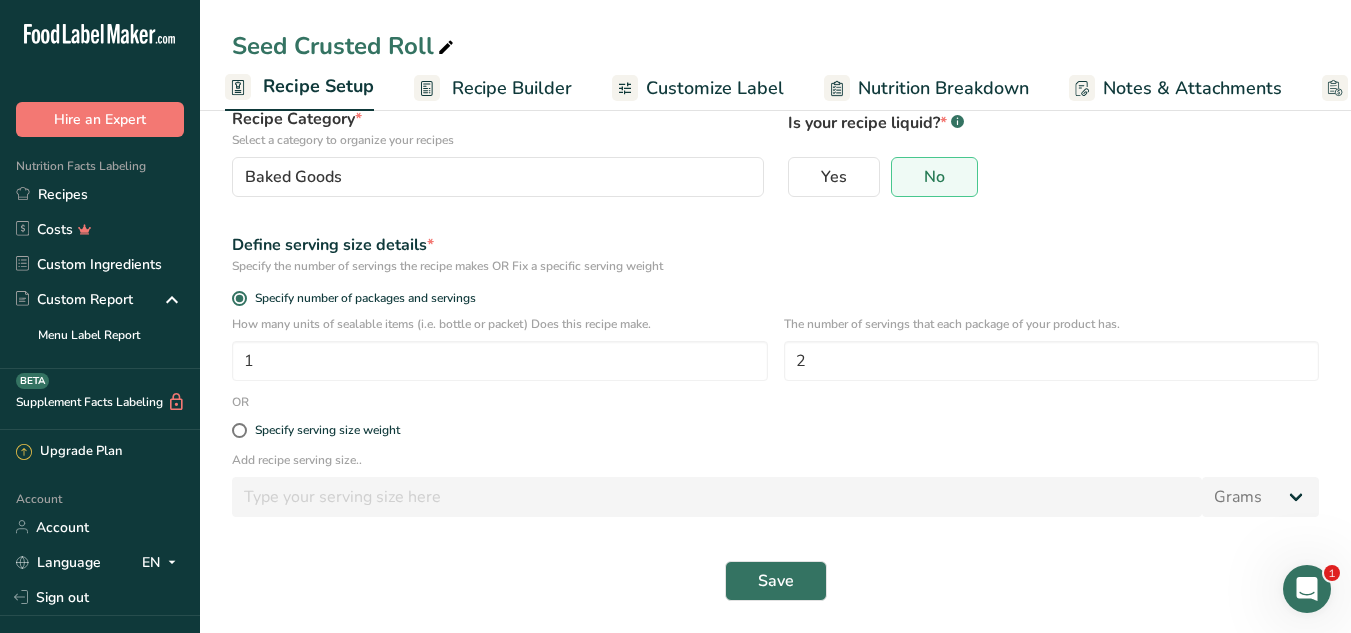 click on "Recipe Builder" at bounding box center (512, 88) 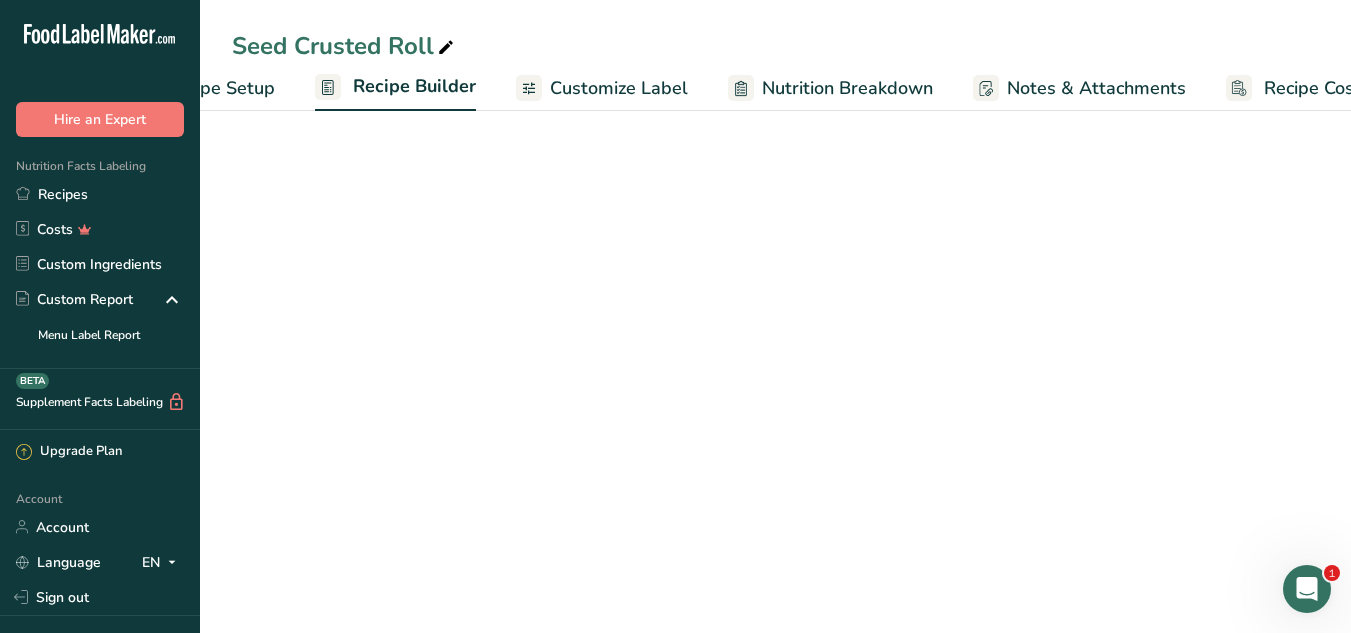 scroll, scrollTop: 0, scrollLeft: 189, axis: horizontal 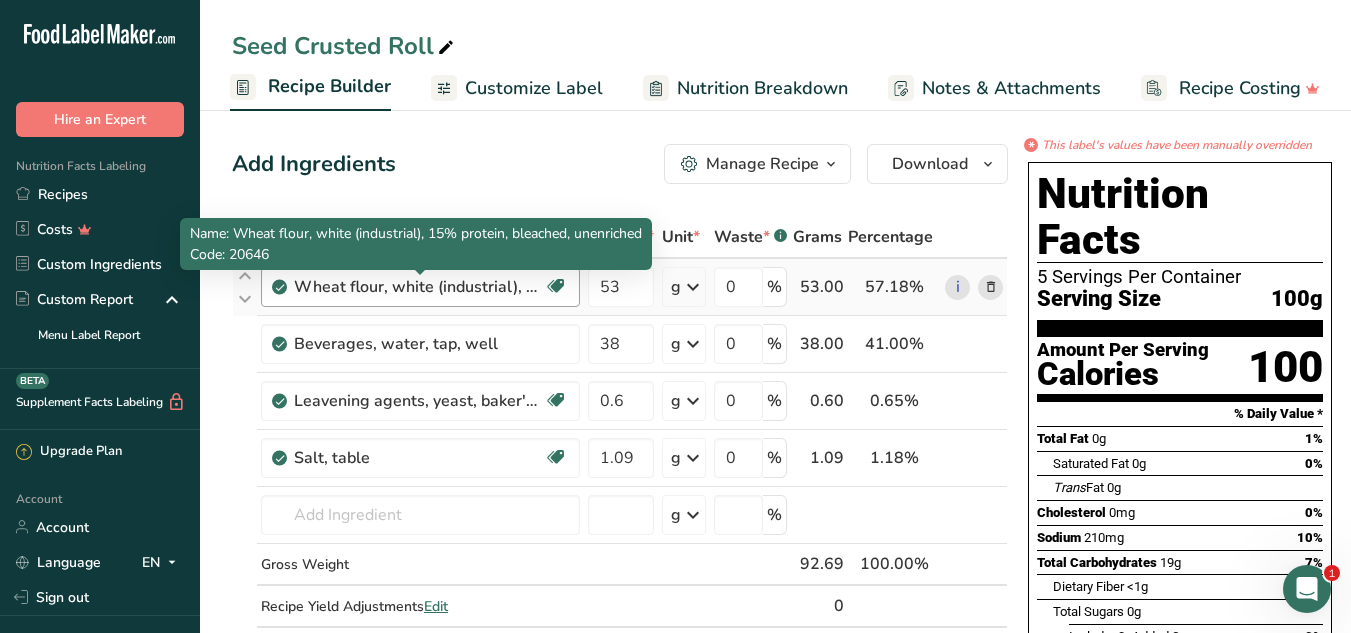 click on "Wheat flour, white (industrial), 15% protein, bleached, unenriched" at bounding box center [419, 287] 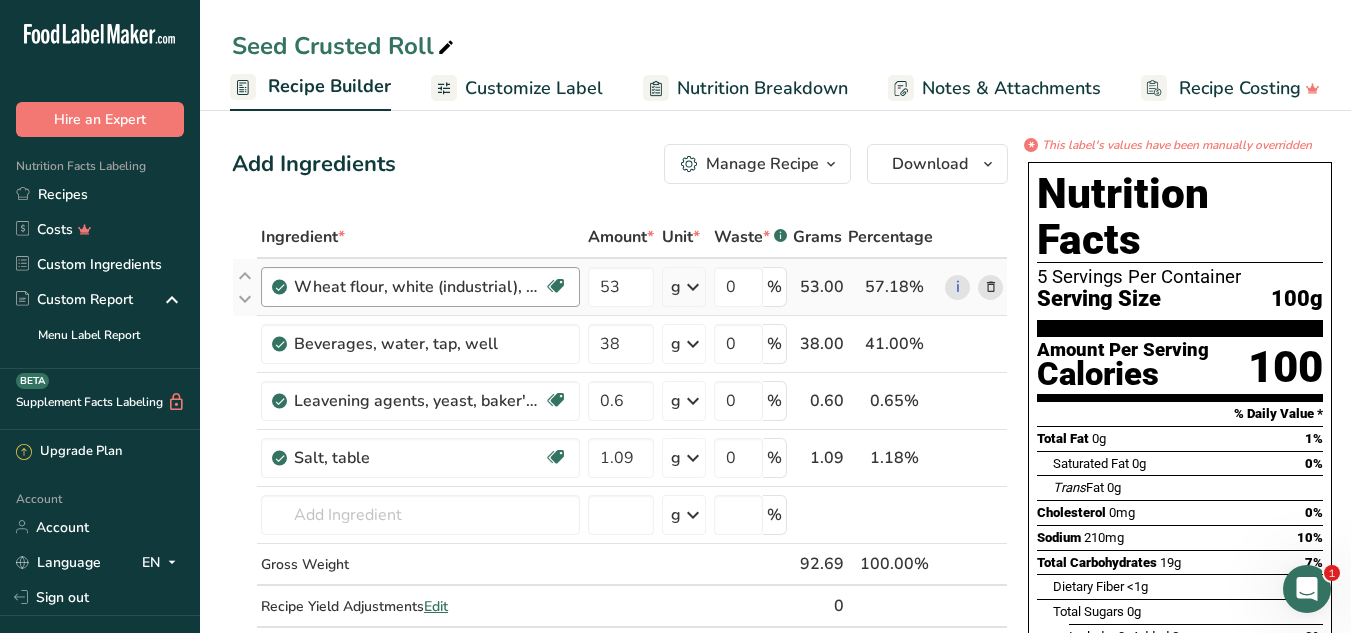 click on "Wheat flour, white (industrial), 15% protein, bleached, unenriched" at bounding box center (419, 287) 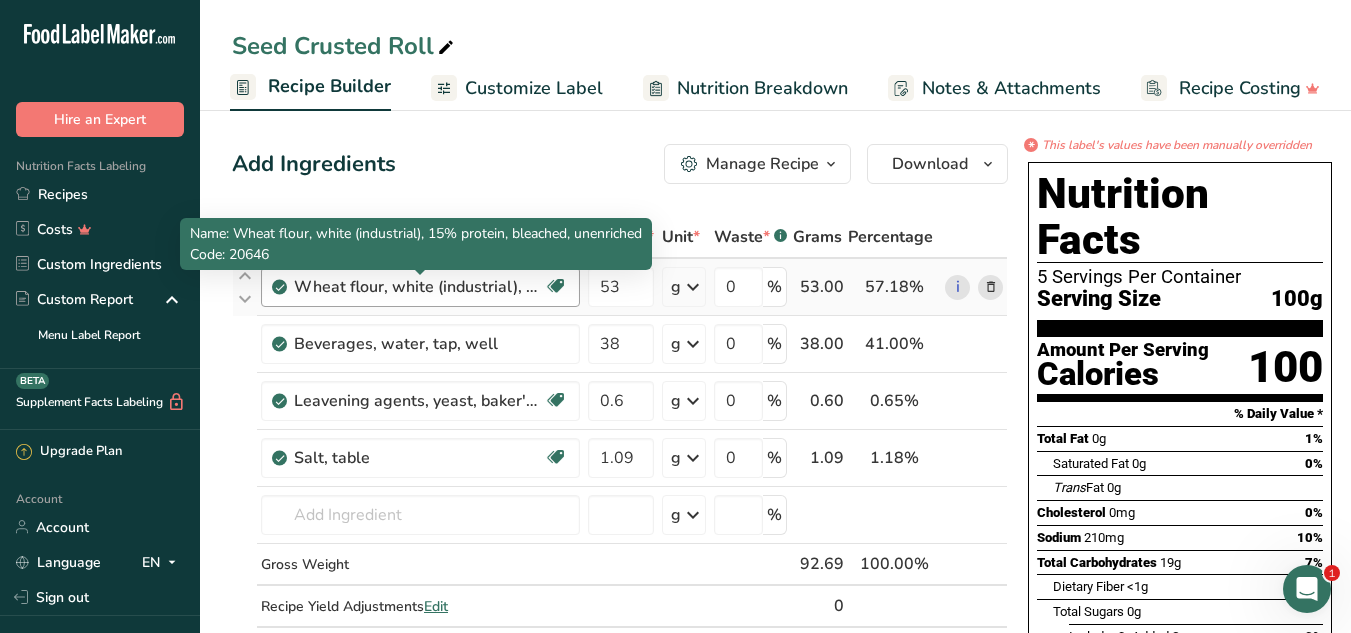 click on "Wheat flour, white (industrial), 15% protein, bleached, unenriched" at bounding box center [419, 287] 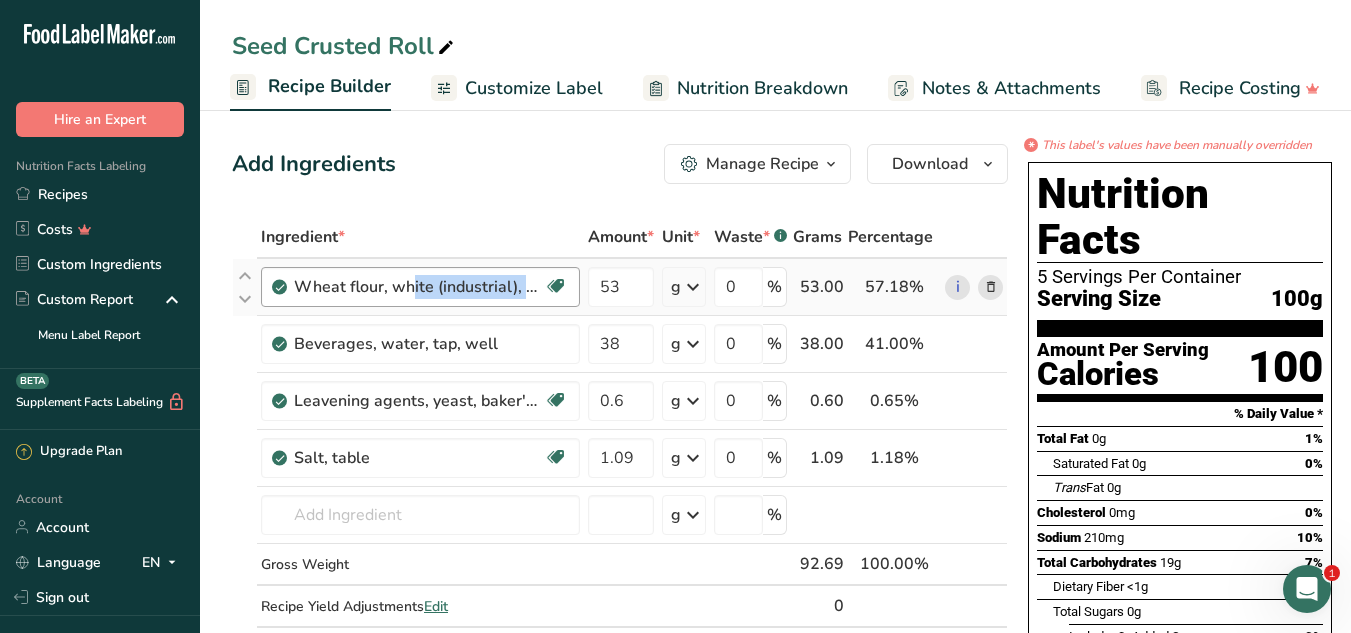 click on "Wheat flour, white (industrial), 15% protein, bleached, unenriched" at bounding box center (419, 287) 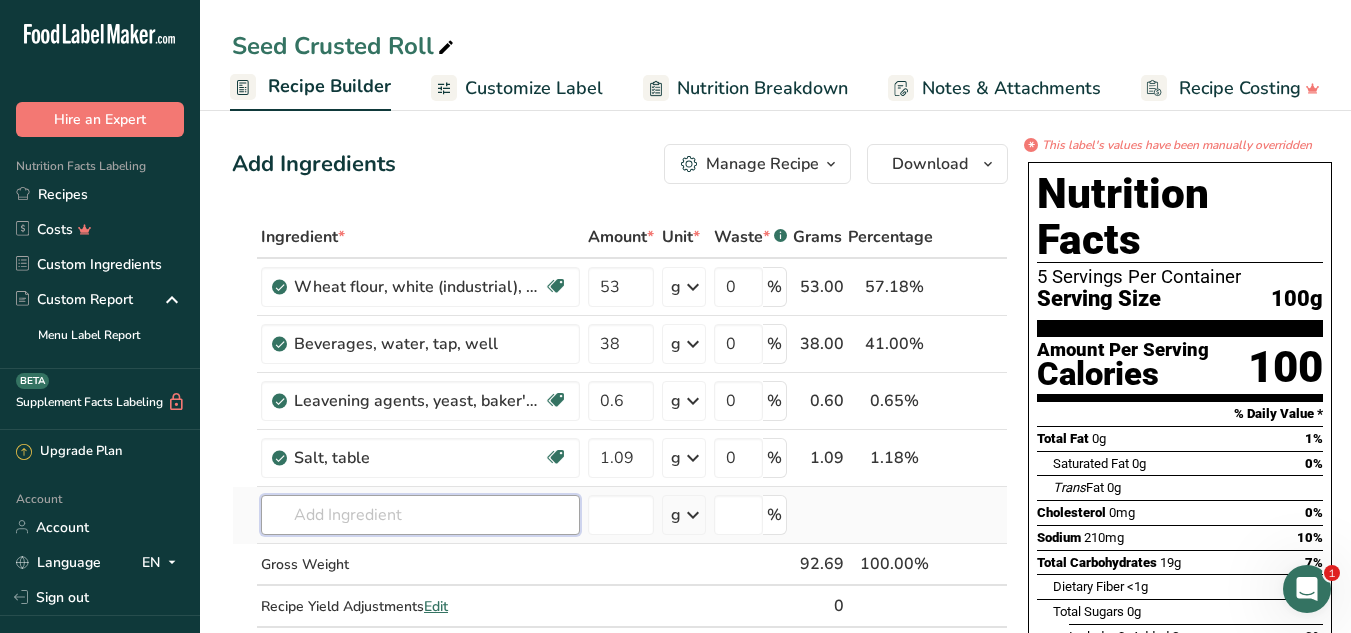 click at bounding box center (420, 515) 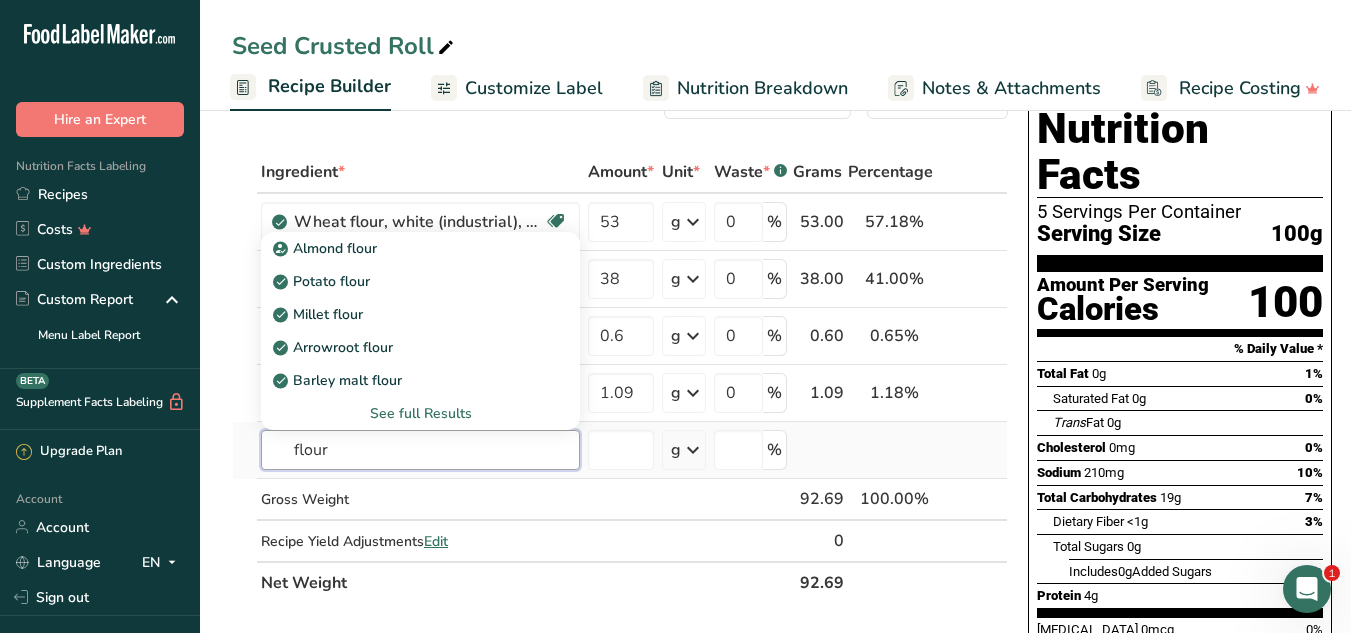 scroll, scrollTop: 100, scrollLeft: 0, axis: vertical 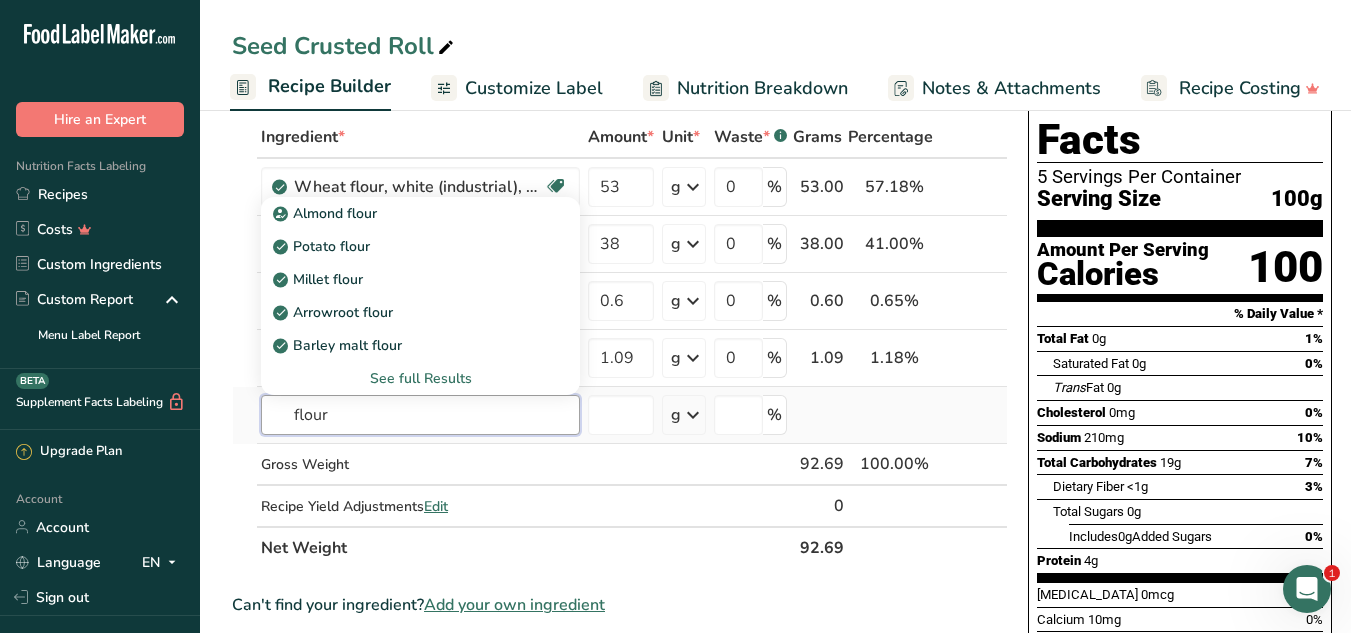 type on "flour" 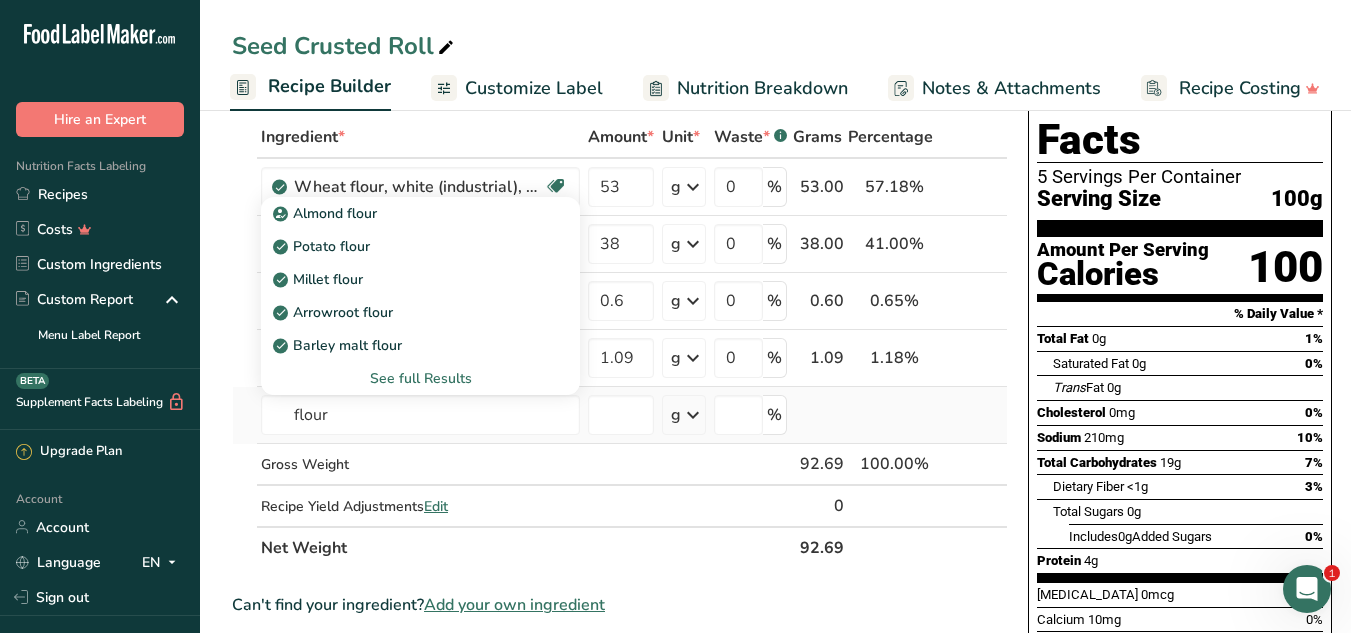type 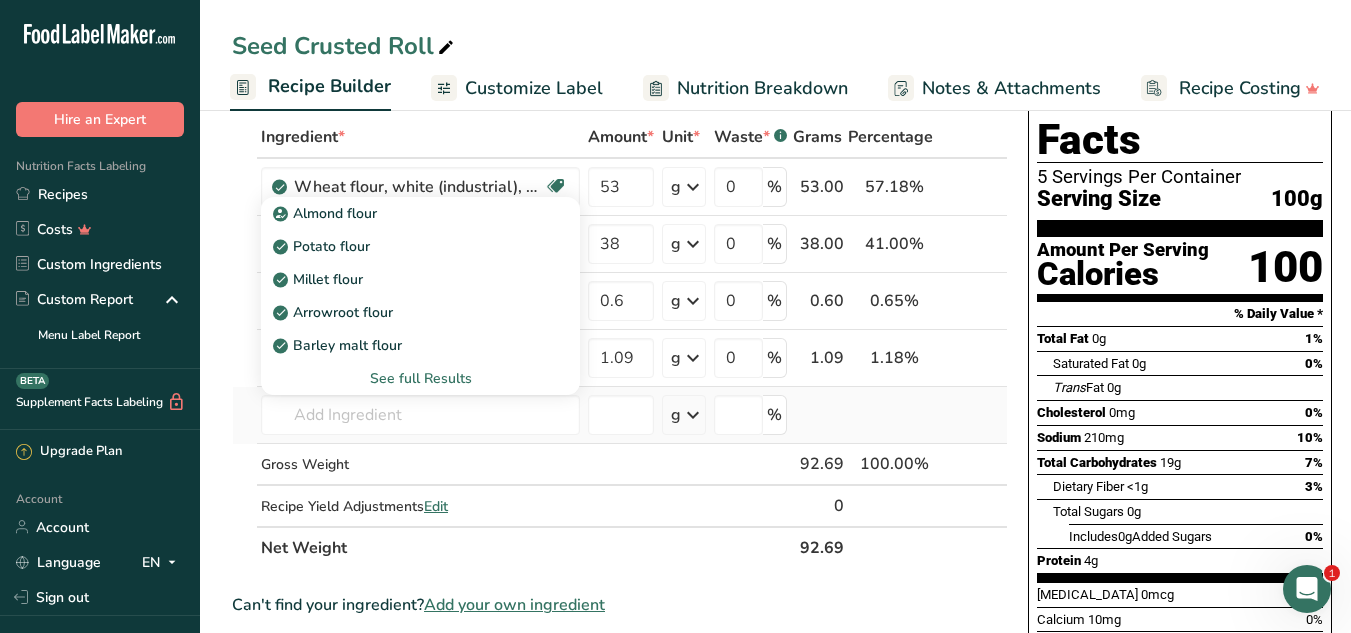 click on "See full Results" at bounding box center [420, 378] 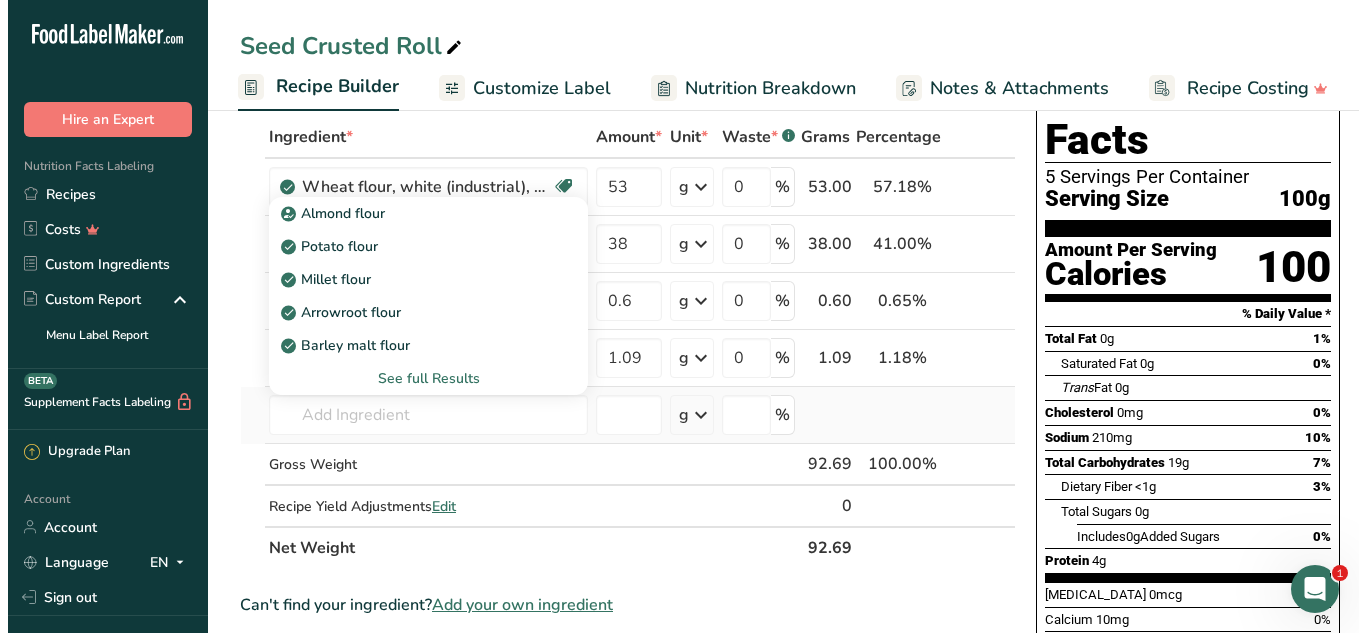 scroll, scrollTop: 0, scrollLeft: 174, axis: horizontal 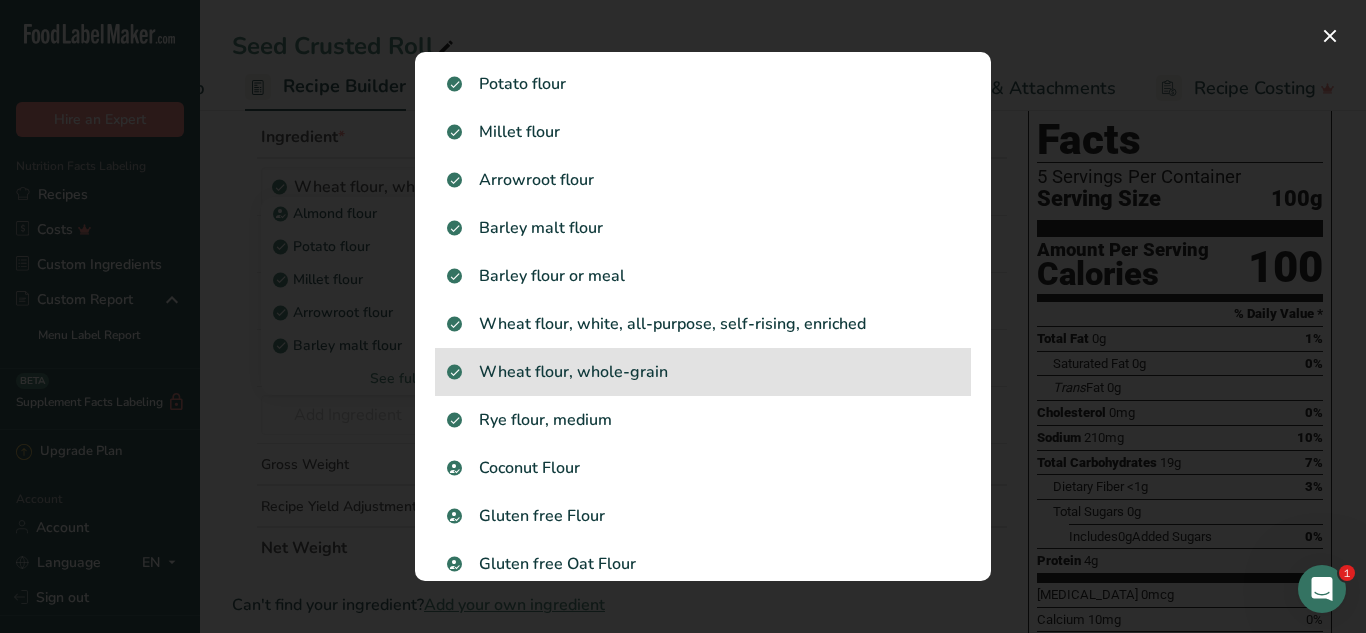 click on "Wheat flour, whole-grain" at bounding box center (703, 372) 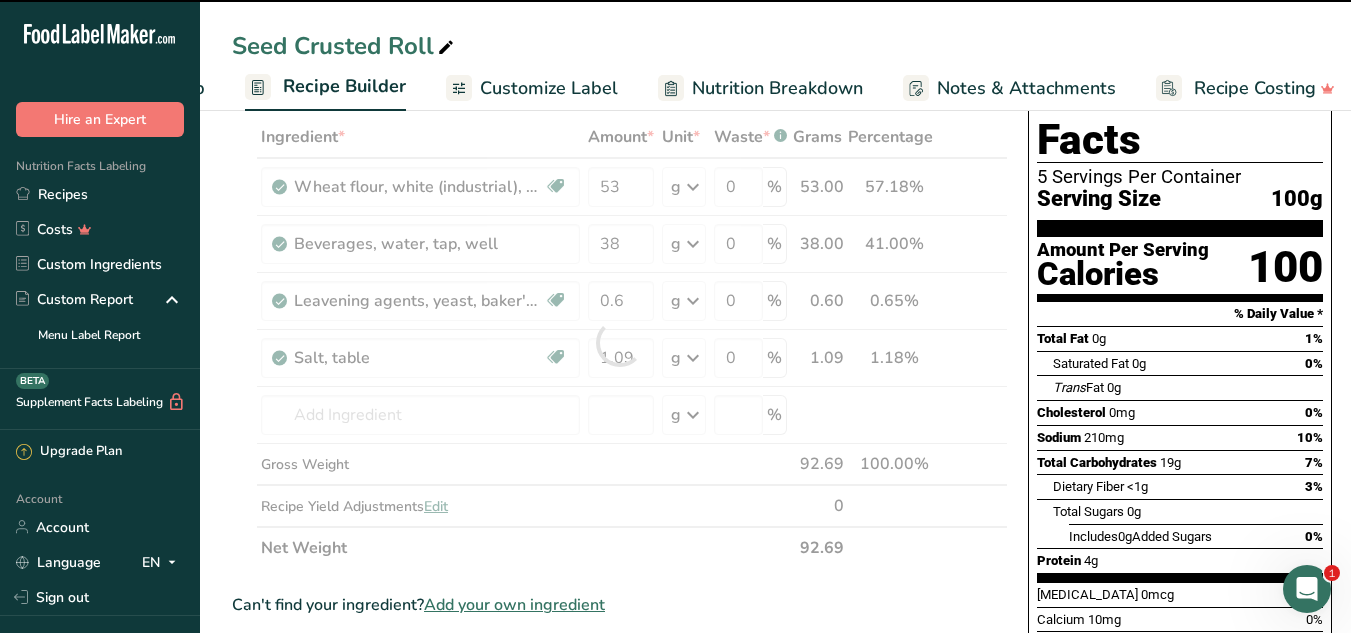 type on "0" 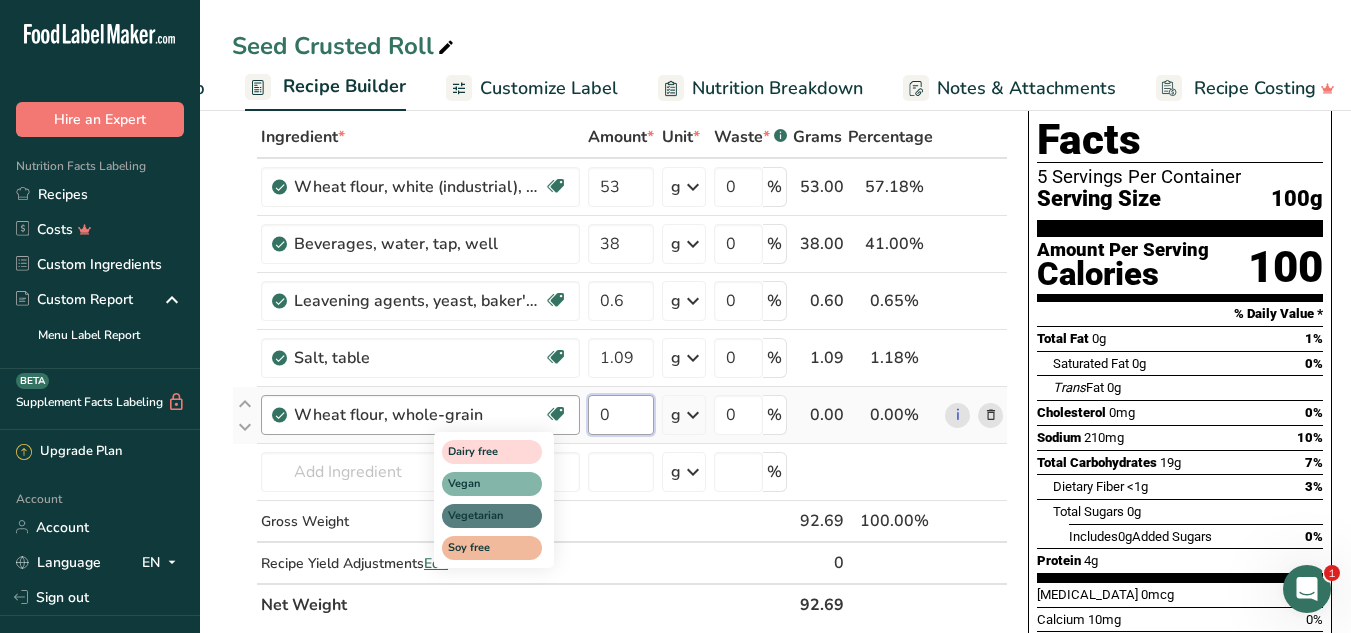 drag, startPoint x: 608, startPoint y: 422, endPoint x: 556, endPoint y: 415, distance: 52.46904 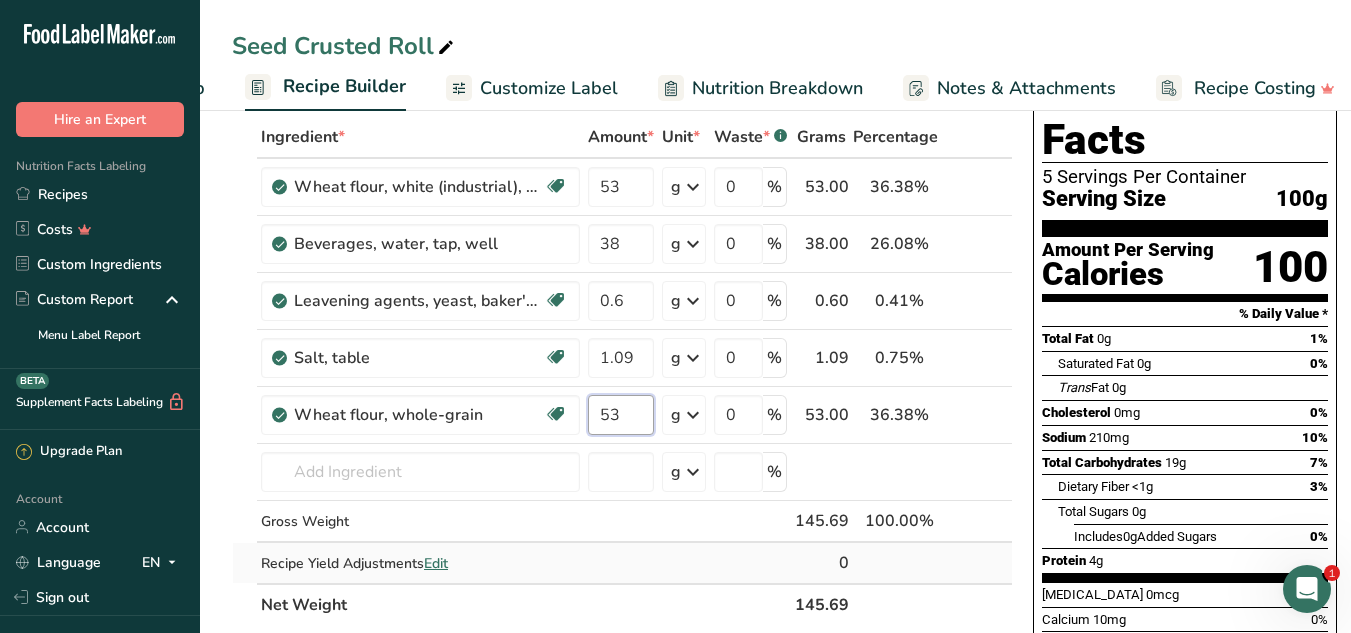 type on "53" 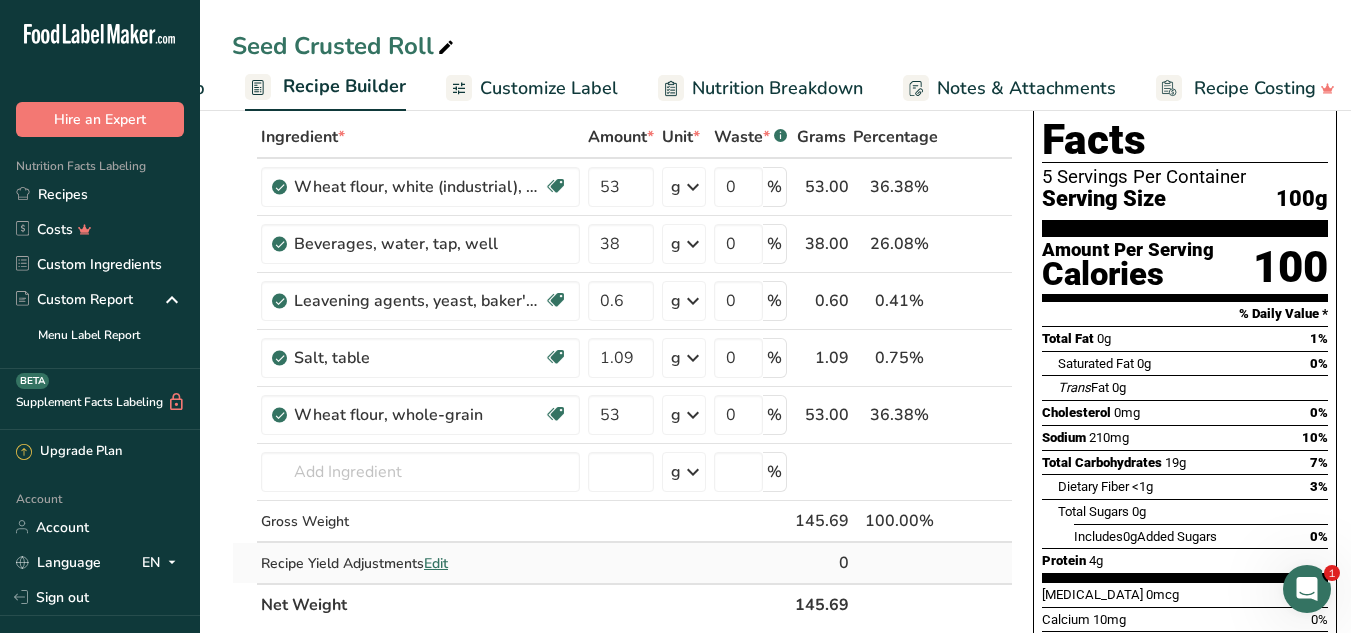 click on "Ingredient *
Amount *
Unit *
Waste *   .a-a{fill:#347362;}.b-a{fill:#fff;}          Grams
Percentage
Wheat flour, white (industrial), 15% protein, bleached, unenriched
Dairy free
Vegan
Vegetarian
Soy free
53
g
Weight Units
g
kg
mg
See more
Volume Units
l
Volume units require a density conversion. If you know your ingredient's density enter it below. Otherwise, click on "RIA" our AI Regulatory bot - she will be able to help you
lb/ft3
g/cm3
Confirm
mL
lb/ft3
g/cm3" at bounding box center [622, 371] 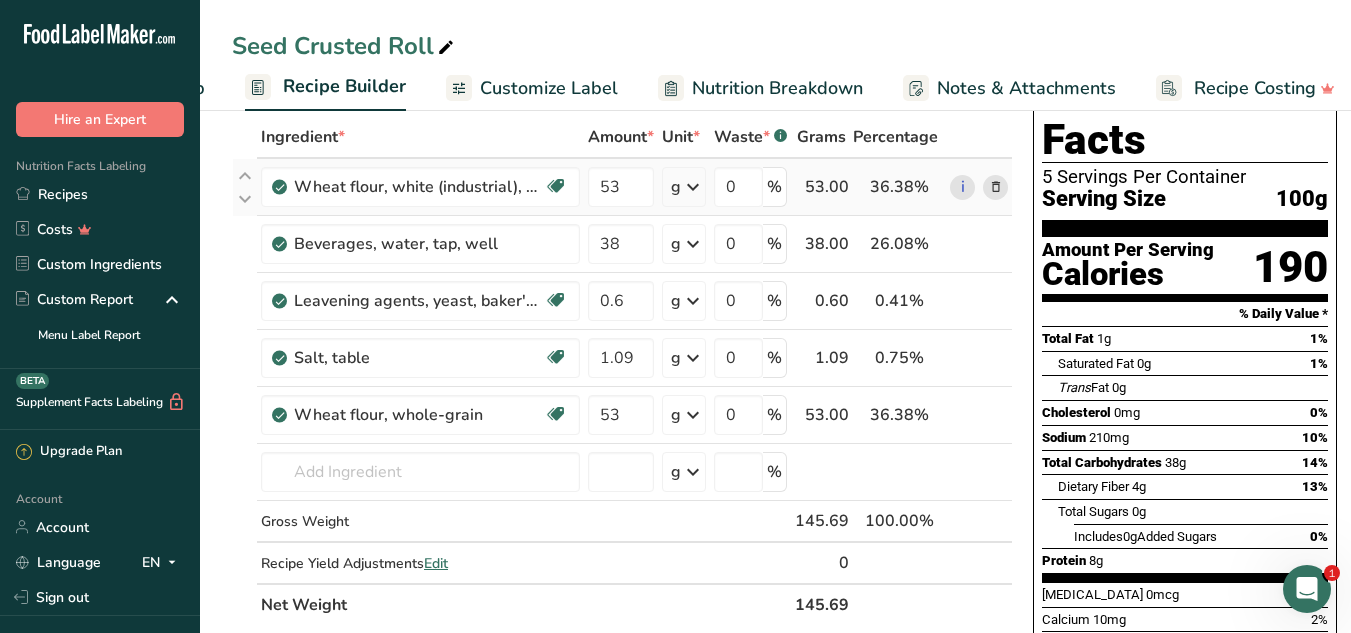 click at bounding box center [996, 187] 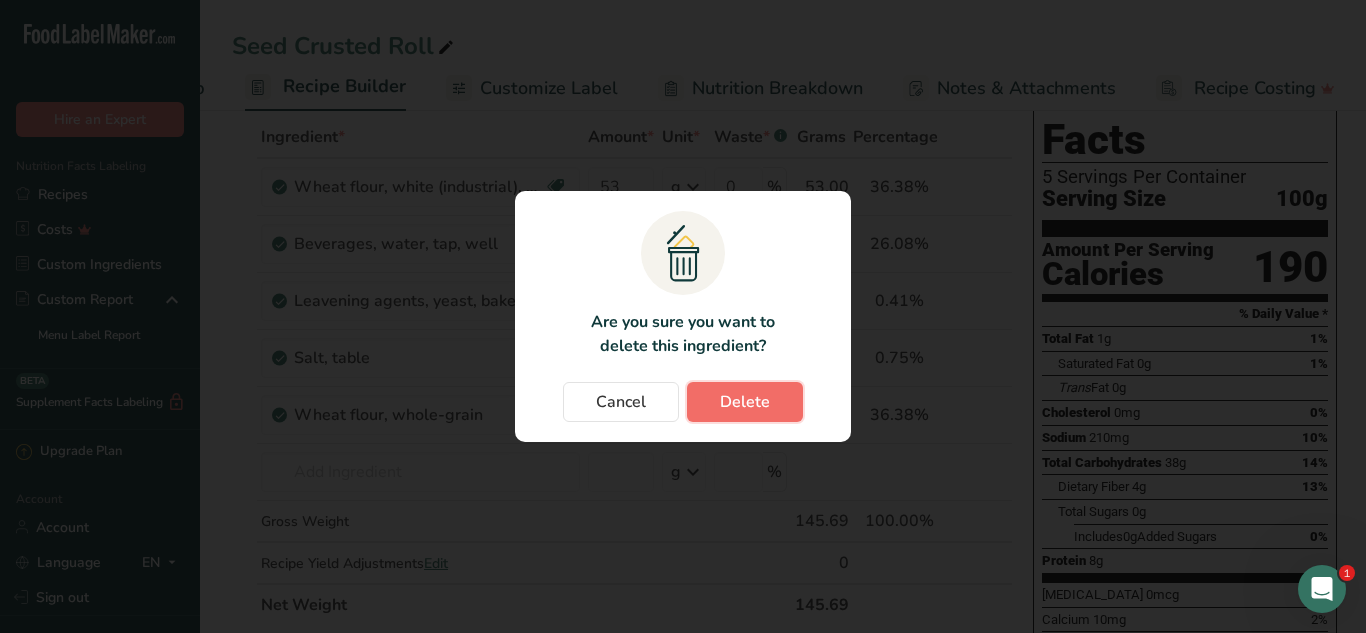 click on "Delete" at bounding box center (745, 402) 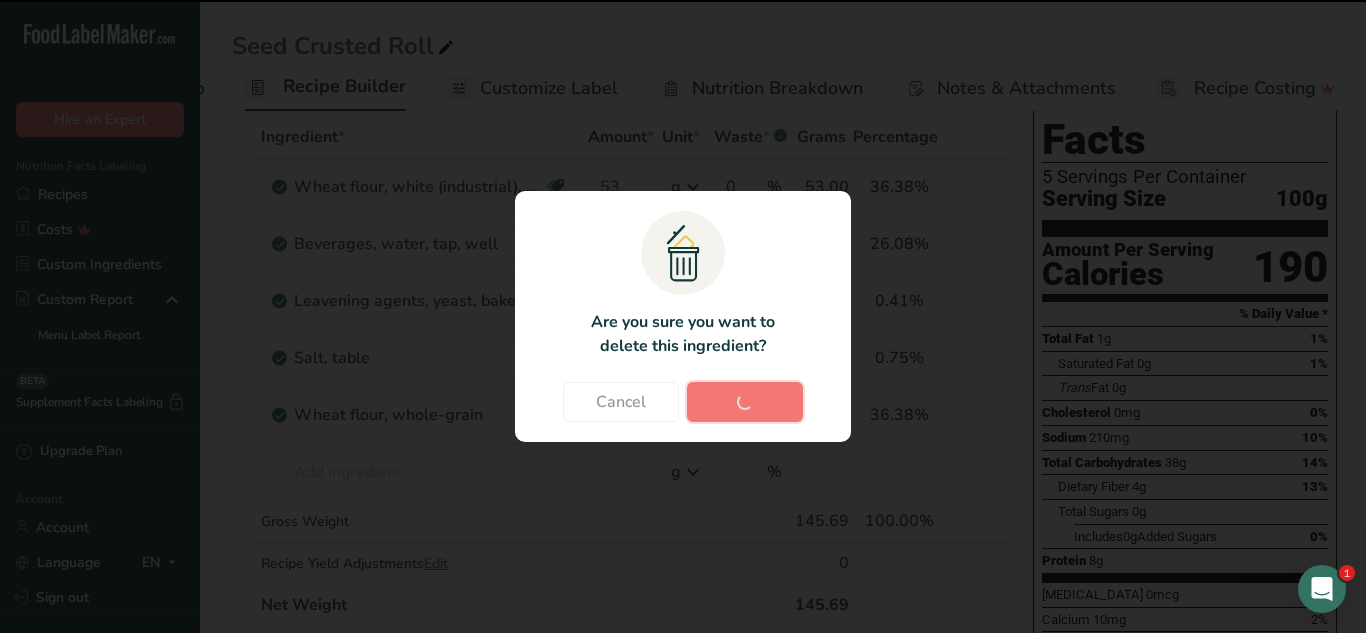 type on "38" 